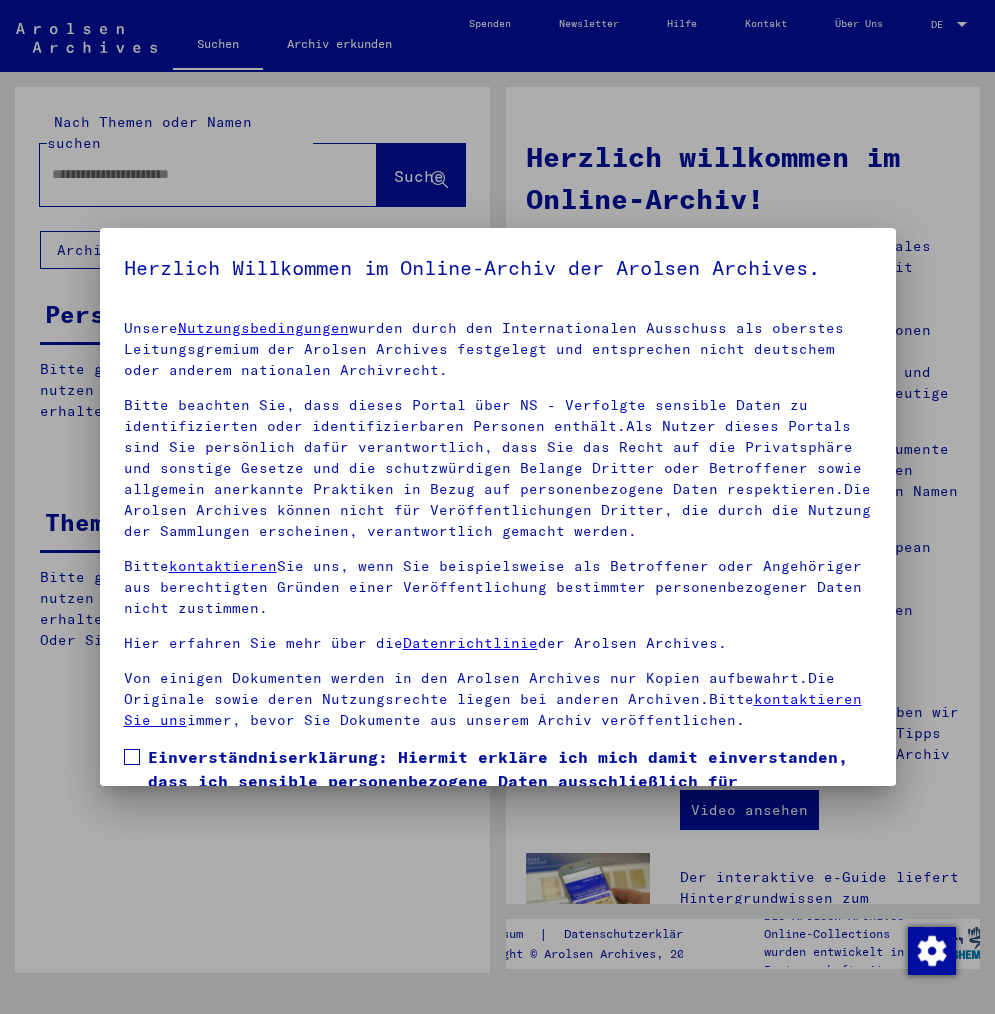 scroll, scrollTop: 0, scrollLeft: 0, axis: both 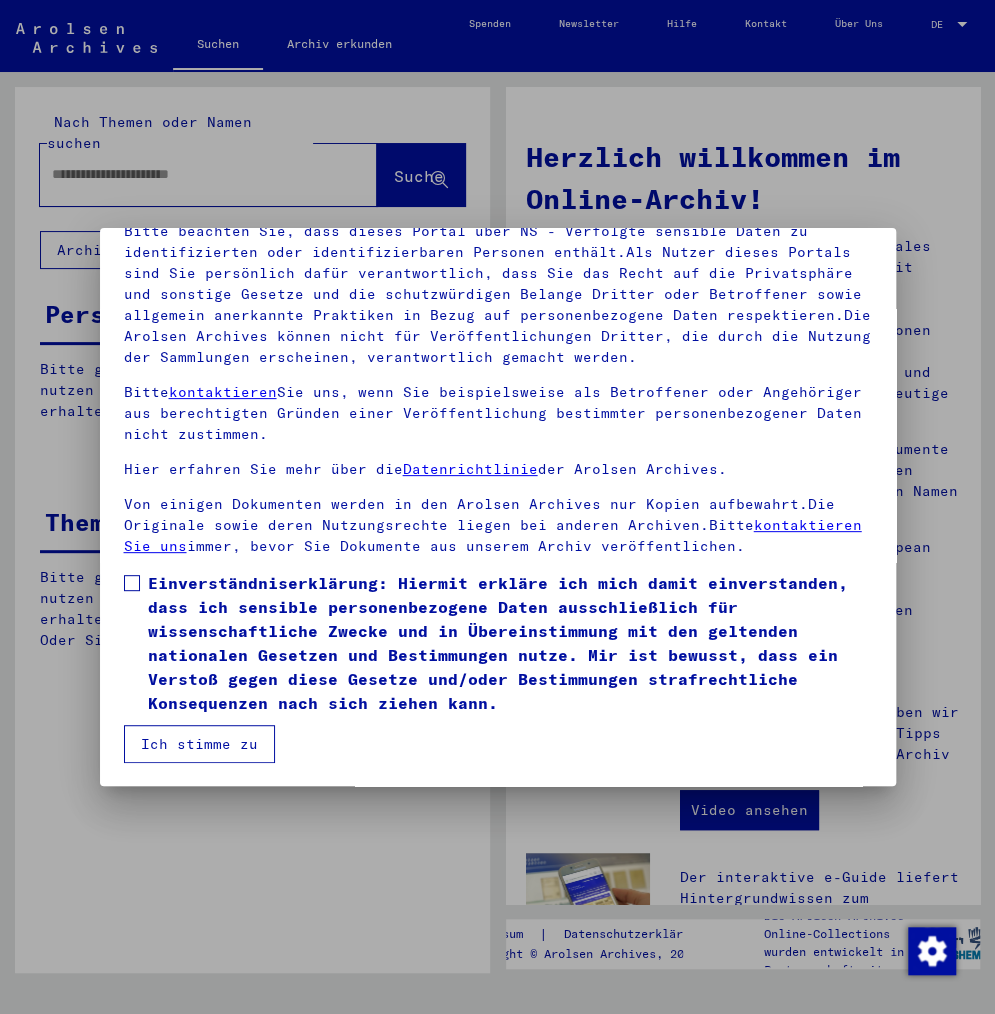 click at bounding box center (132, 583) 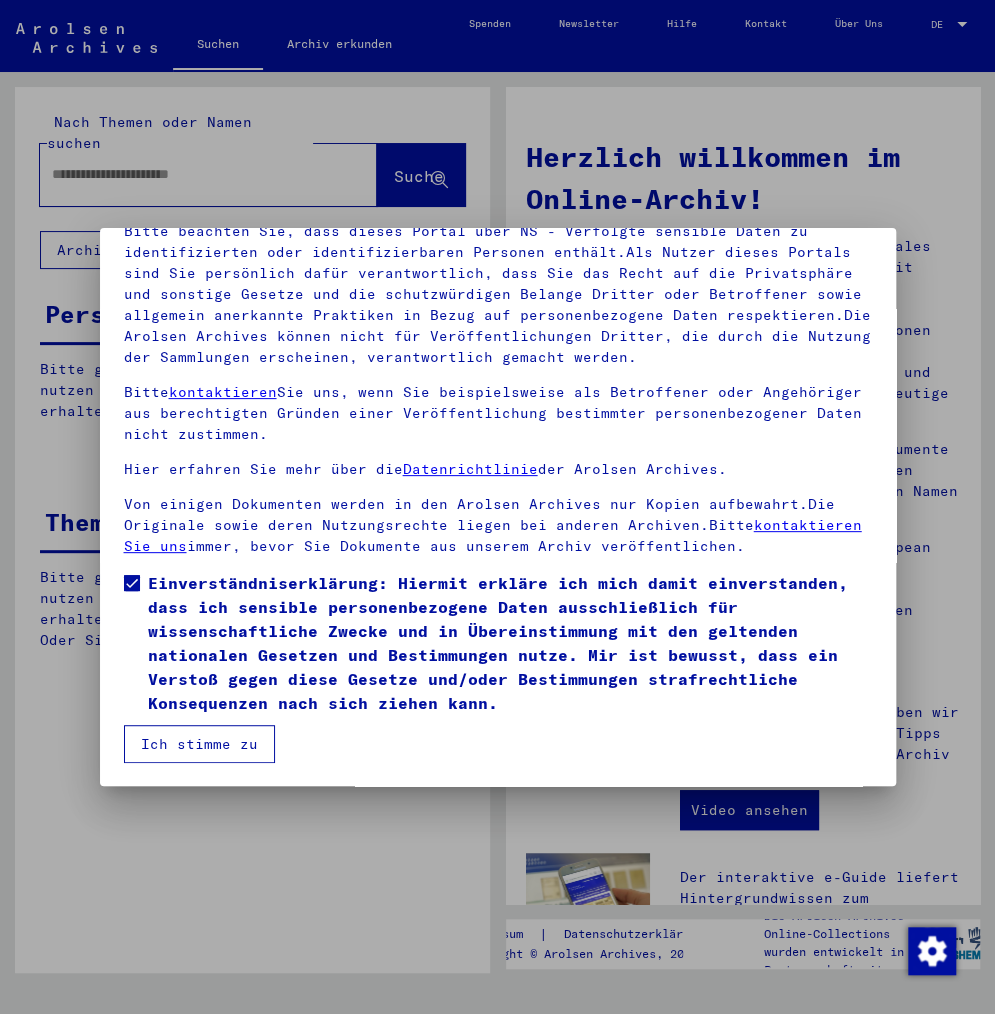 click on "Ich stimme zu" at bounding box center (199, 744) 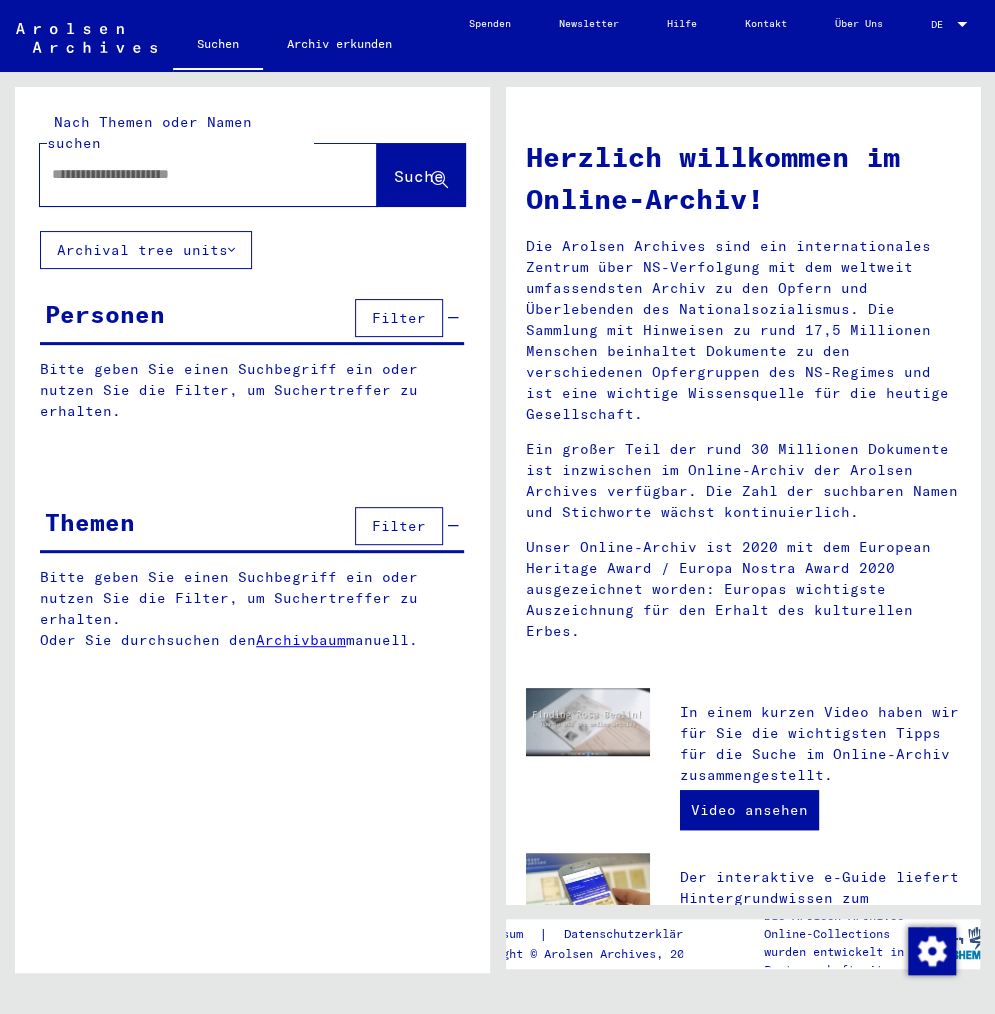 click at bounding box center [184, 174] 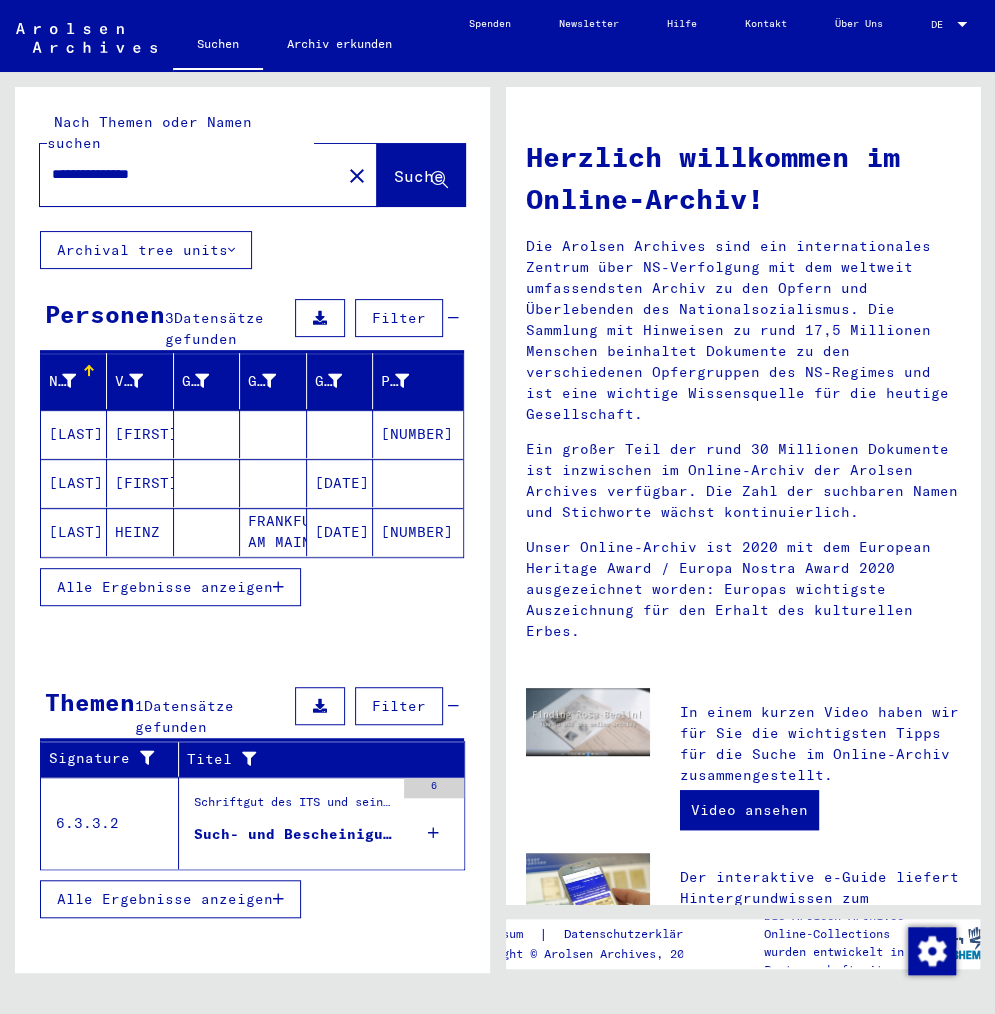 click on "[LAST]" 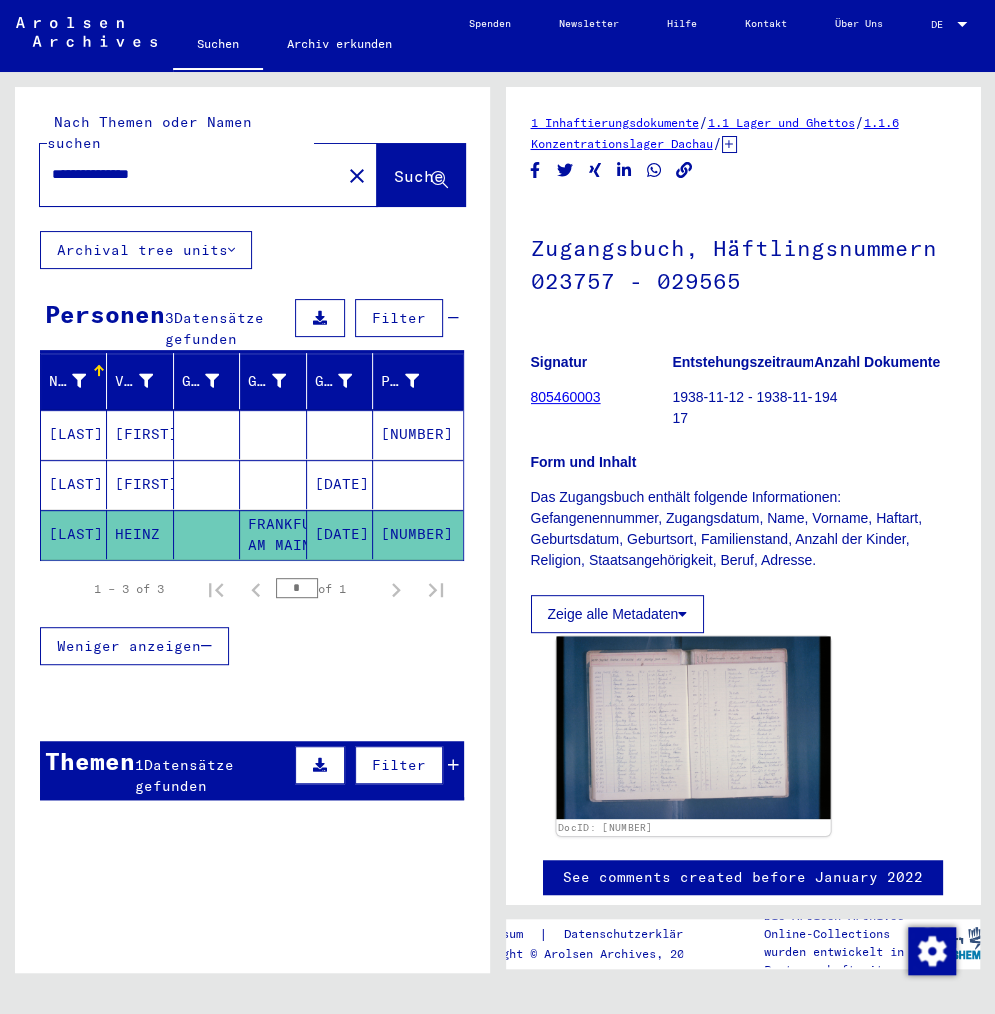 click 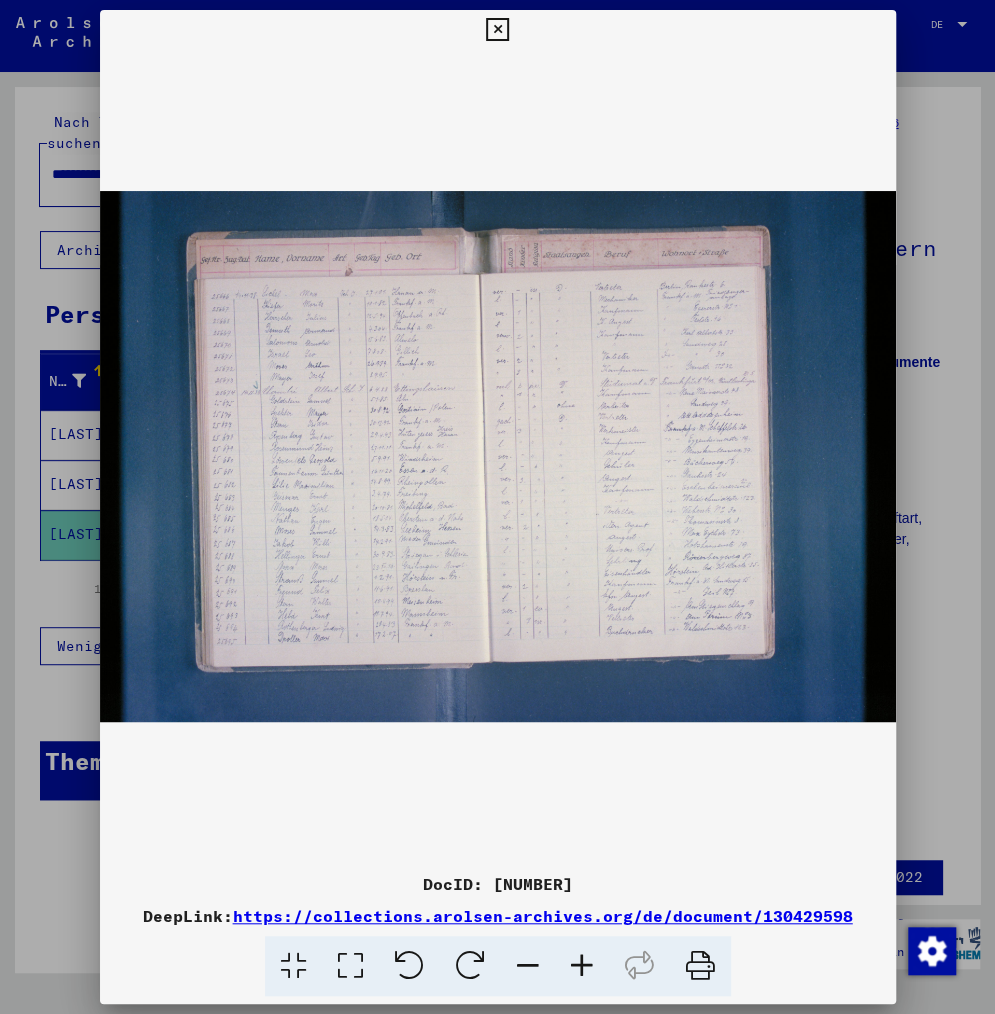 click at bounding box center (498, 457) 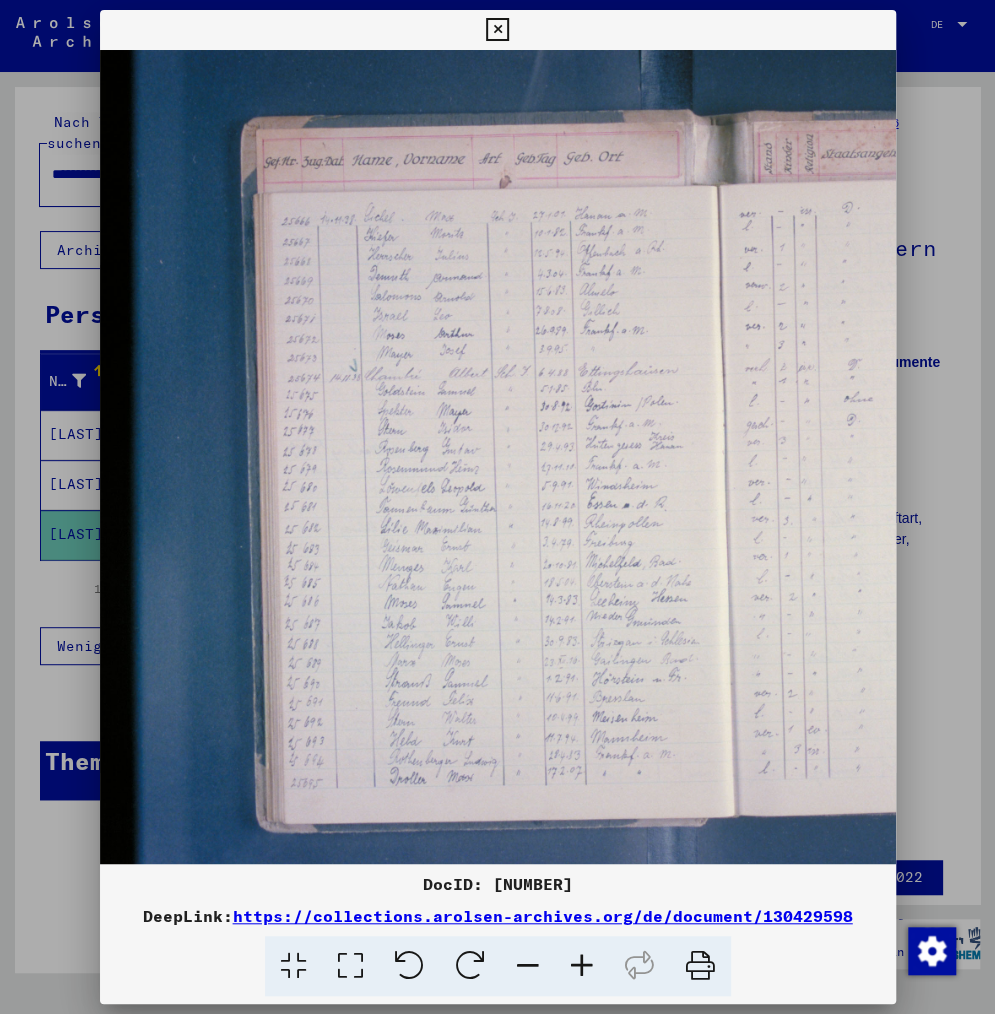 click at bounding box center [582, 966] 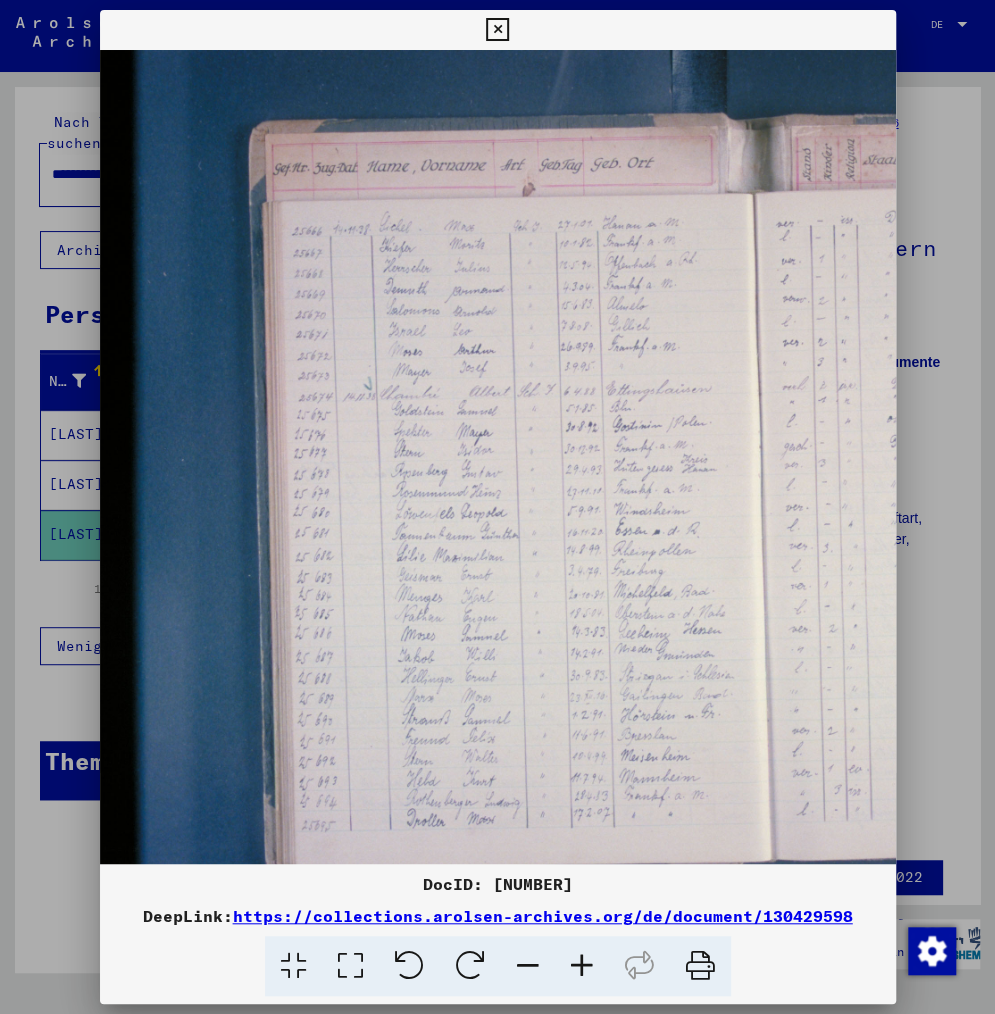 click at bounding box center [582, 966] 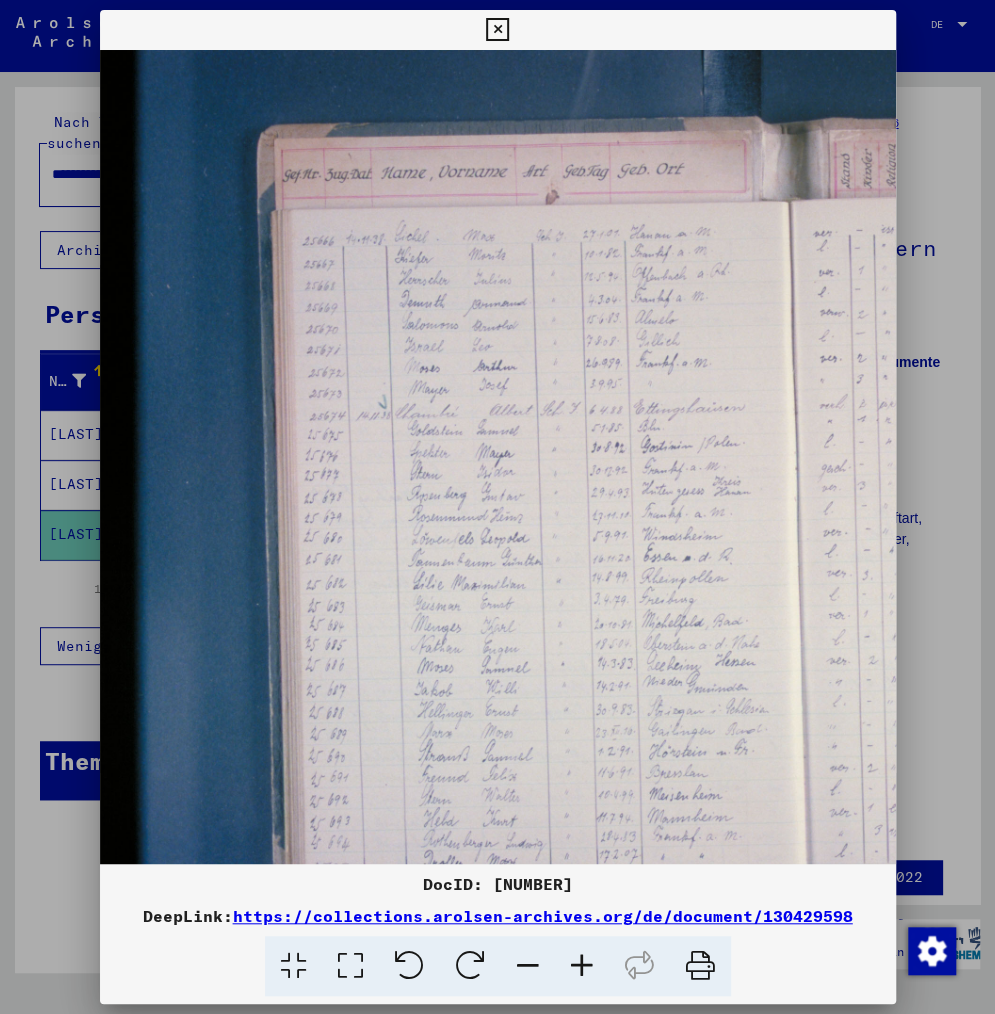 click at bounding box center [582, 966] 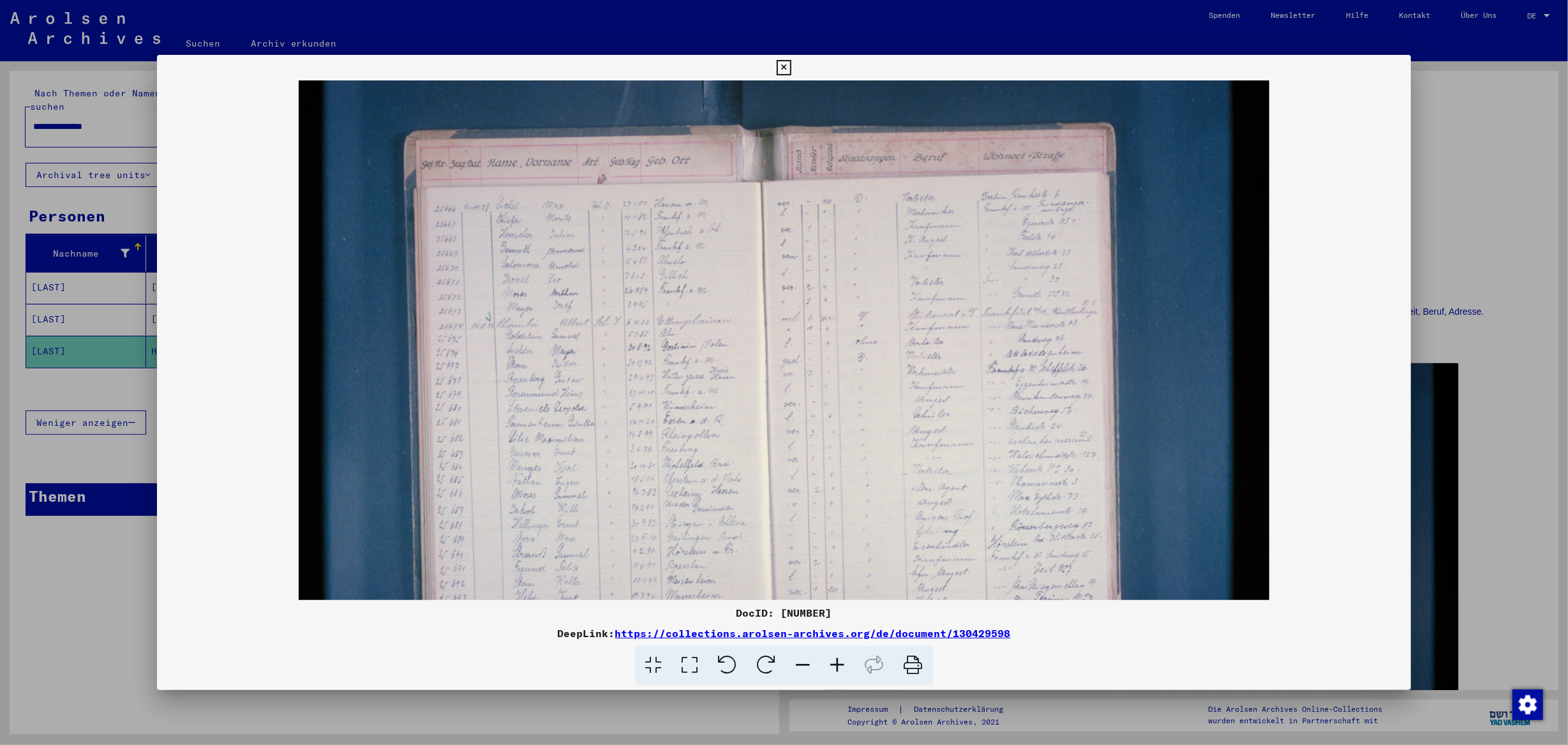 click at bounding box center [838, 665] 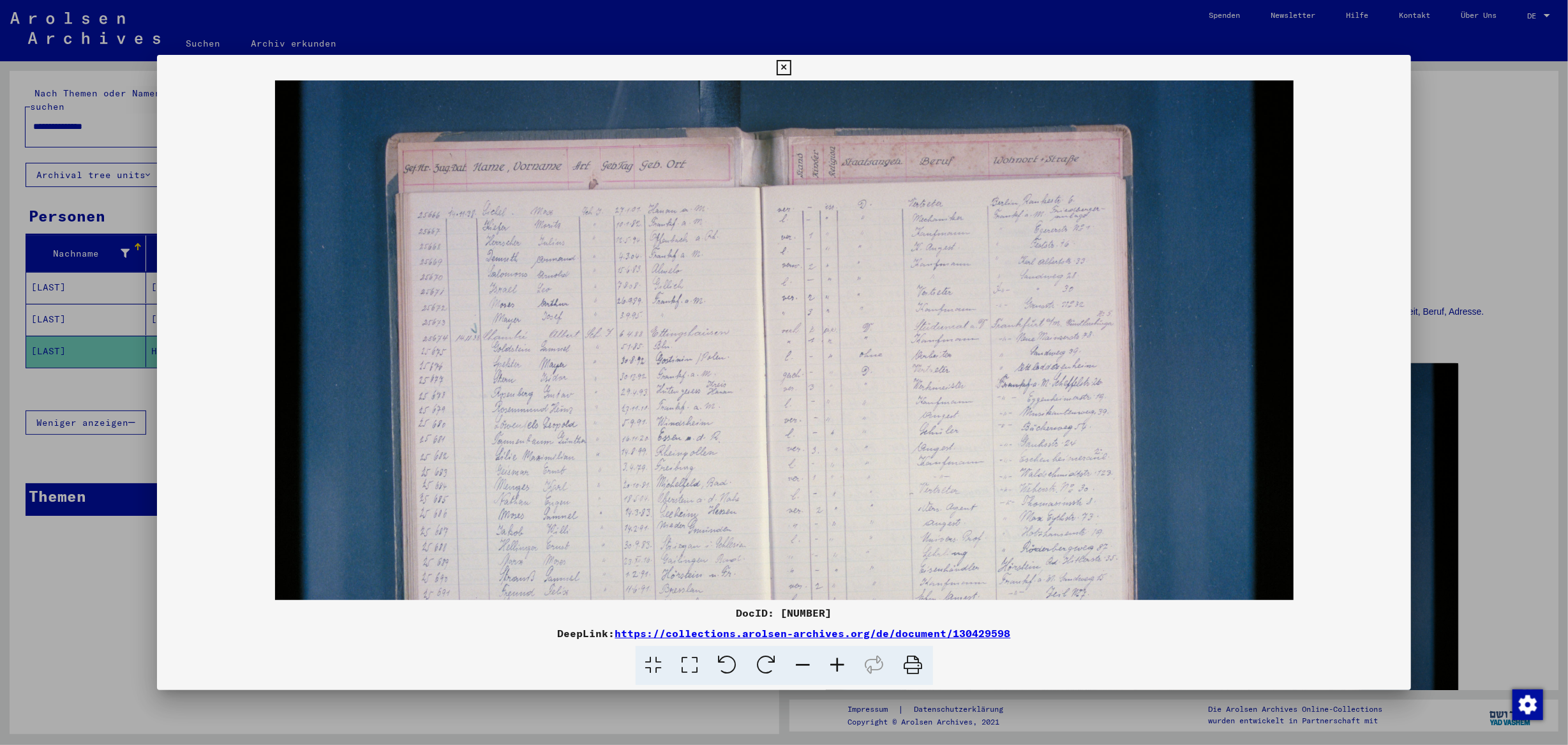 drag, startPoint x: 405, startPoint y: 388, endPoint x: 498, endPoint y: 419, distance: 98.03061 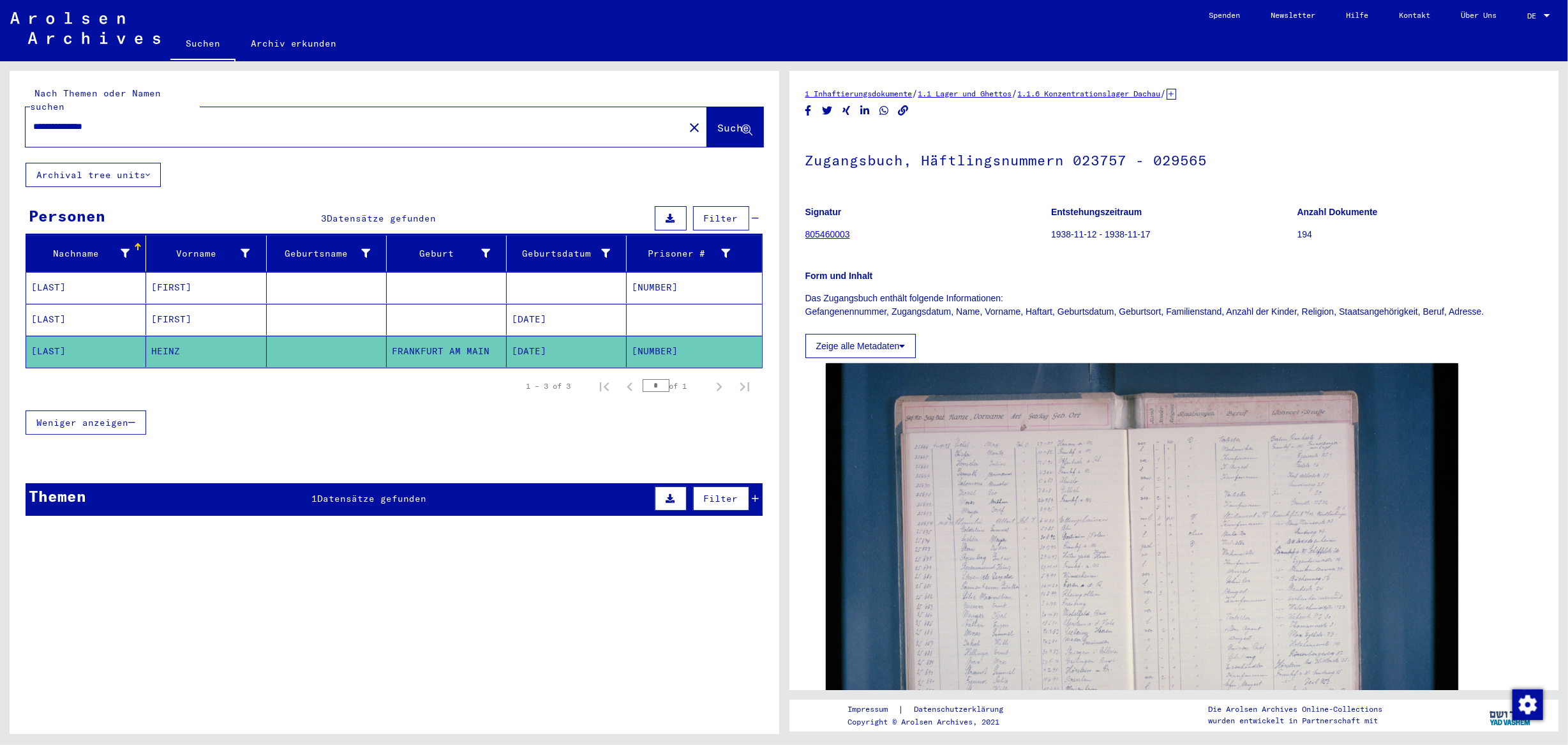 drag, startPoint x: 807, startPoint y: 159, endPoint x: 1213, endPoint y: 160, distance: 406.0012 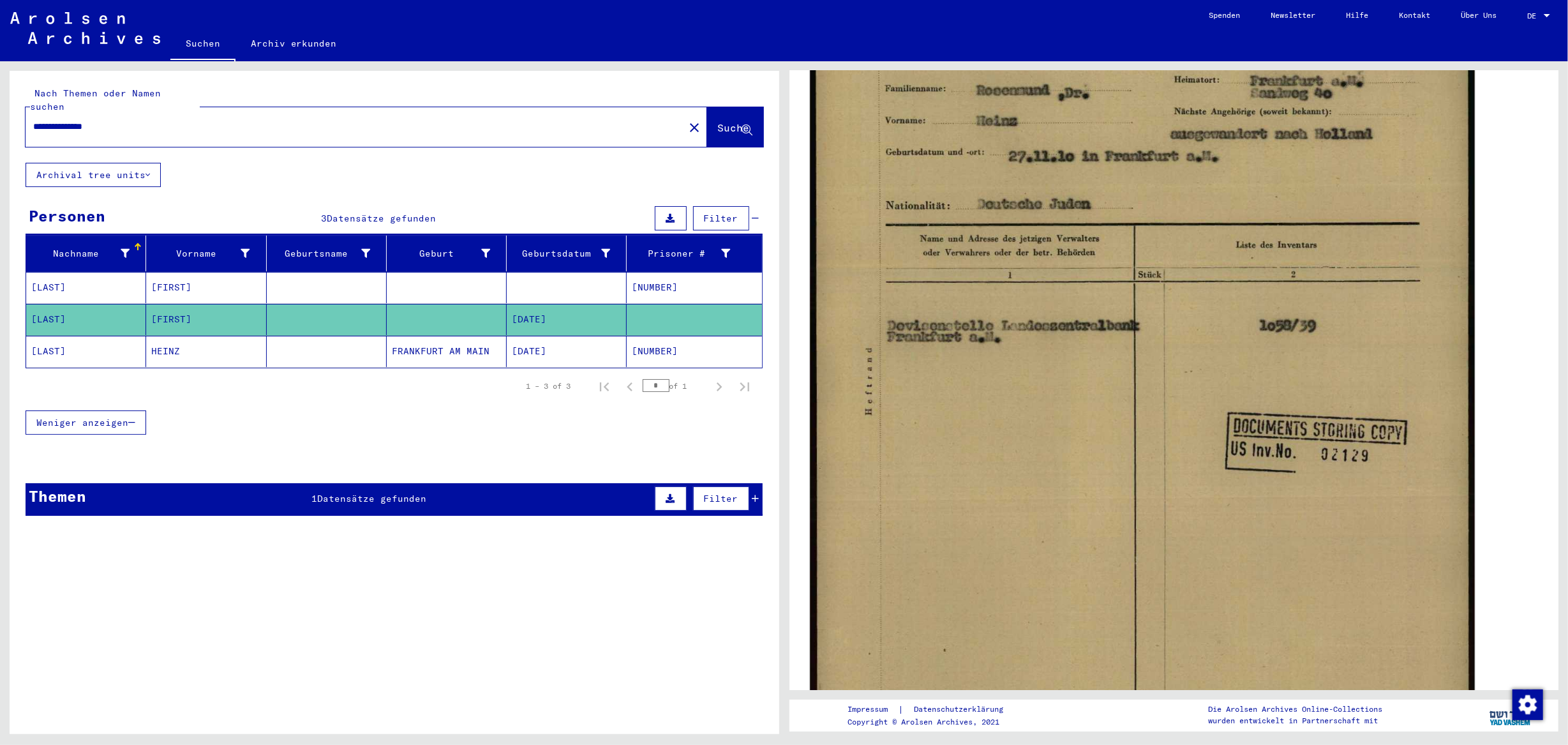 scroll, scrollTop: 332, scrollLeft: 0, axis: vertical 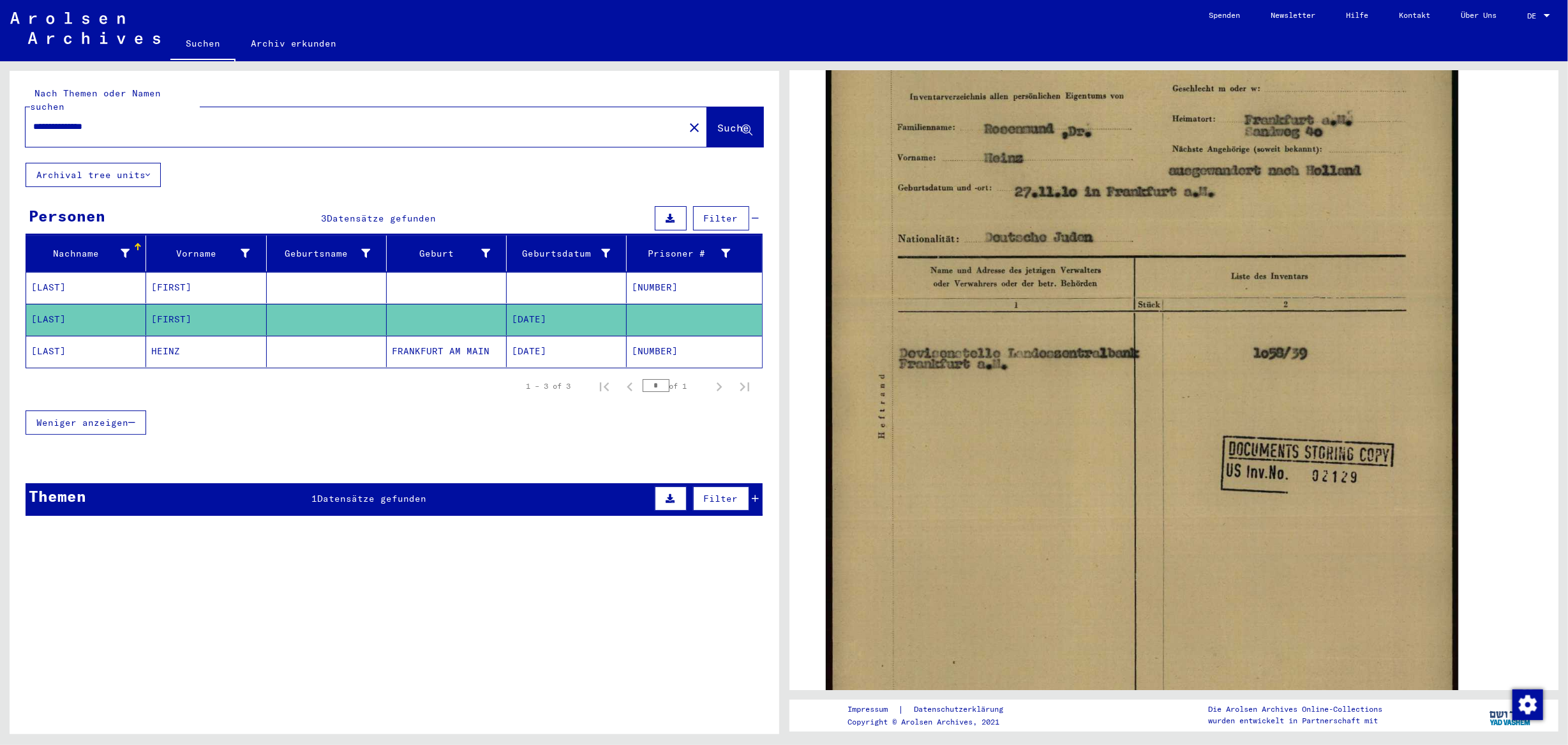 click on "[LAST]" at bounding box center (86, 319) 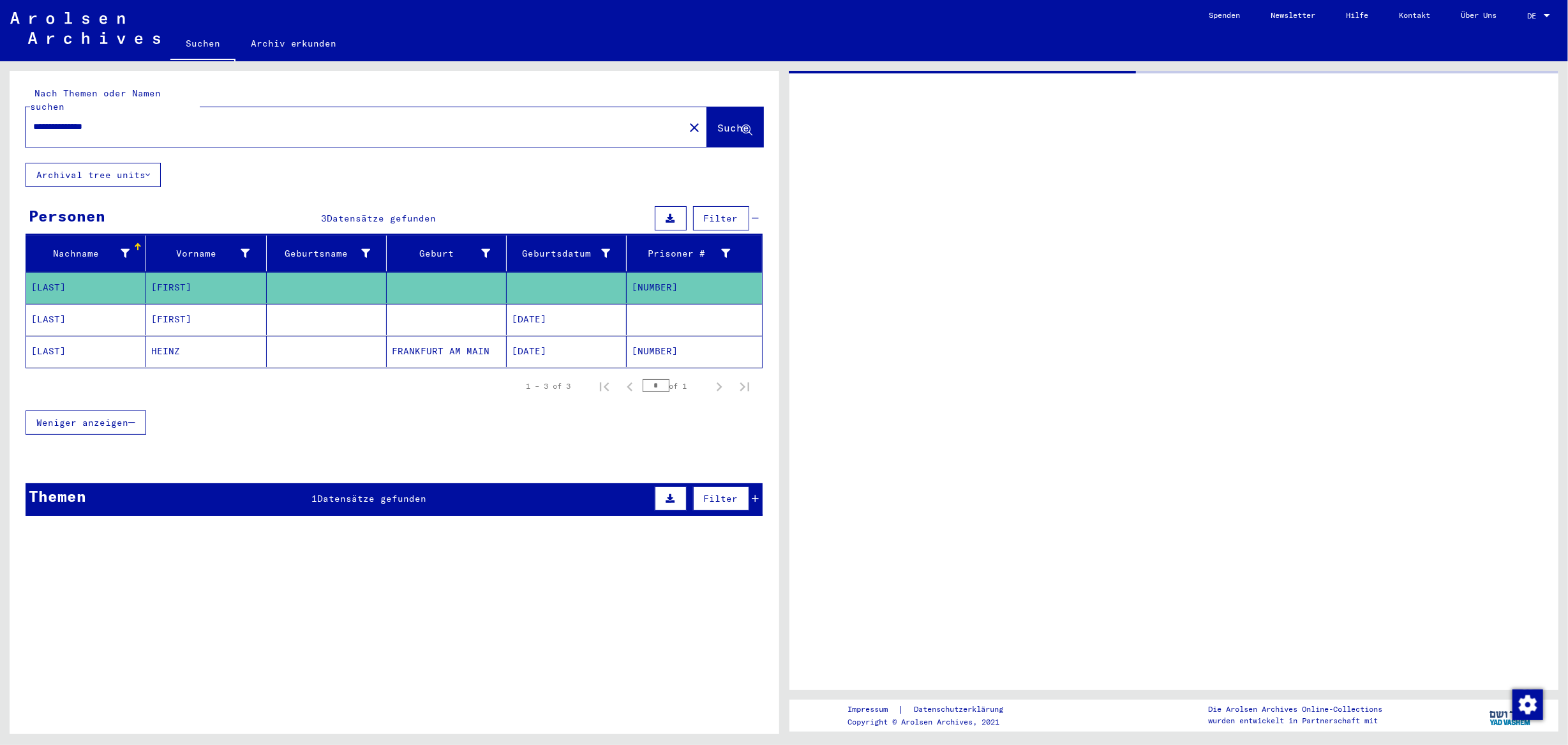 scroll, scrollTop: 0, scrollLeft: 0, axis: both 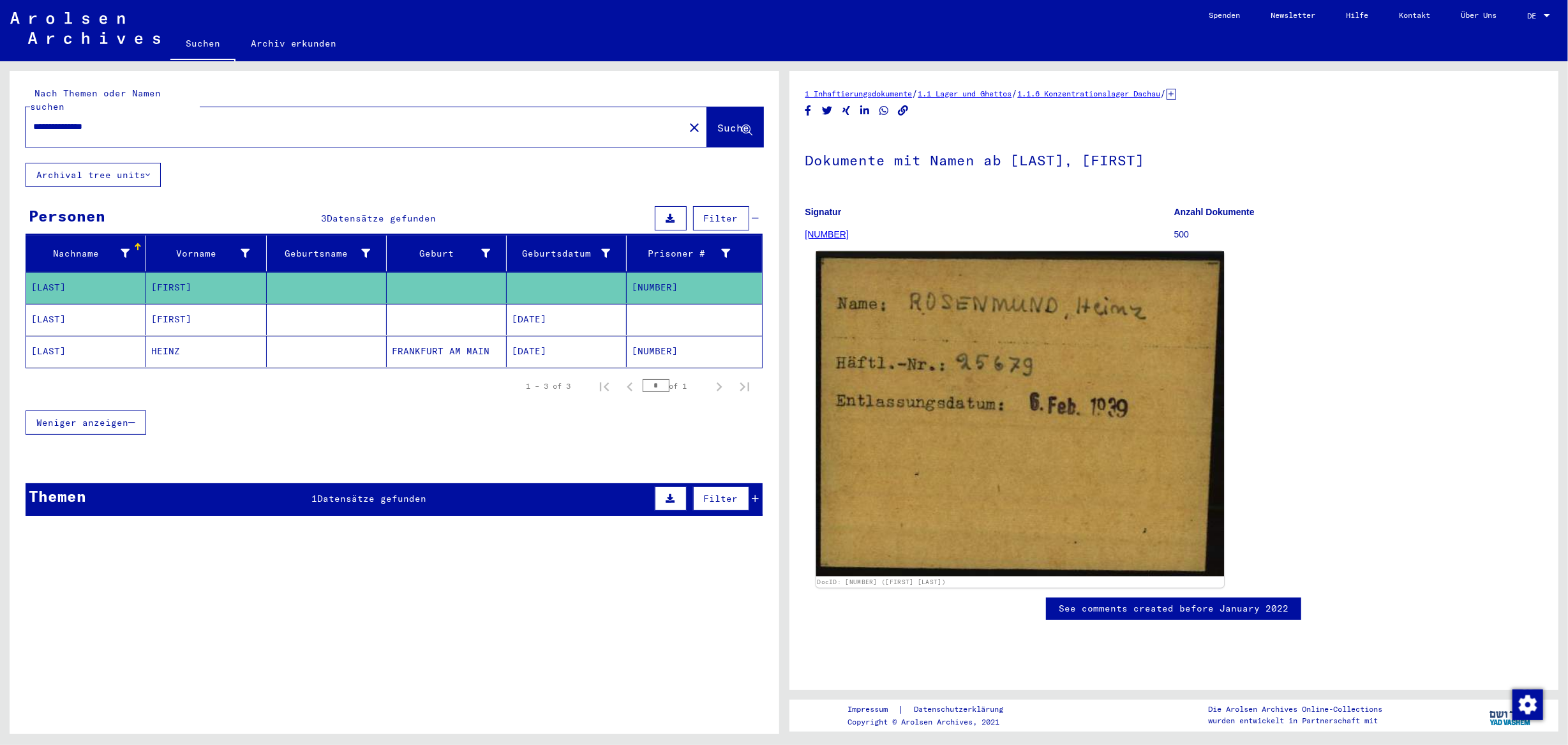 click 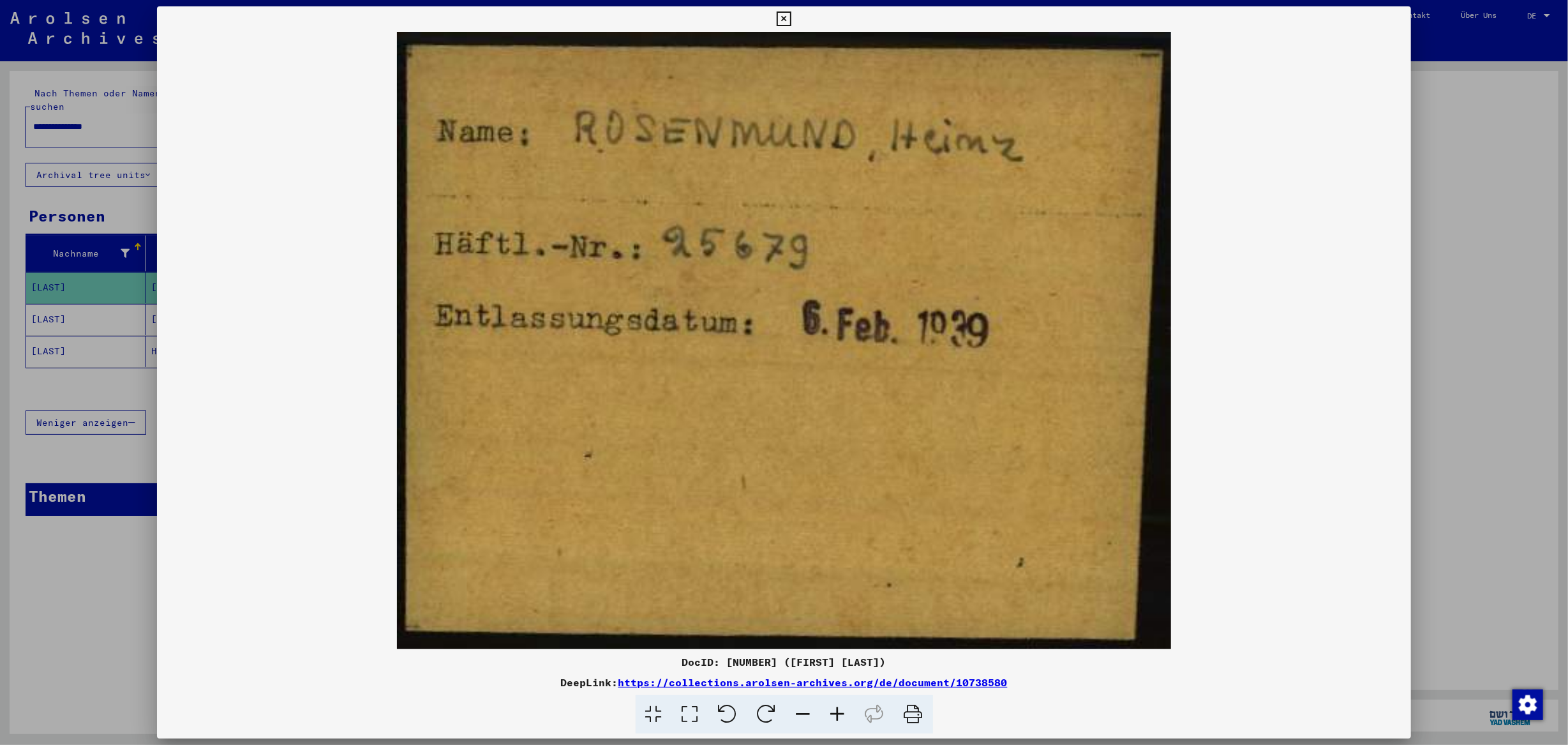 click at bounding box center (784, 19) 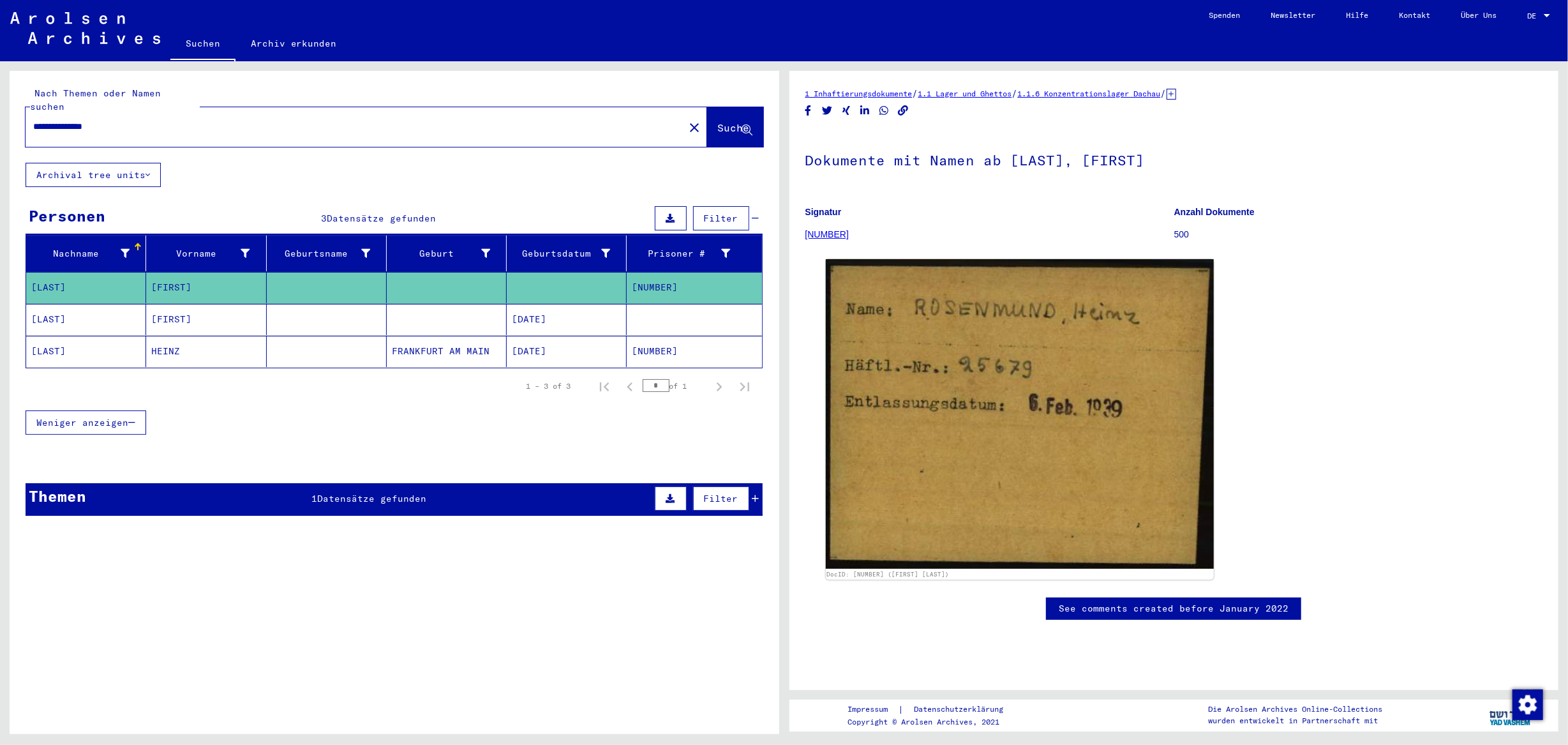 drag, startPoint x: 809, startPoint y: 158, endPoint x: 1155, endPoint y: 159, distance: 346.00145 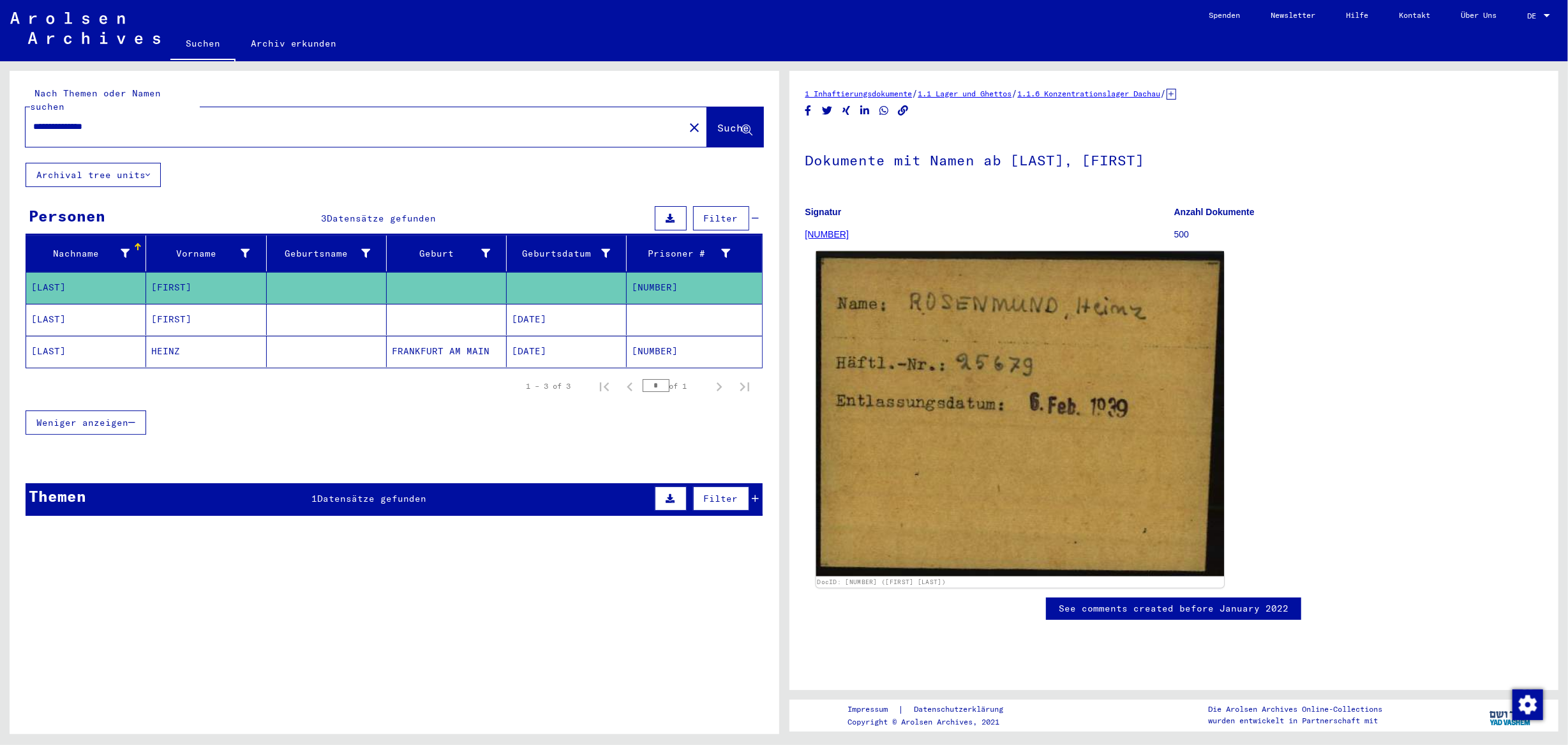 copy on "Dokumente mit Namen ab [LAST], [FIRST]" 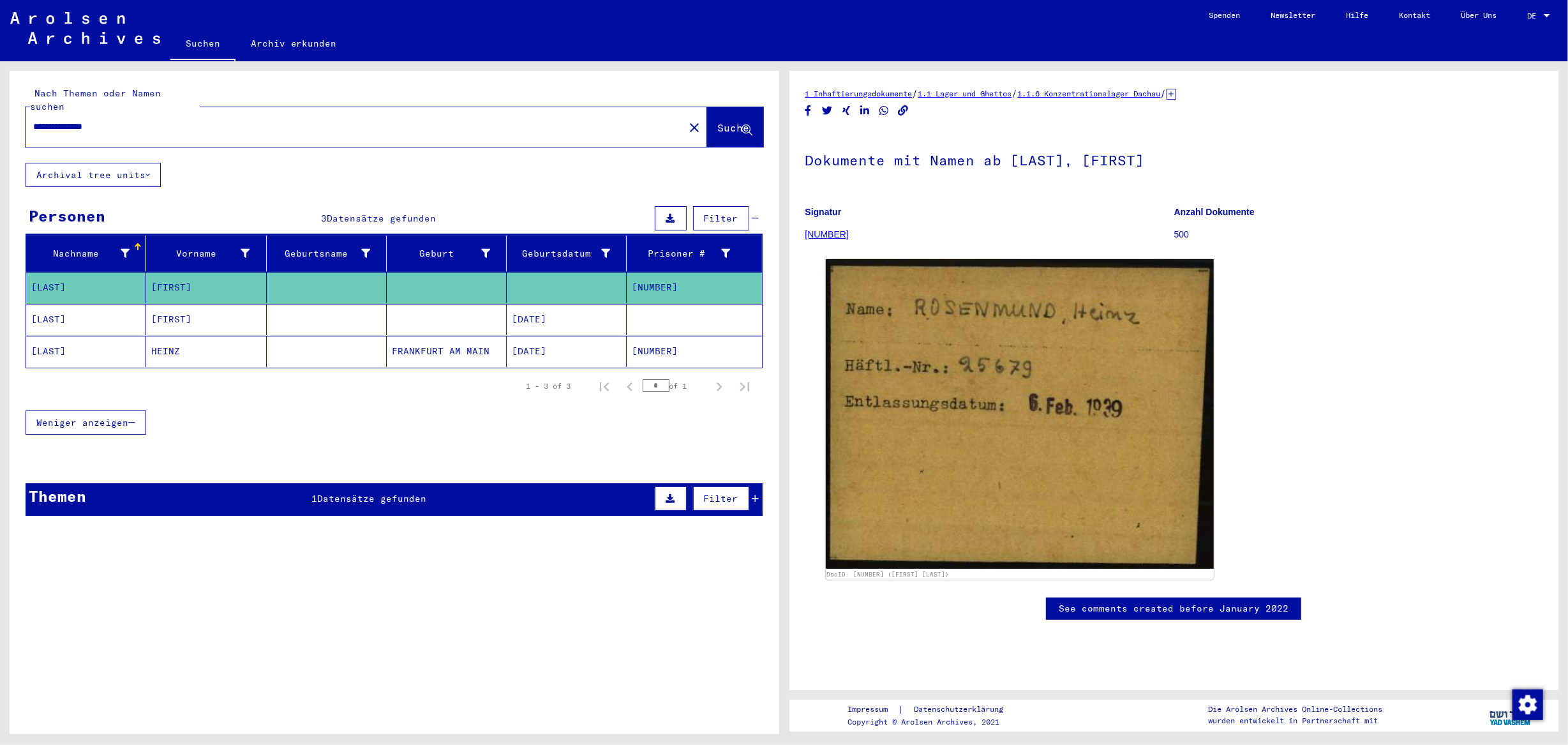 click on "DocID: [NUMBER] ([FIRST] [LAST])" 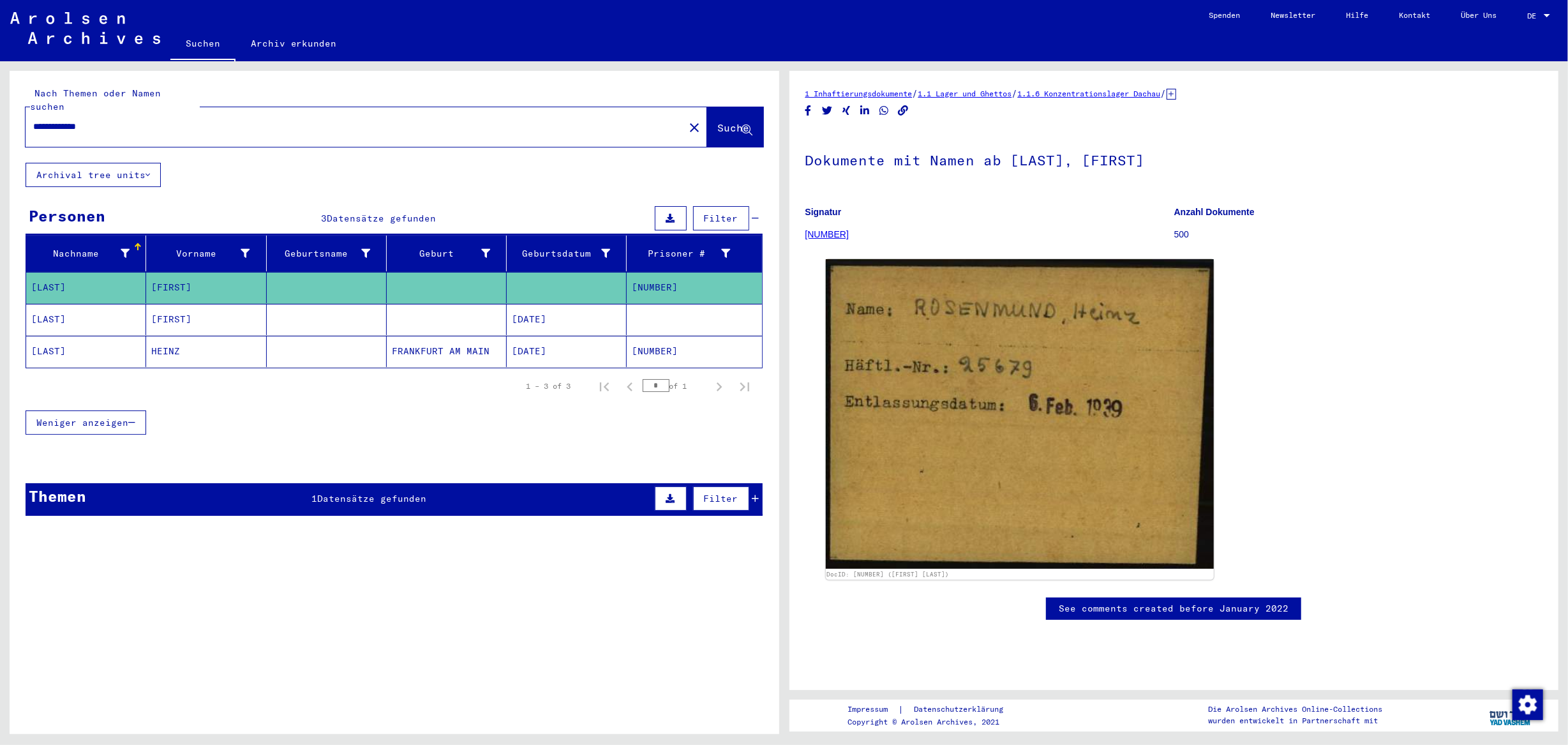 type on "**********" 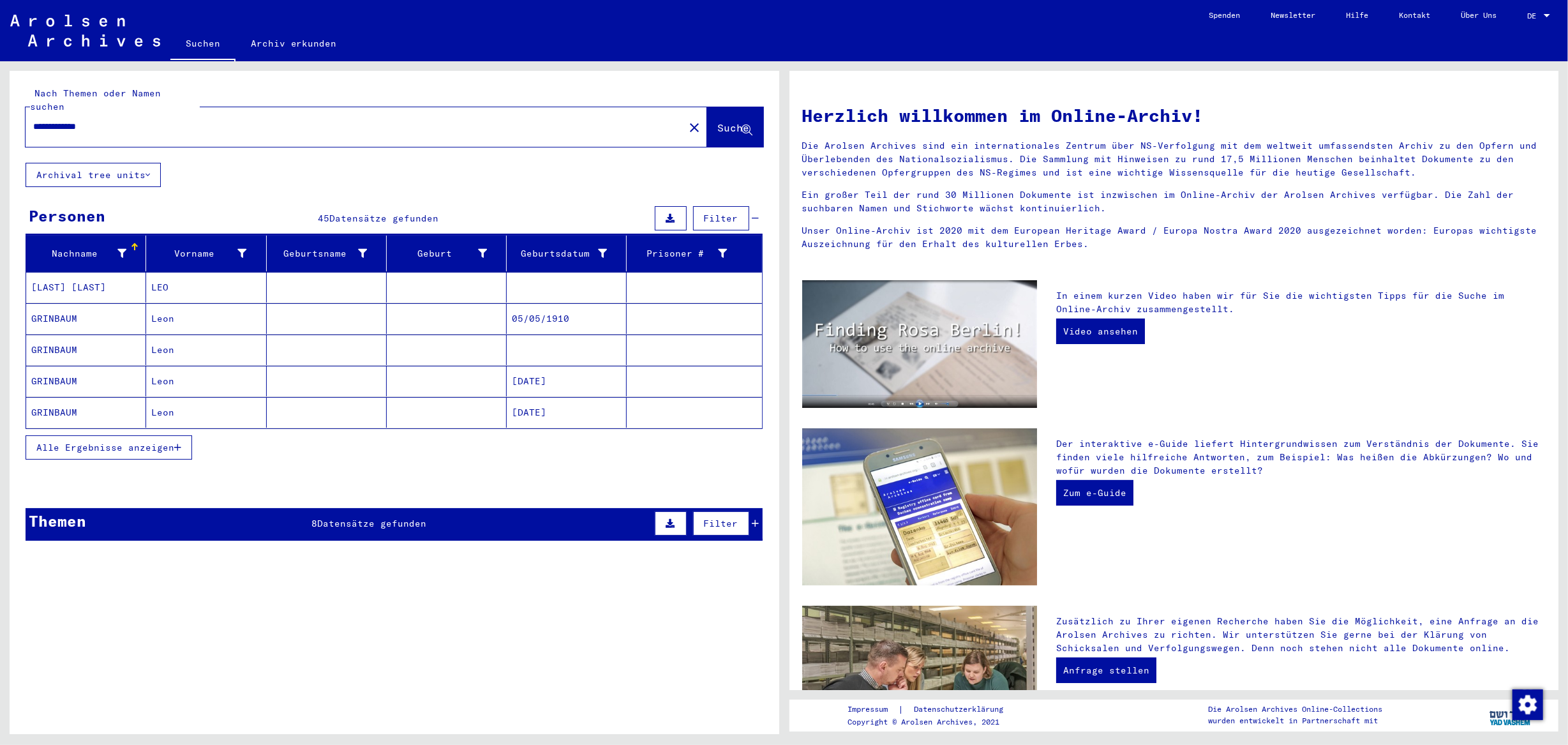 click at bounding box center (177, 448) 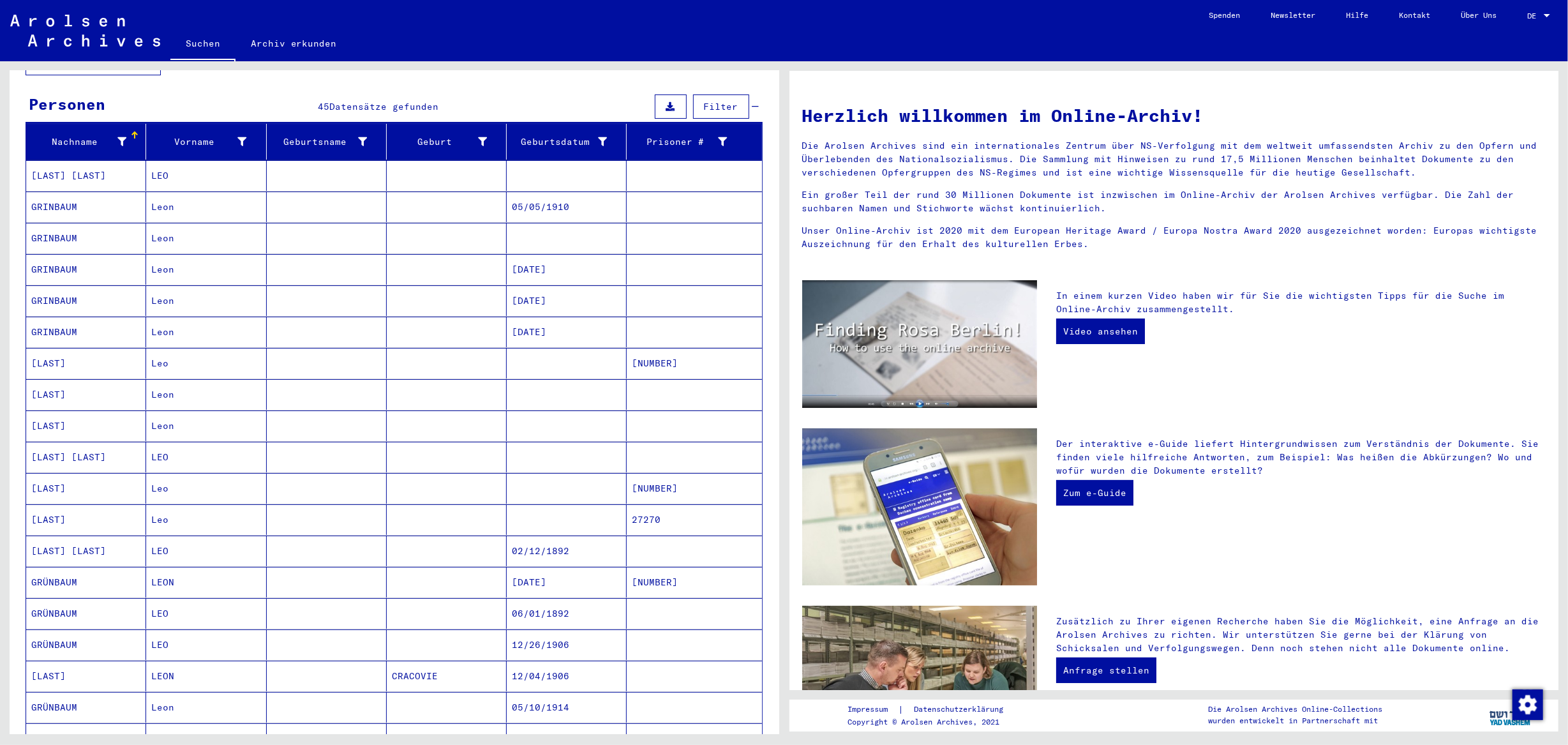 scroll, scrollTop: 133, scrollLeft: 0, axis: vertical 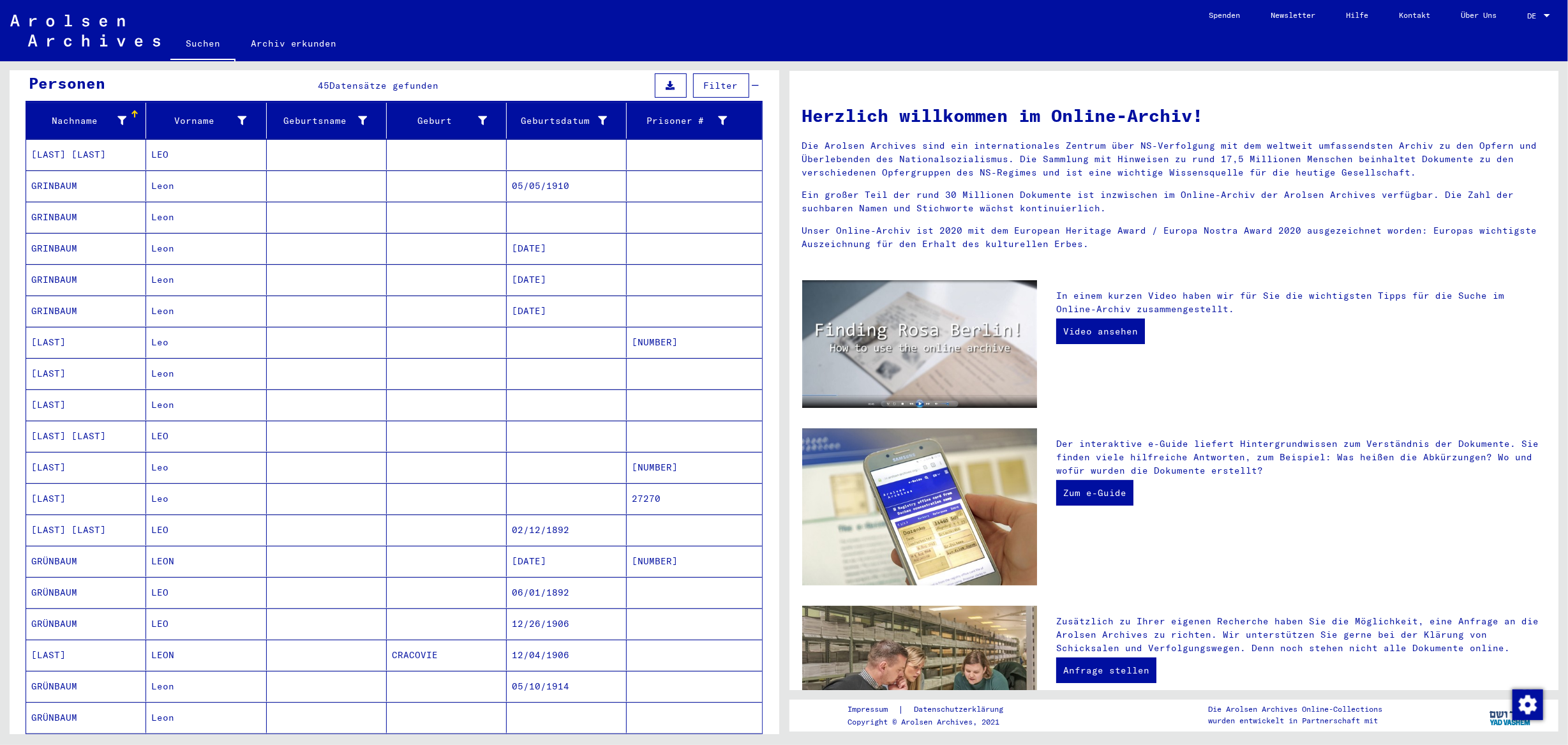 click on "[LAST]" at bounding box center (86, 499) 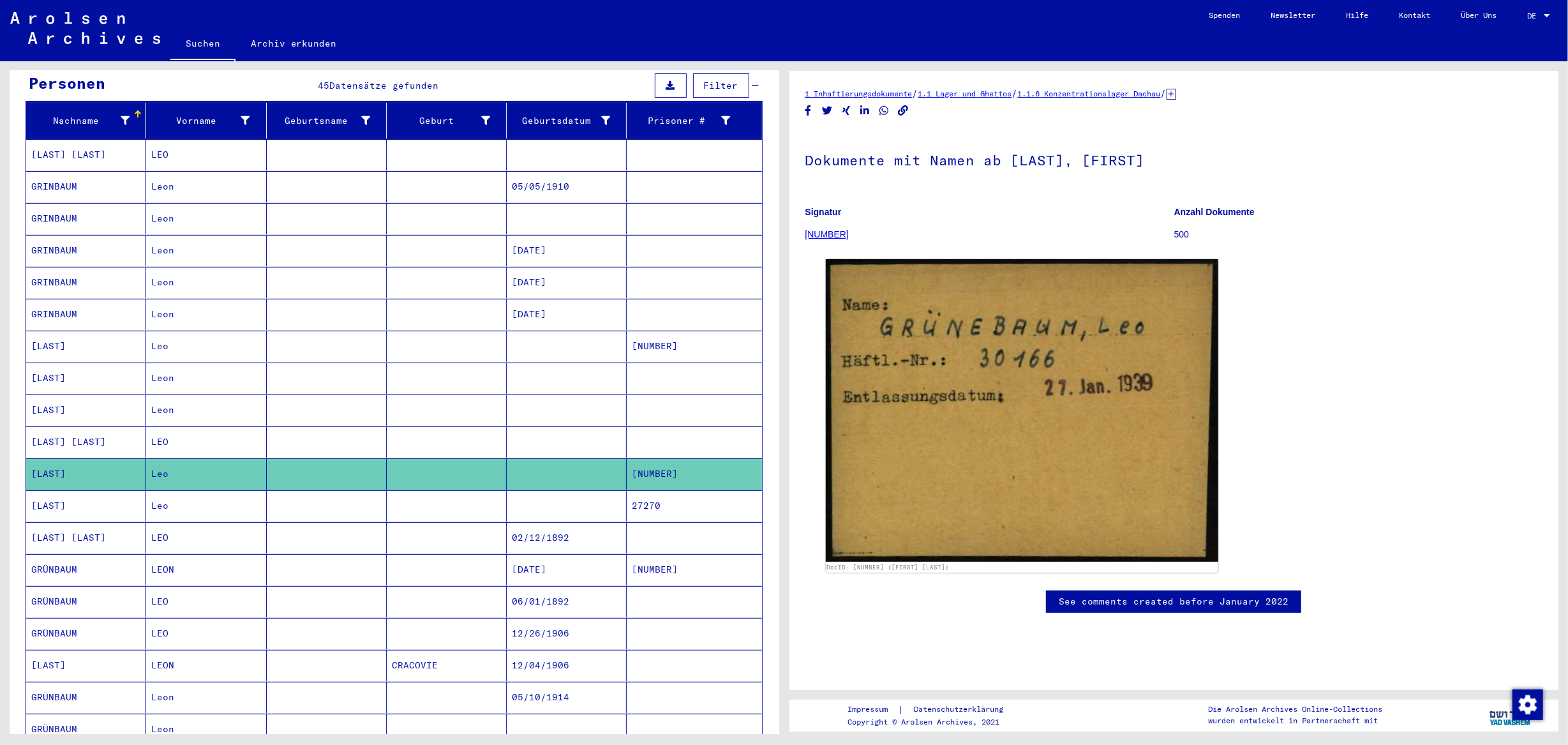click on "[LAST]" at bounding box center (86, 538) 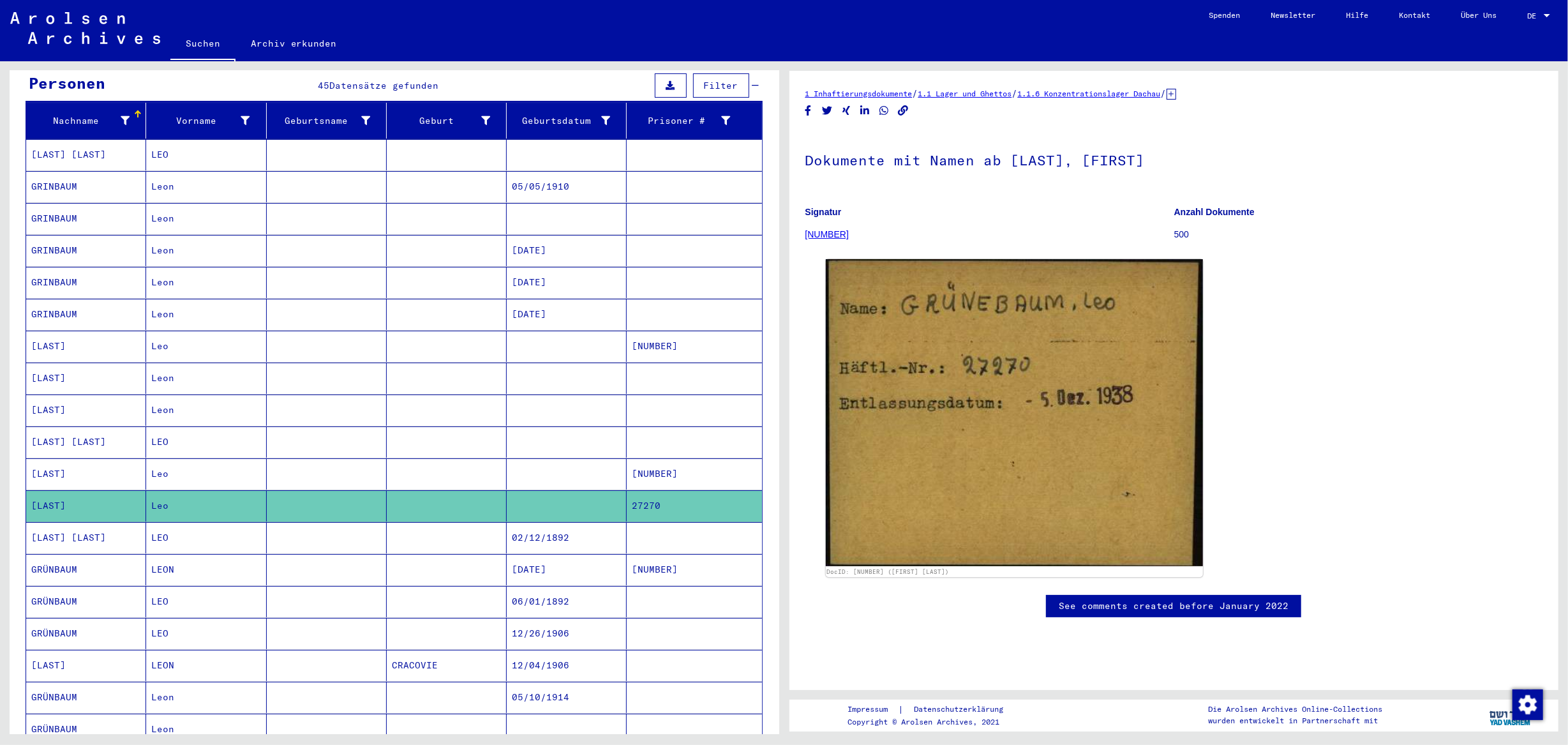 click on "[LAST] [LAST]" at bounding box center [86, 569] 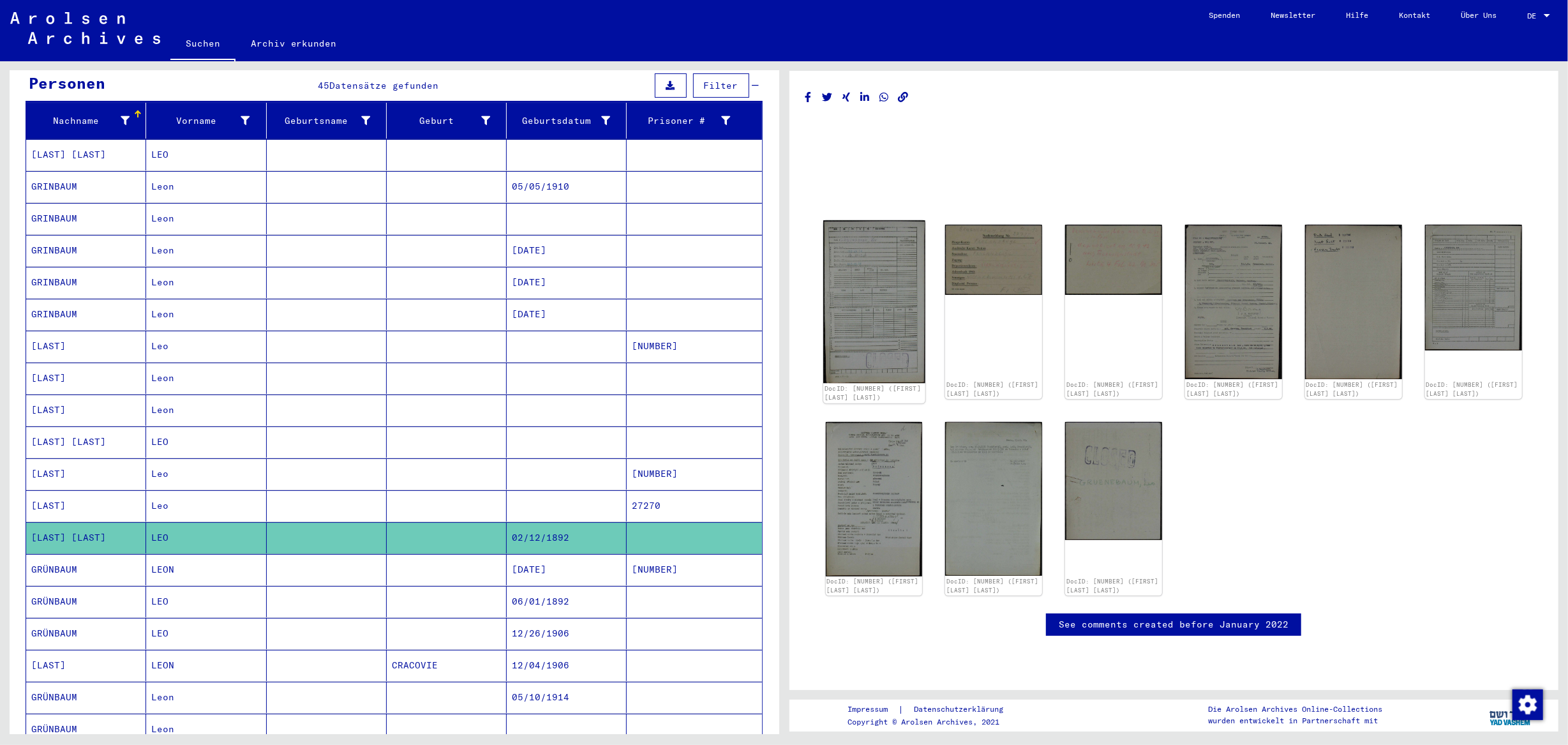 click 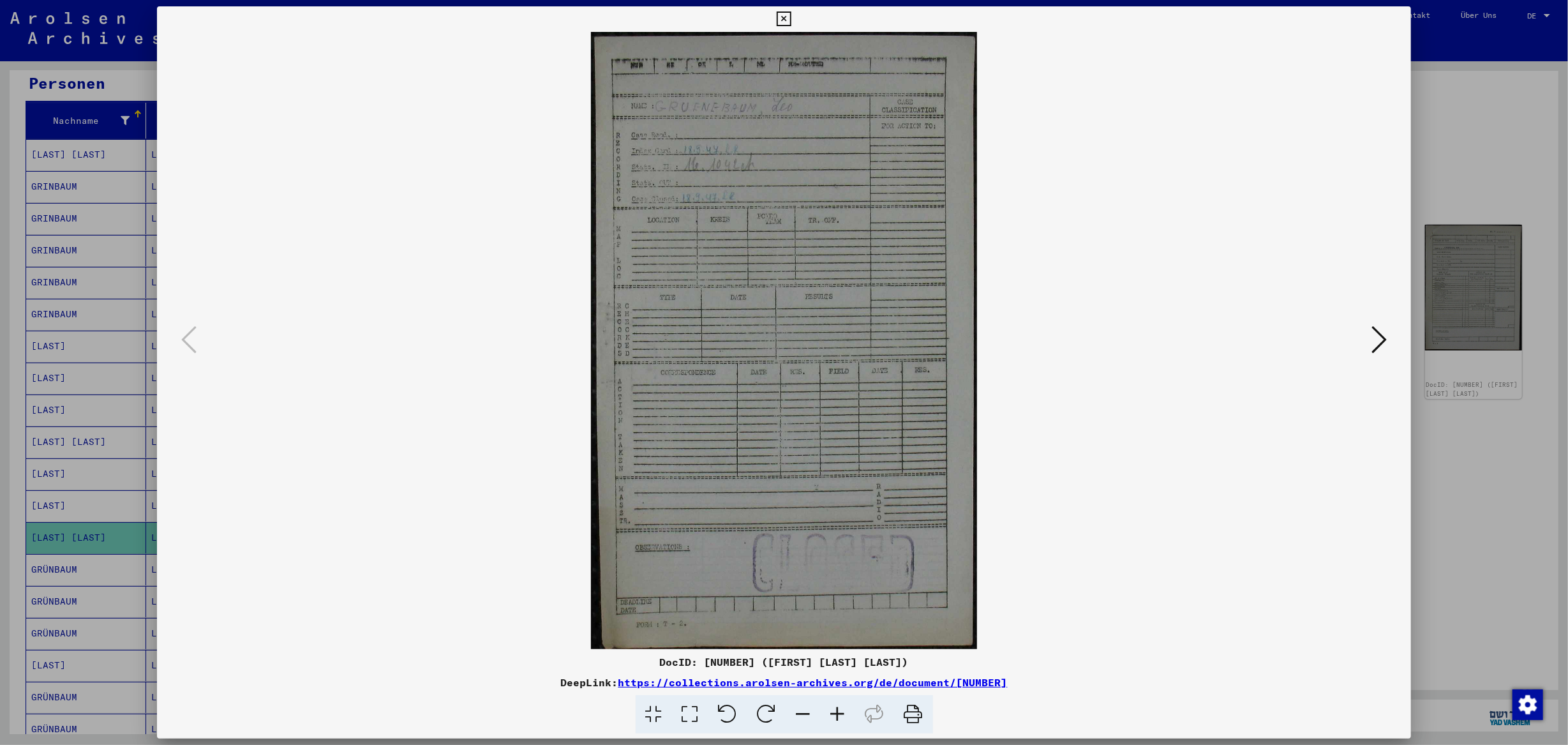 click at bounding box center (1379, 340) 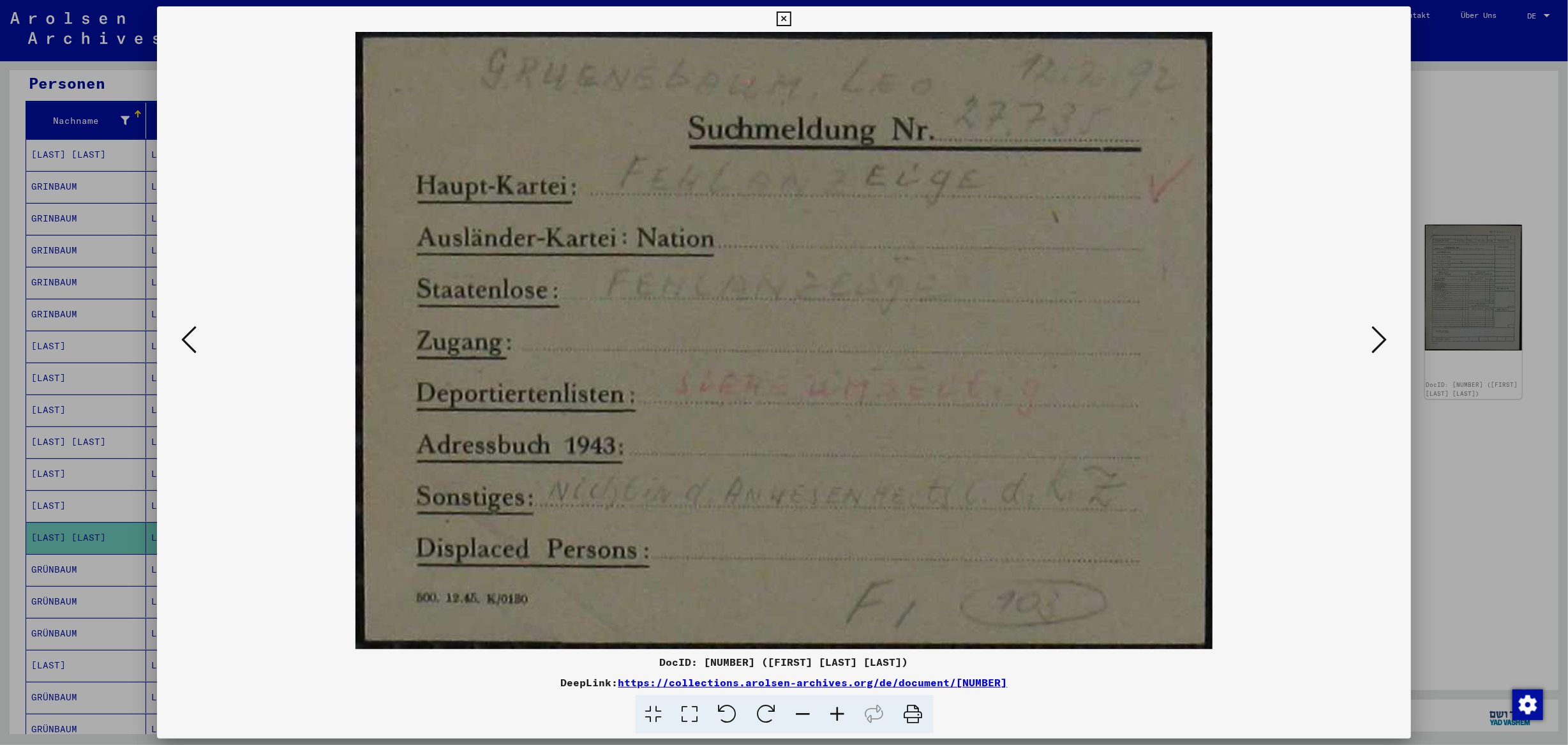 click at bounding box center [1379, 340] 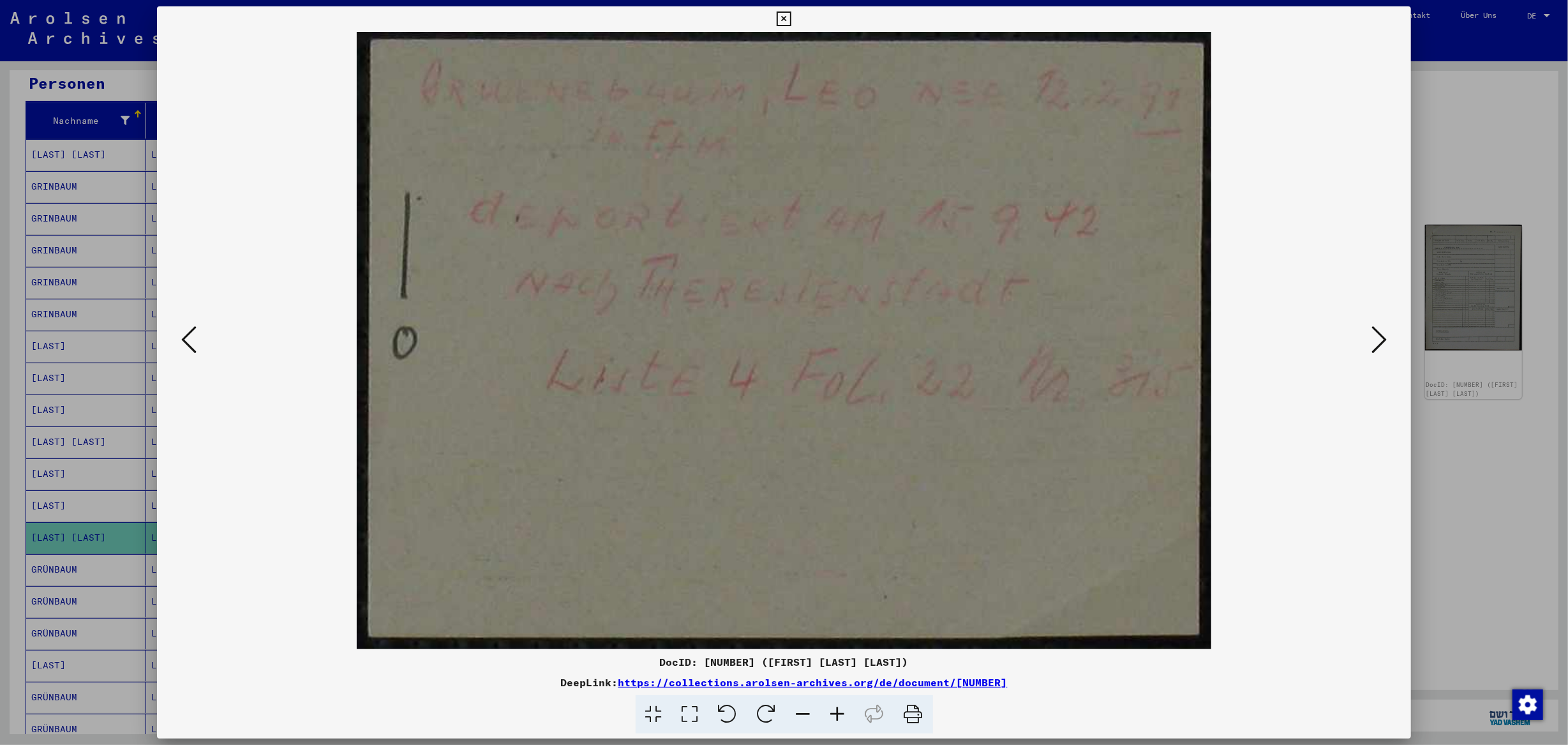 click at bounding box center (1379, 340) 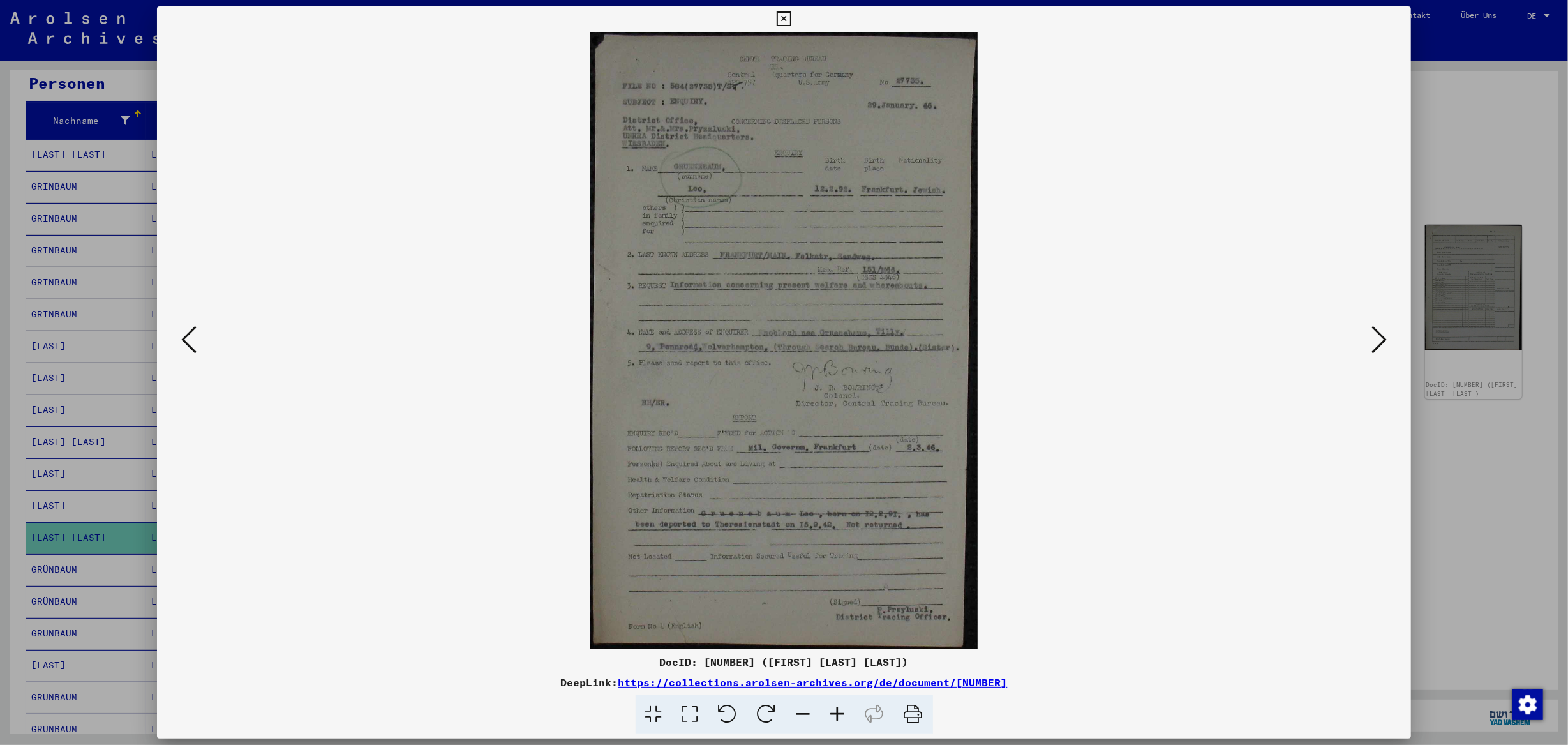 click at bounding box center (784, 19) 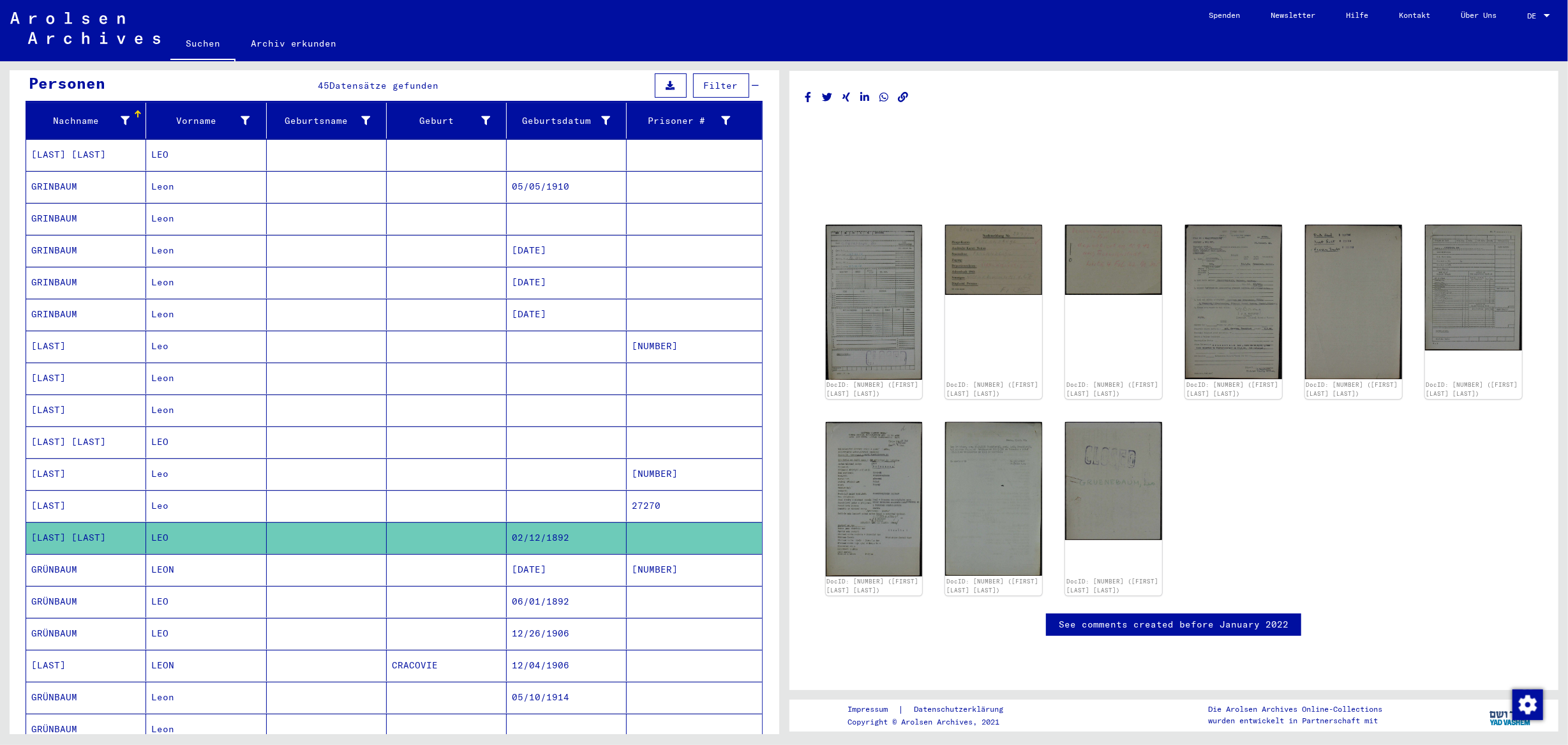 click on "GRÜNBAUM" at bounding box center (86, 633) 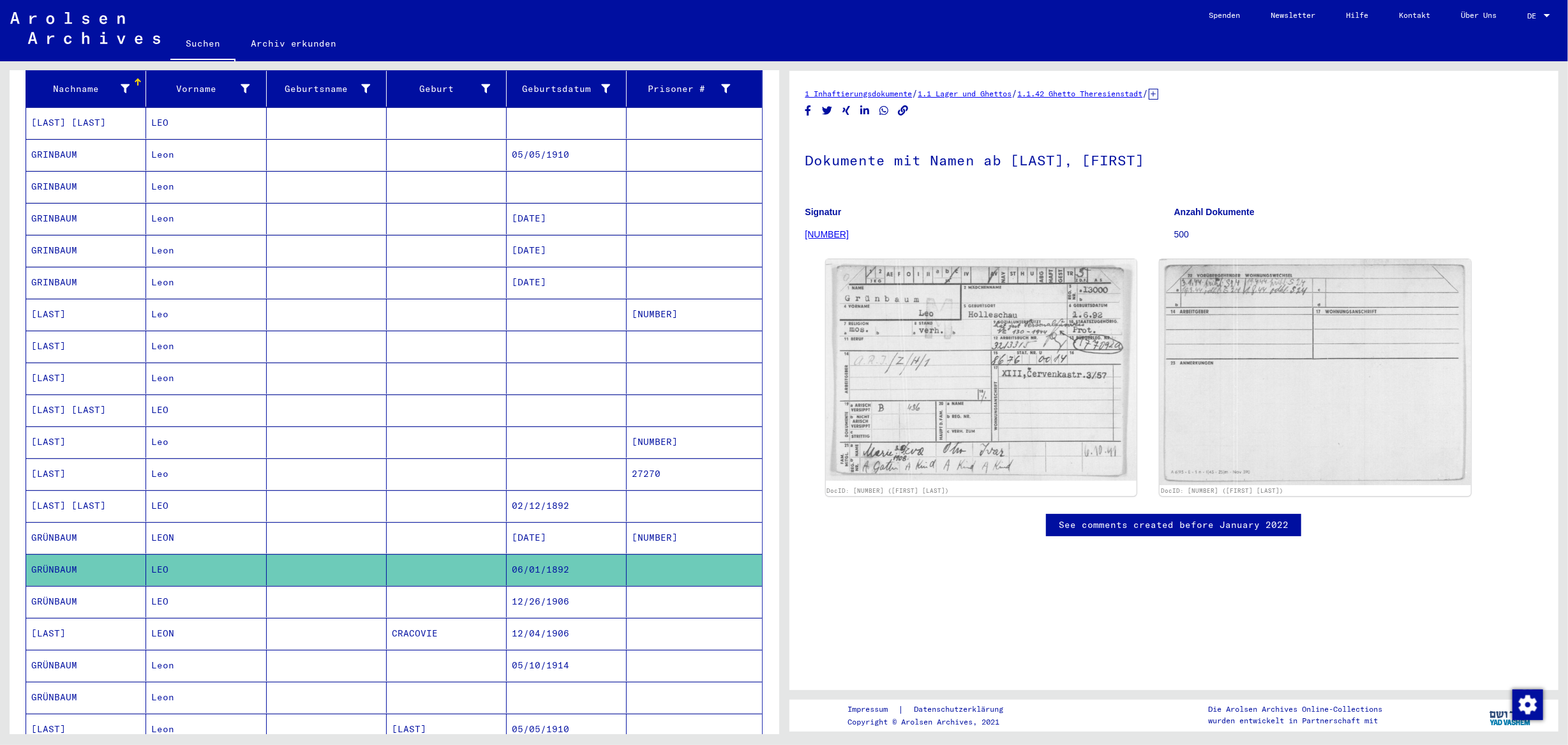 scroll, scrollTop: 199, scrollLeft: 0, axis: vertical 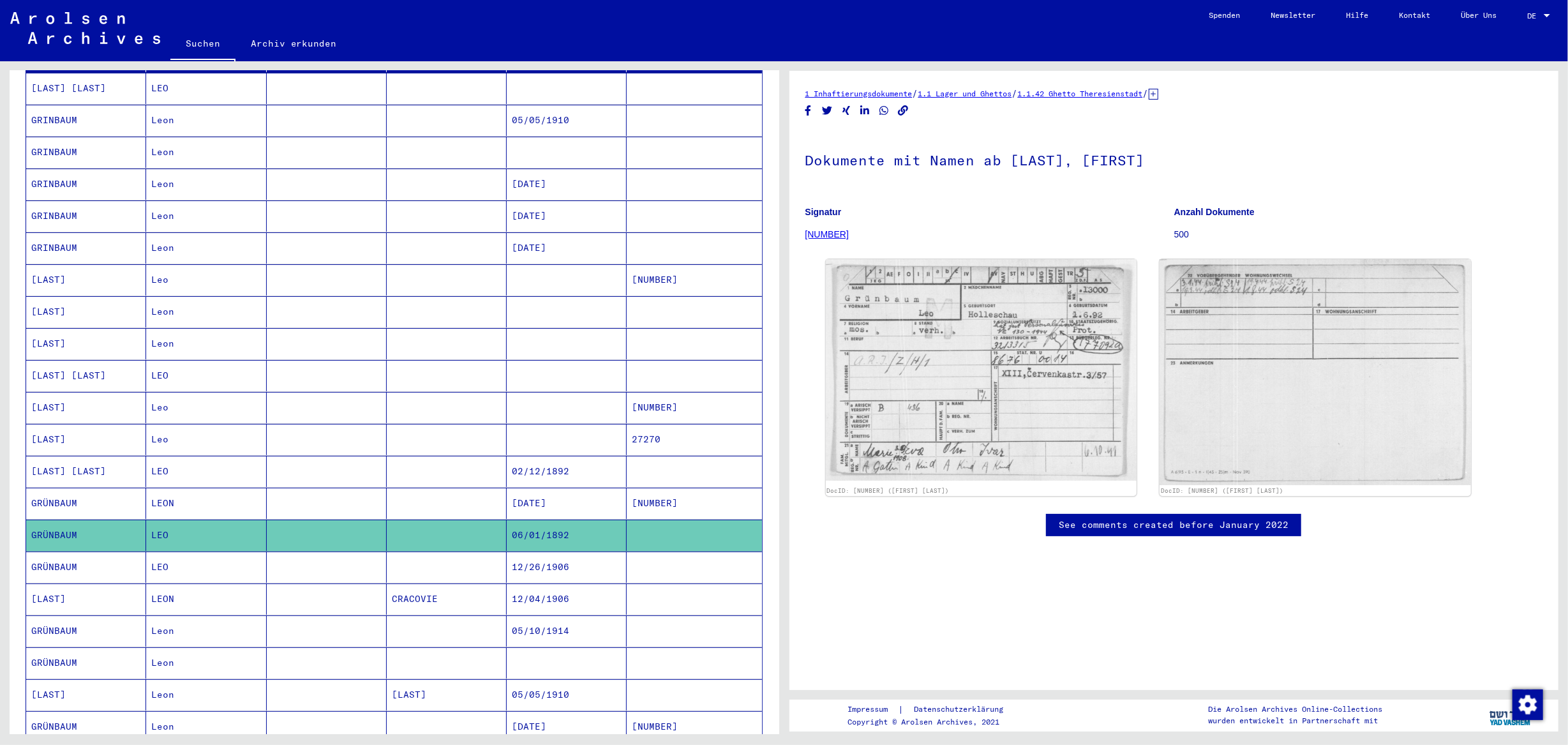 click on "GRÜNBAUM" at bounding box center (86, 599) 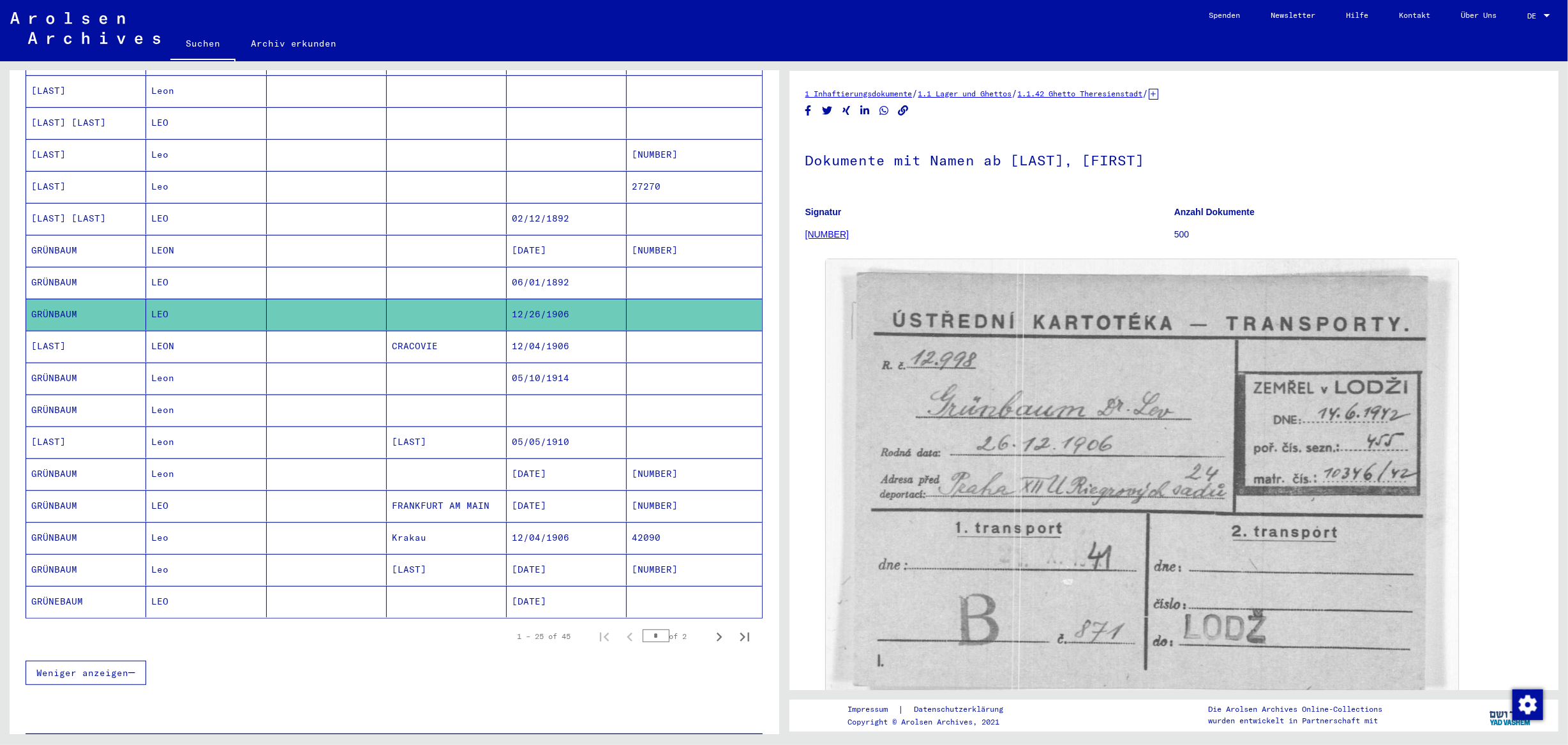 scroll, scrollTop: 465, scrollLeft: 0, axis: vertical 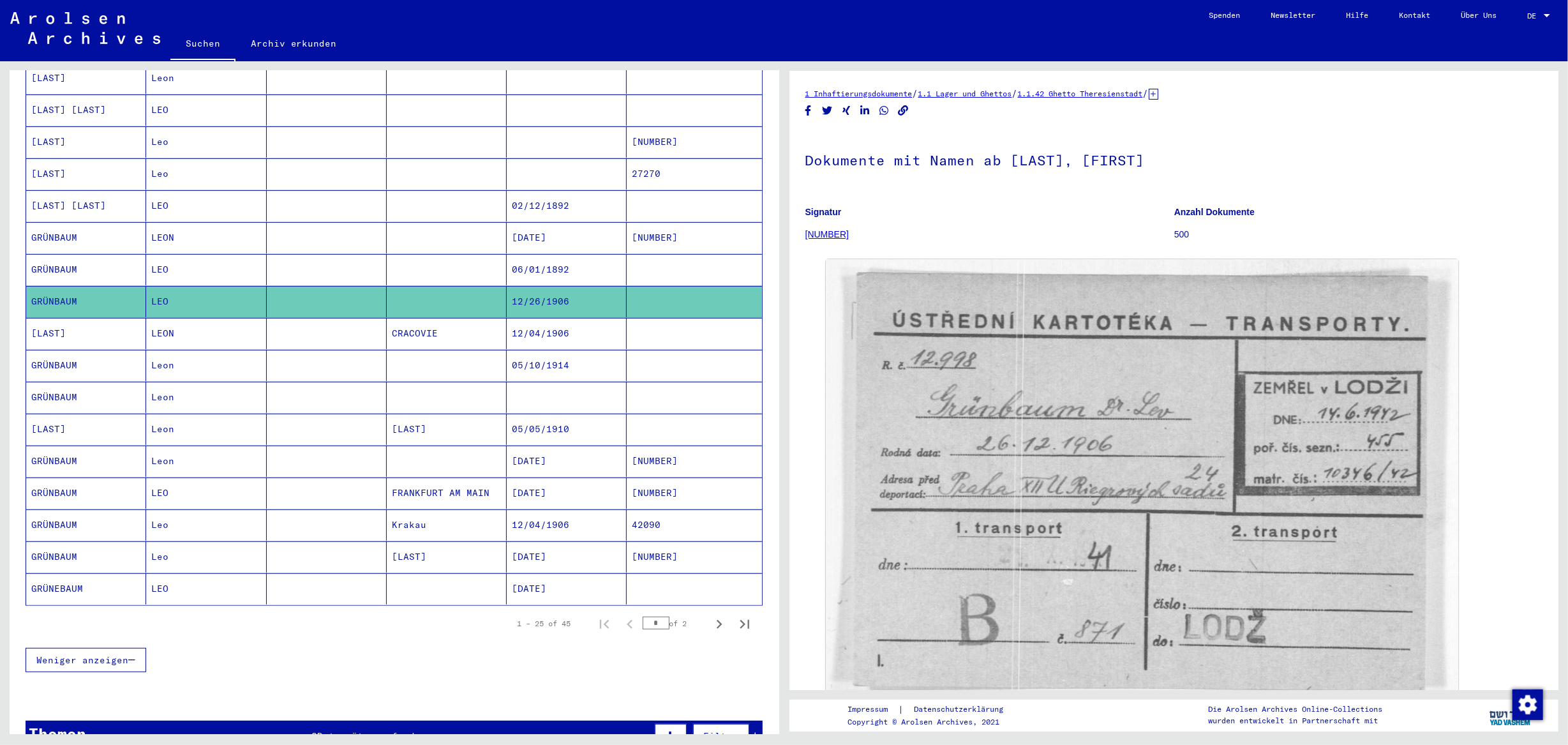 click on "GRÜNBAUM" at bounding box center [86, 525] 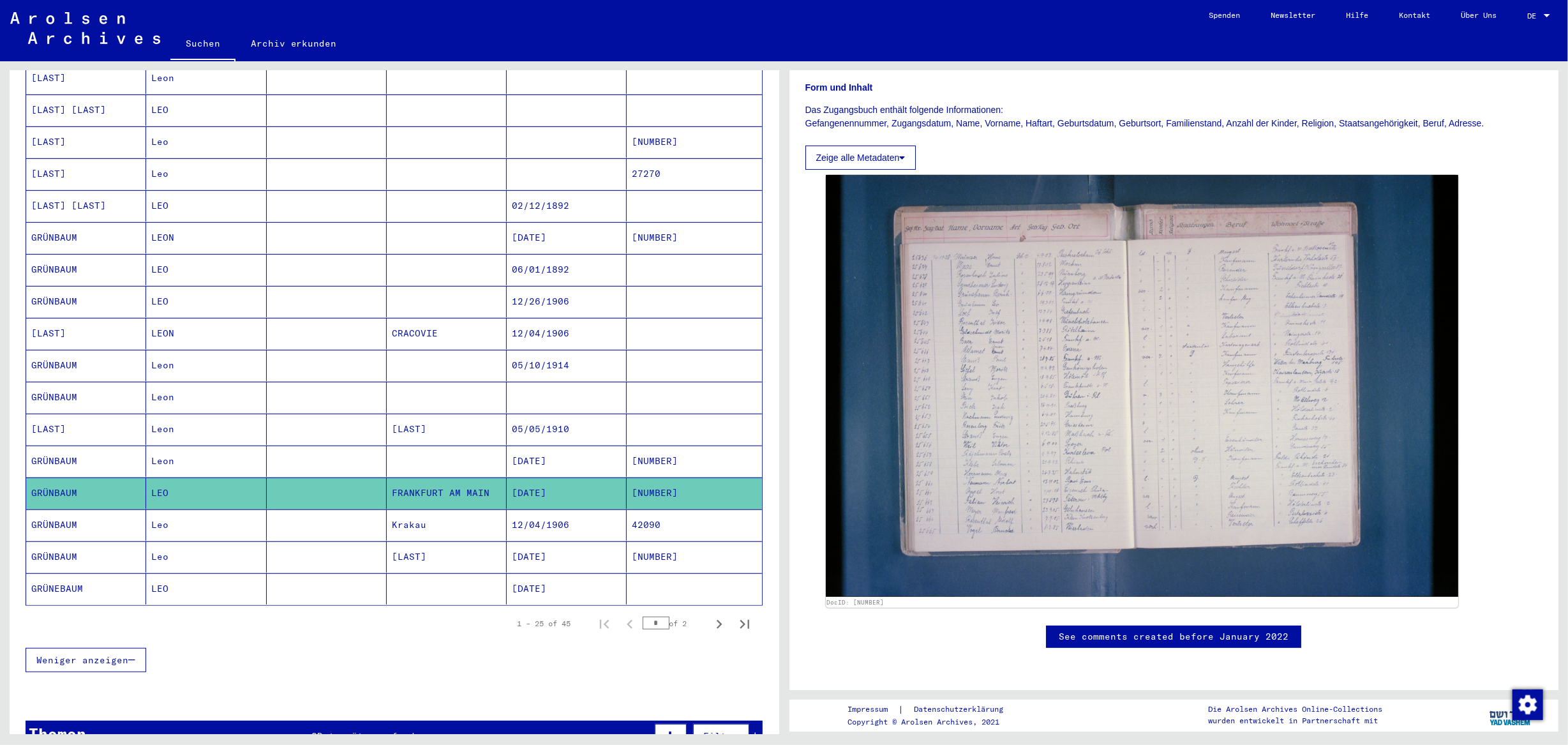 scroll, scrollTop: 266, scrollLeft: 0, axis: vertical 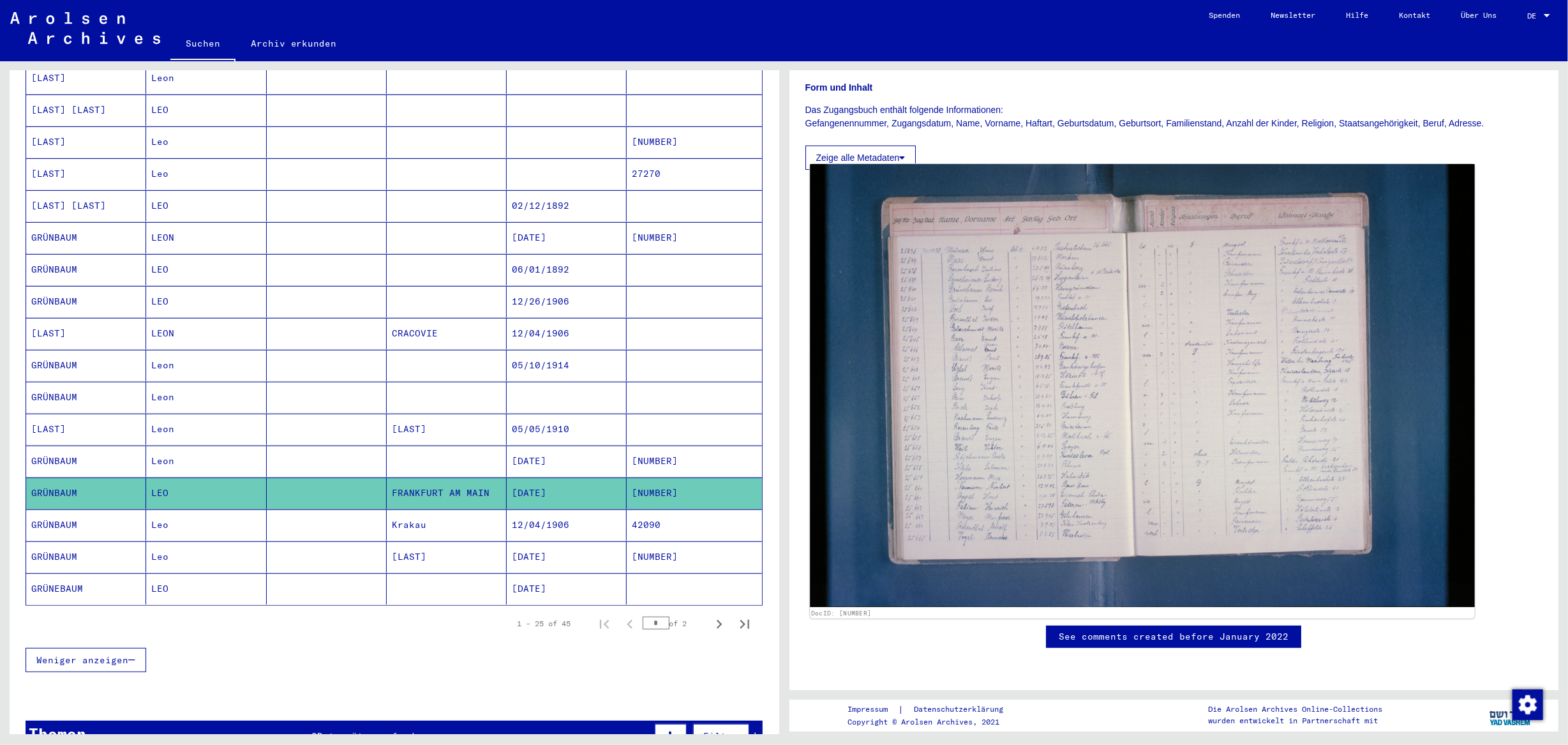 click 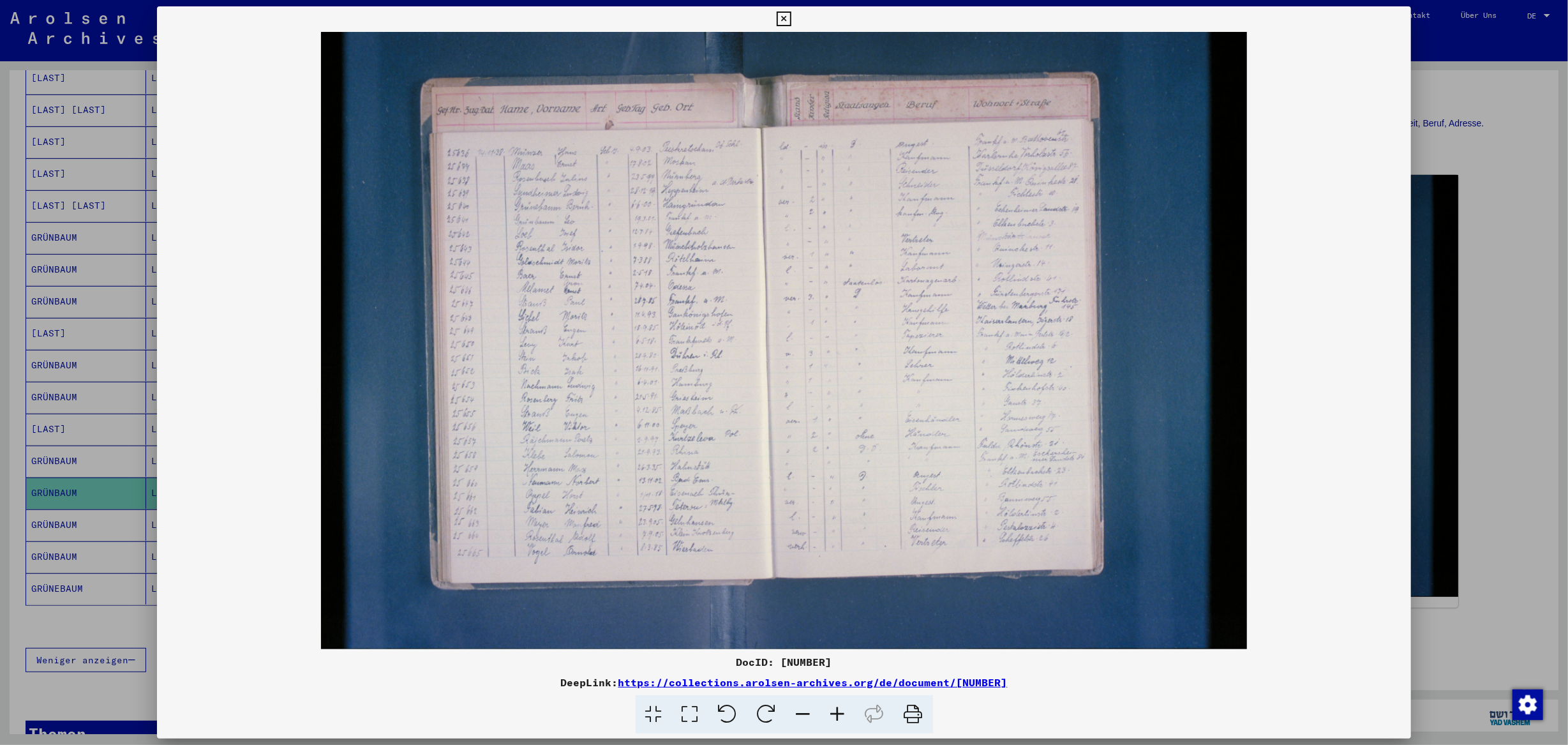 click at bounding box center [784, 340] 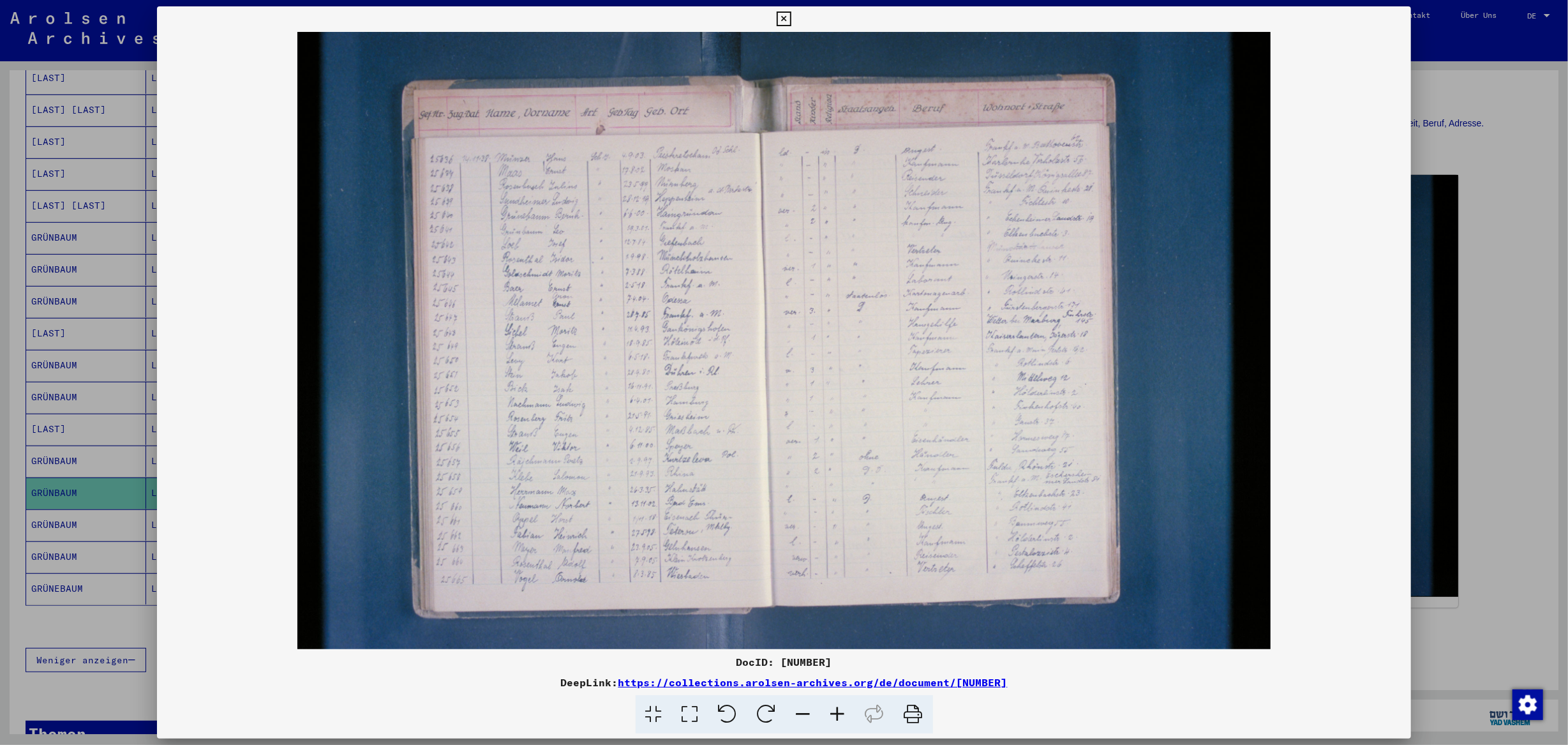 click at bounding box center (838, 714) 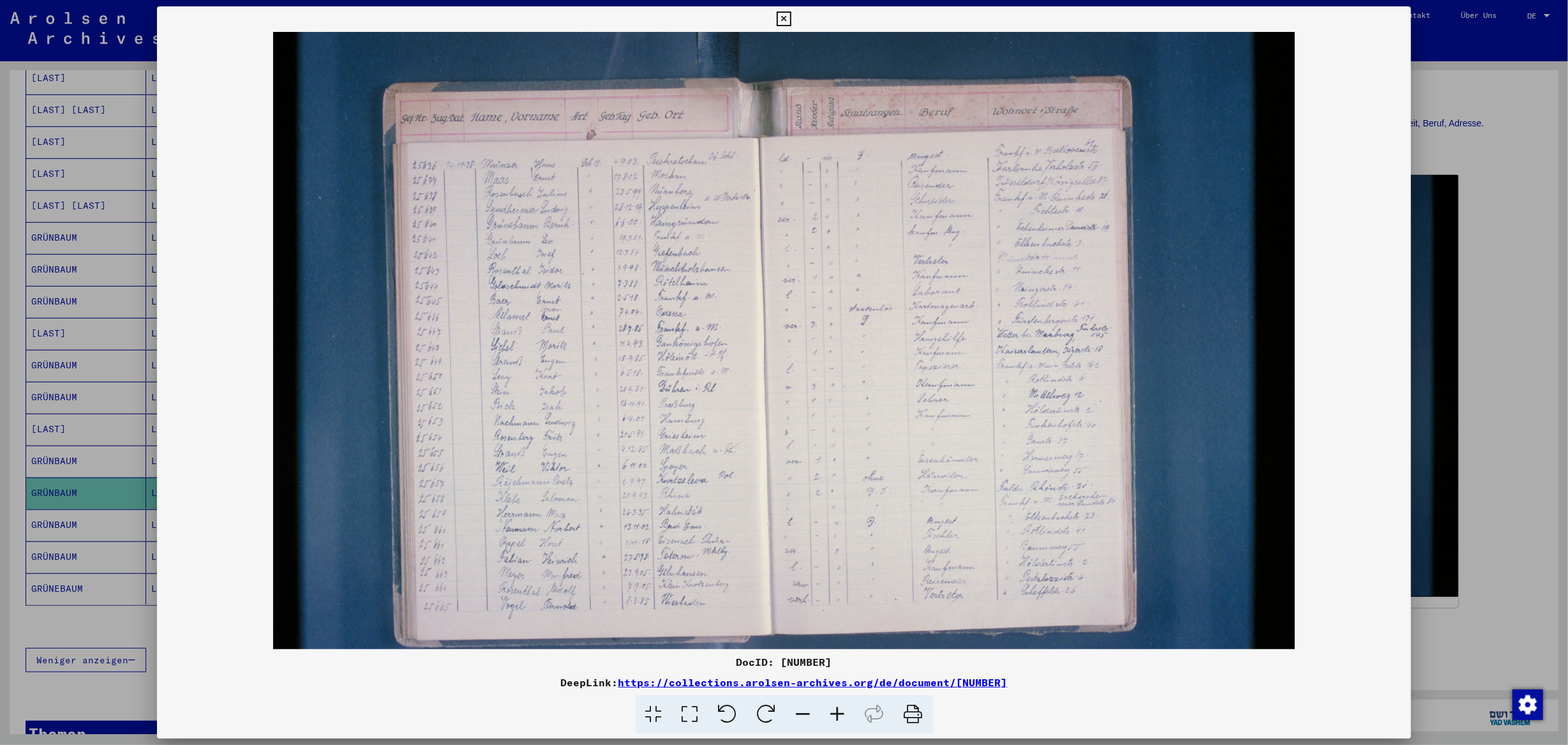 click at bounding box center [838, 714] 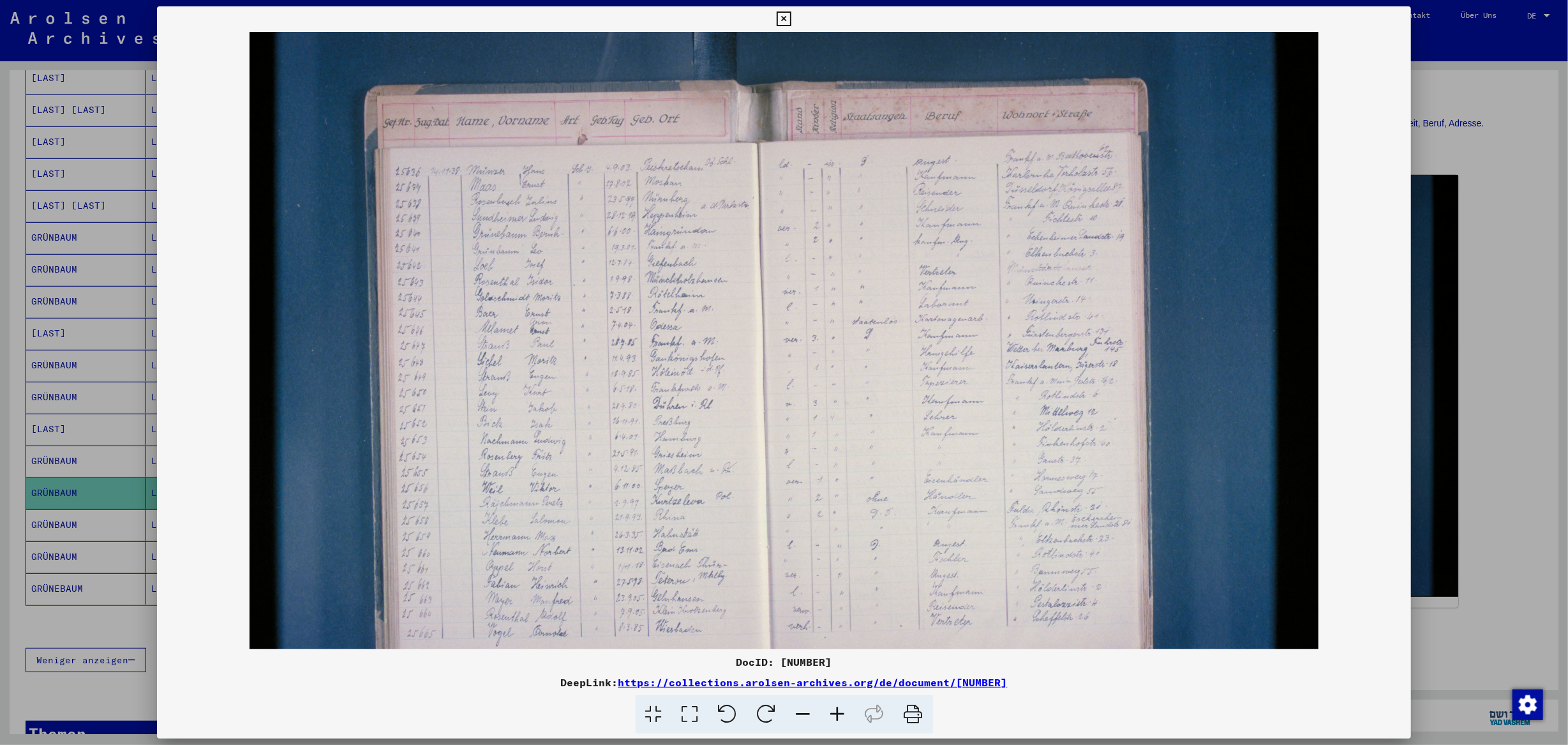 click at bounding box center (838, 714) 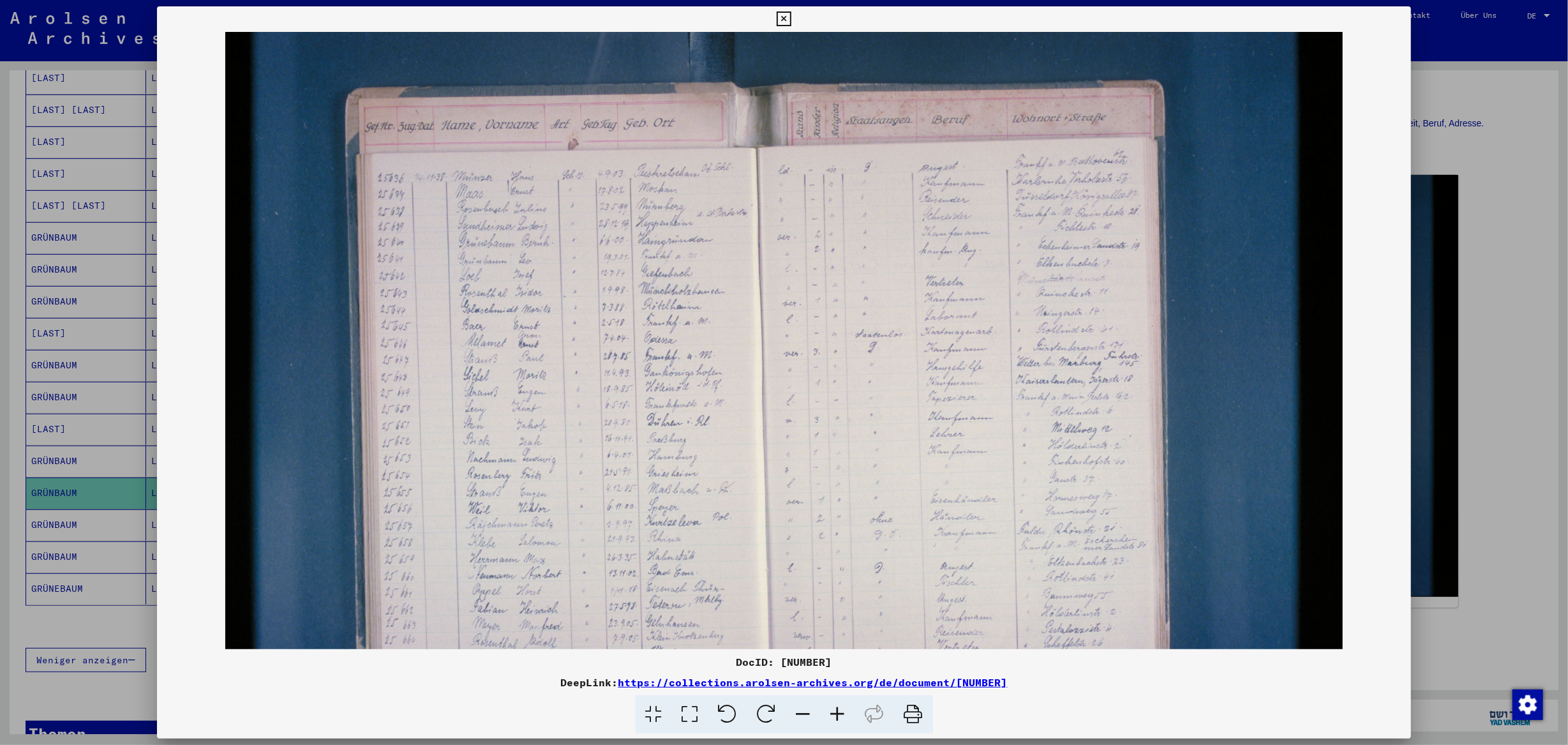 click at bounding box center [838, 714] 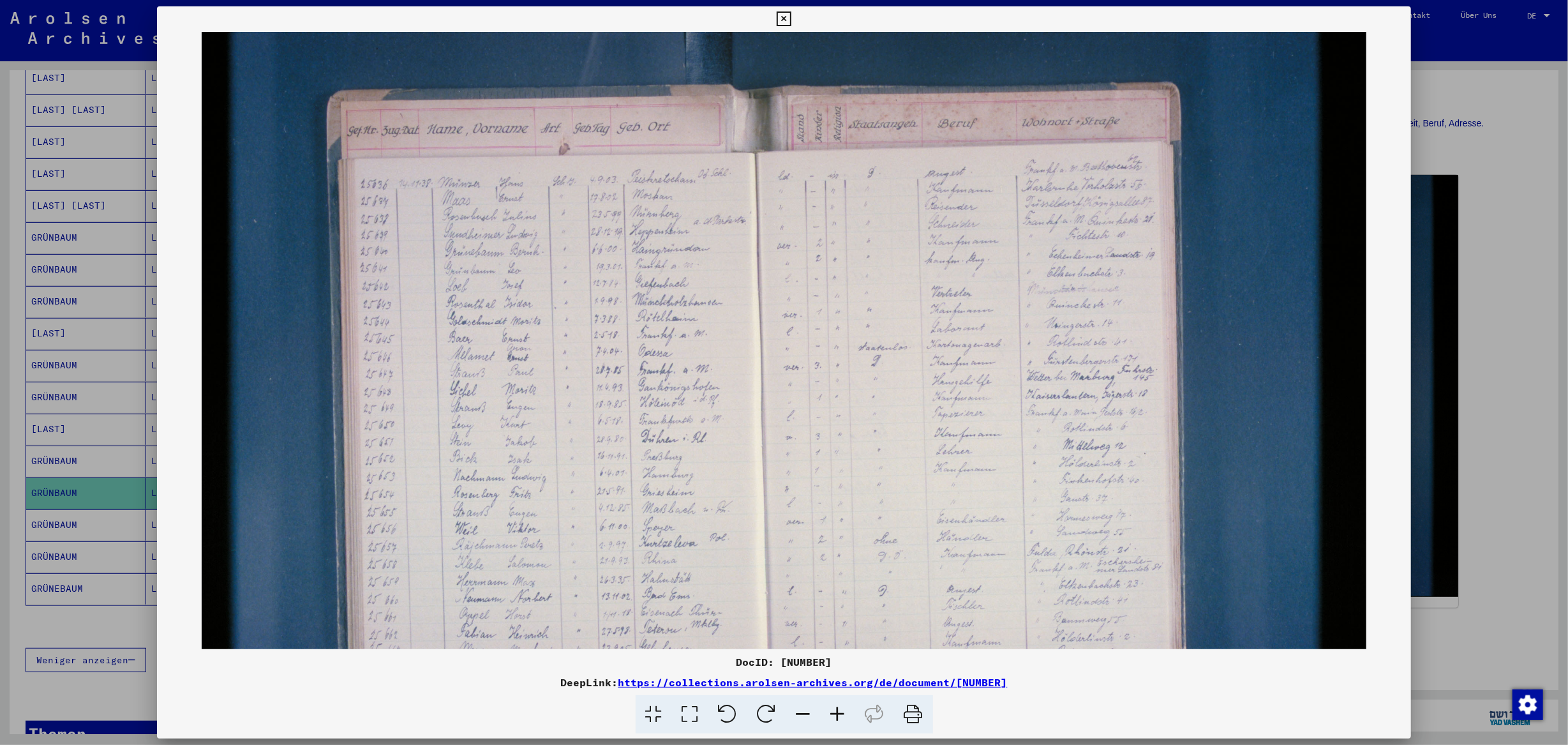 click at bounding box center (838, 714) 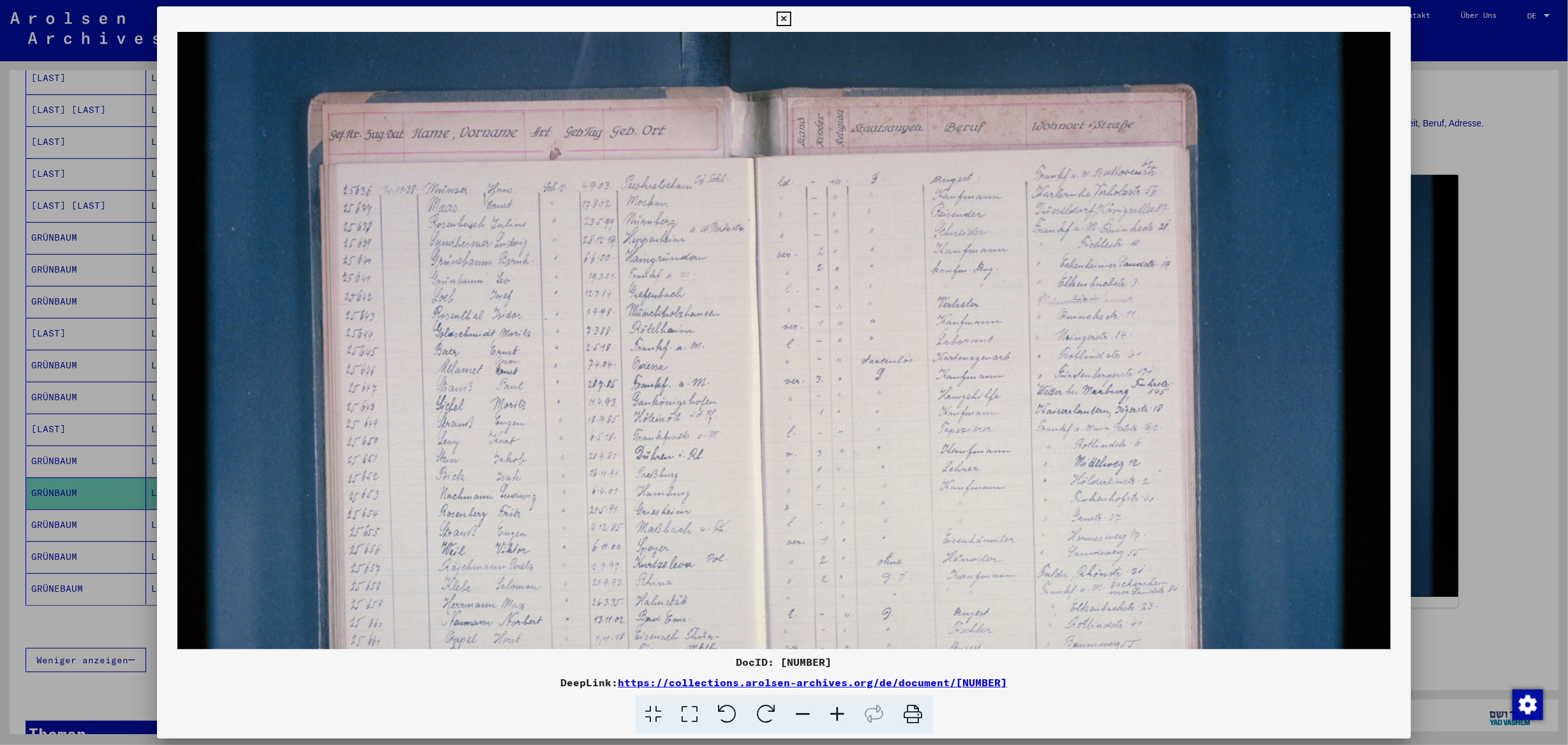 click at bounding box center [838, 714] 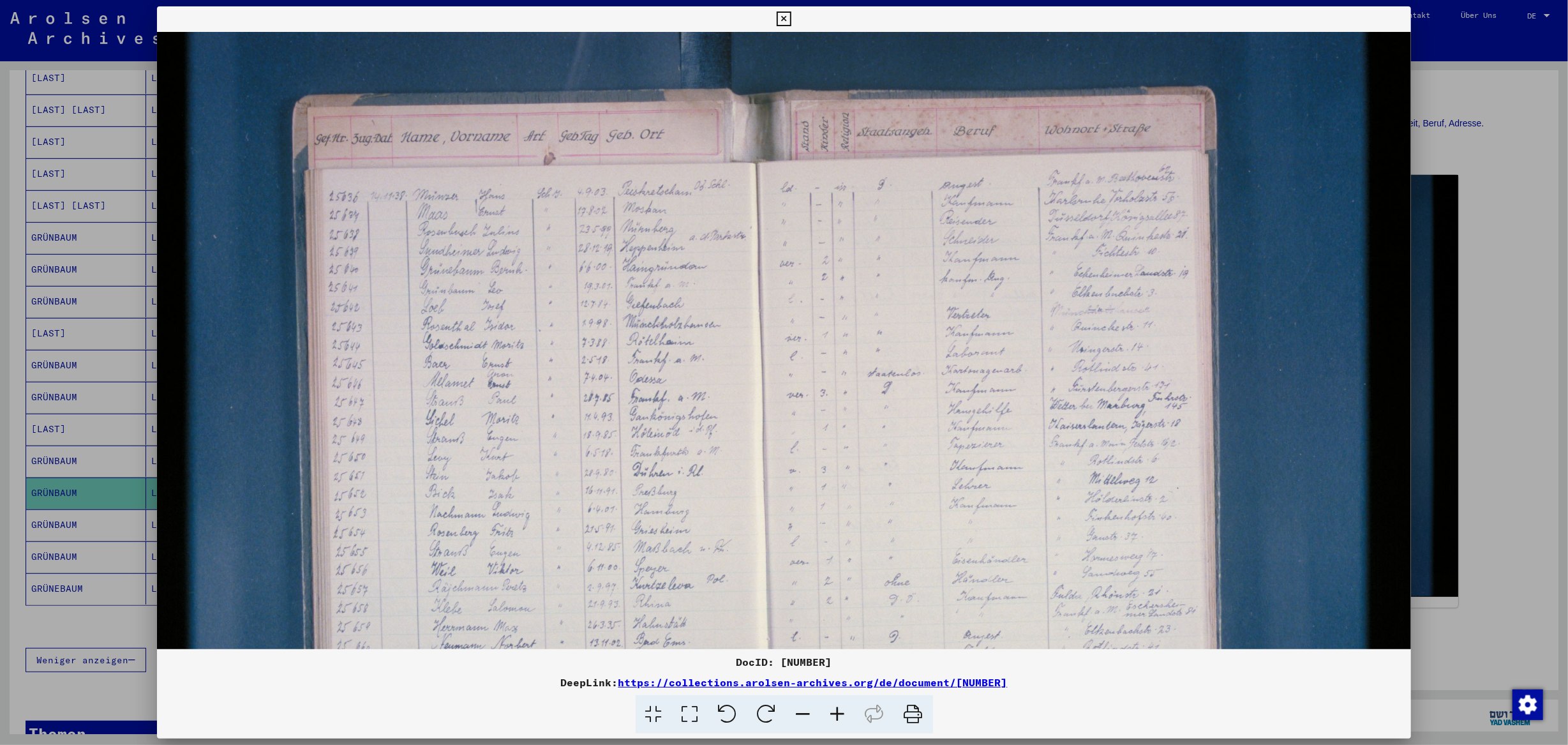 click at bounding box center (838, 714) 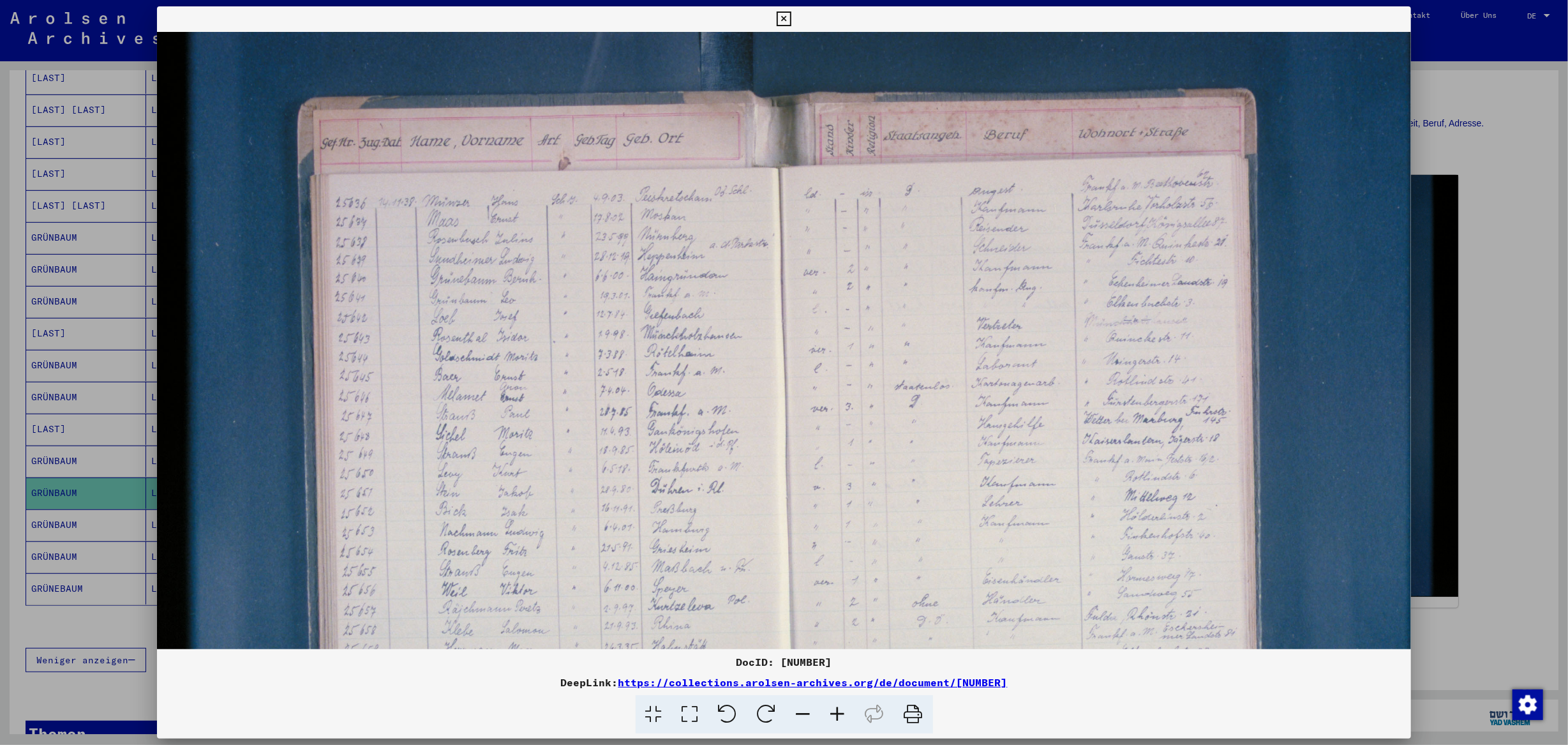click at bounding box center [784, 19] 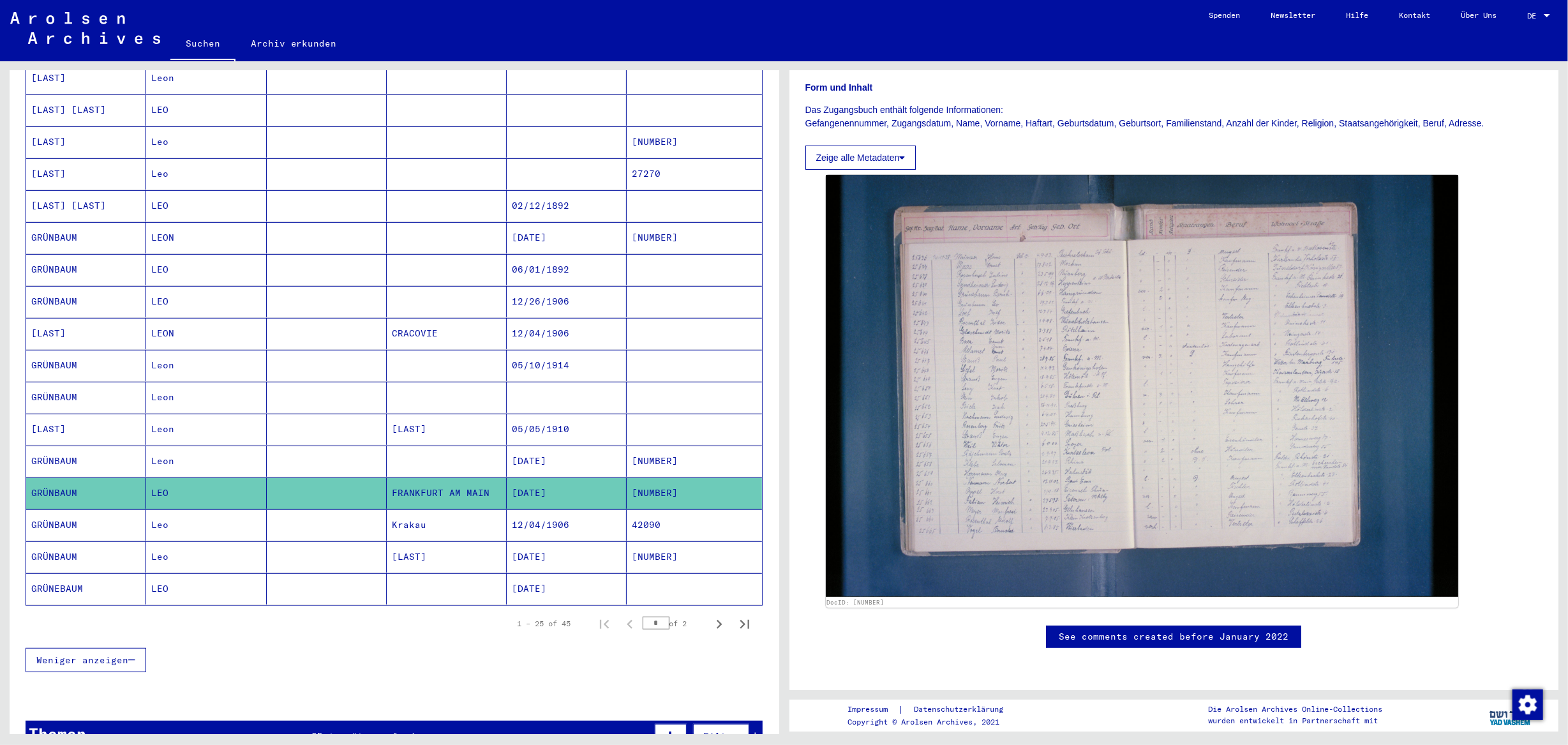 click on "[LAST]" at bounding box center (86, 206) 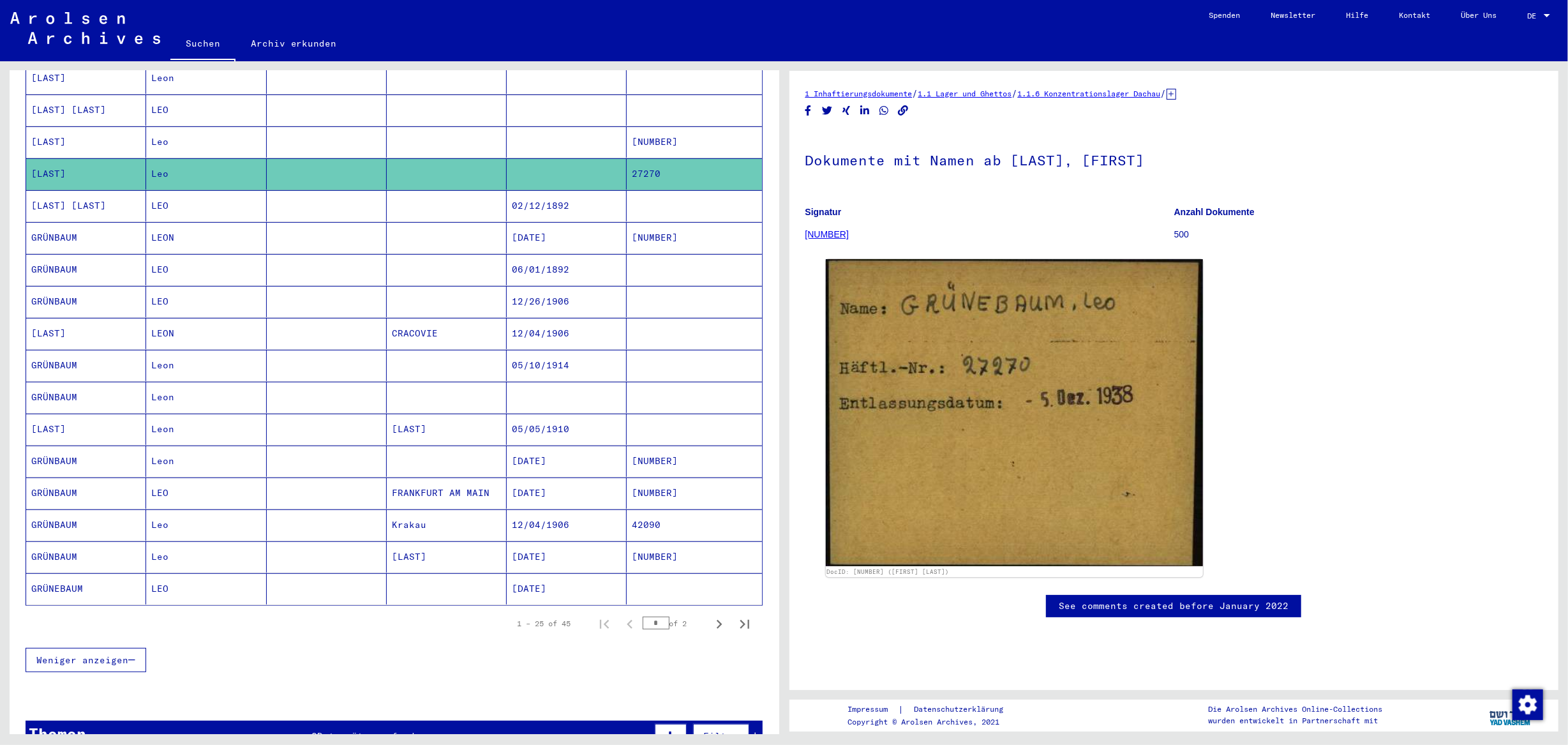 click on "[LAST]" at bounding box center (86, 174) 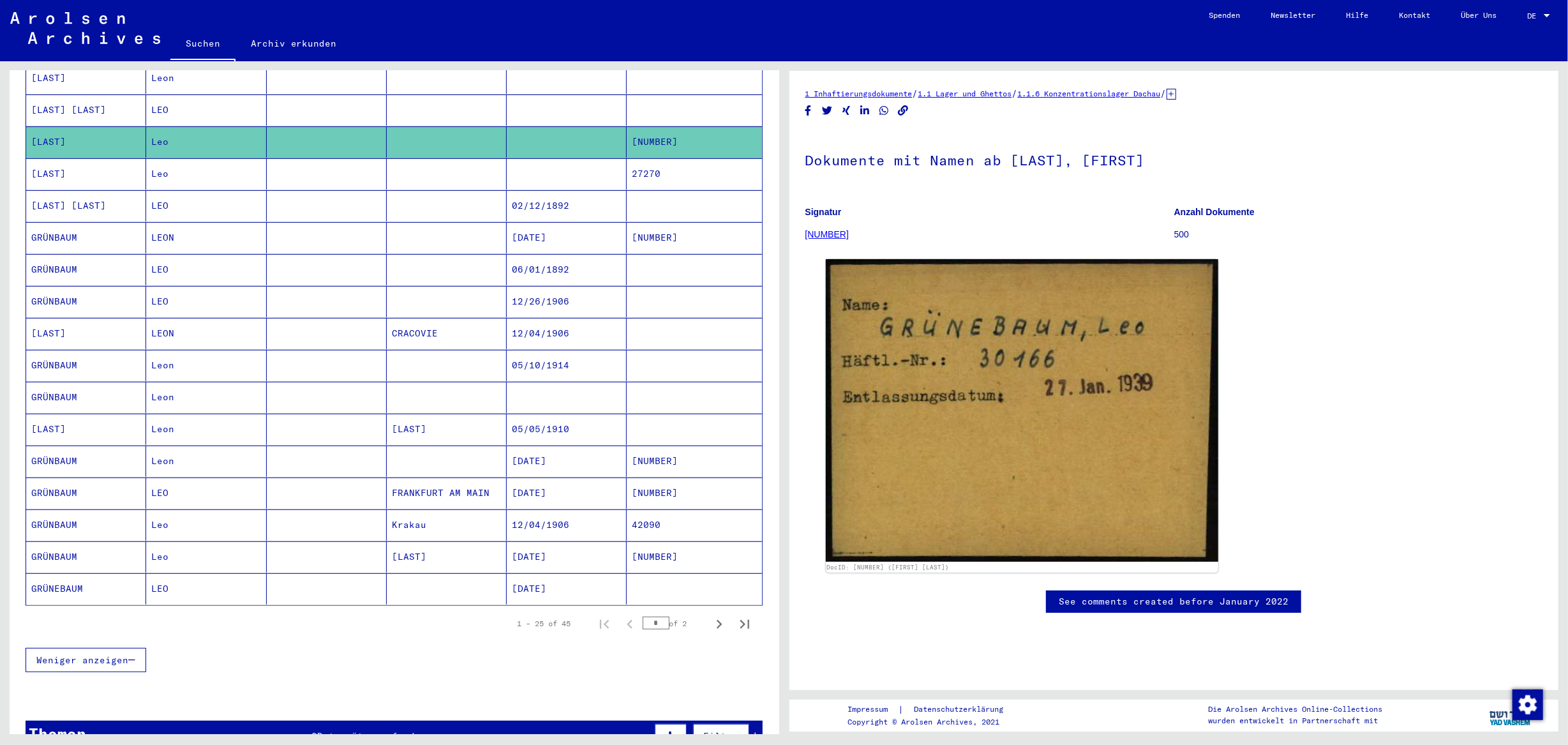 click on "[LAST] [LAST]" at bounding box center (86, 142) 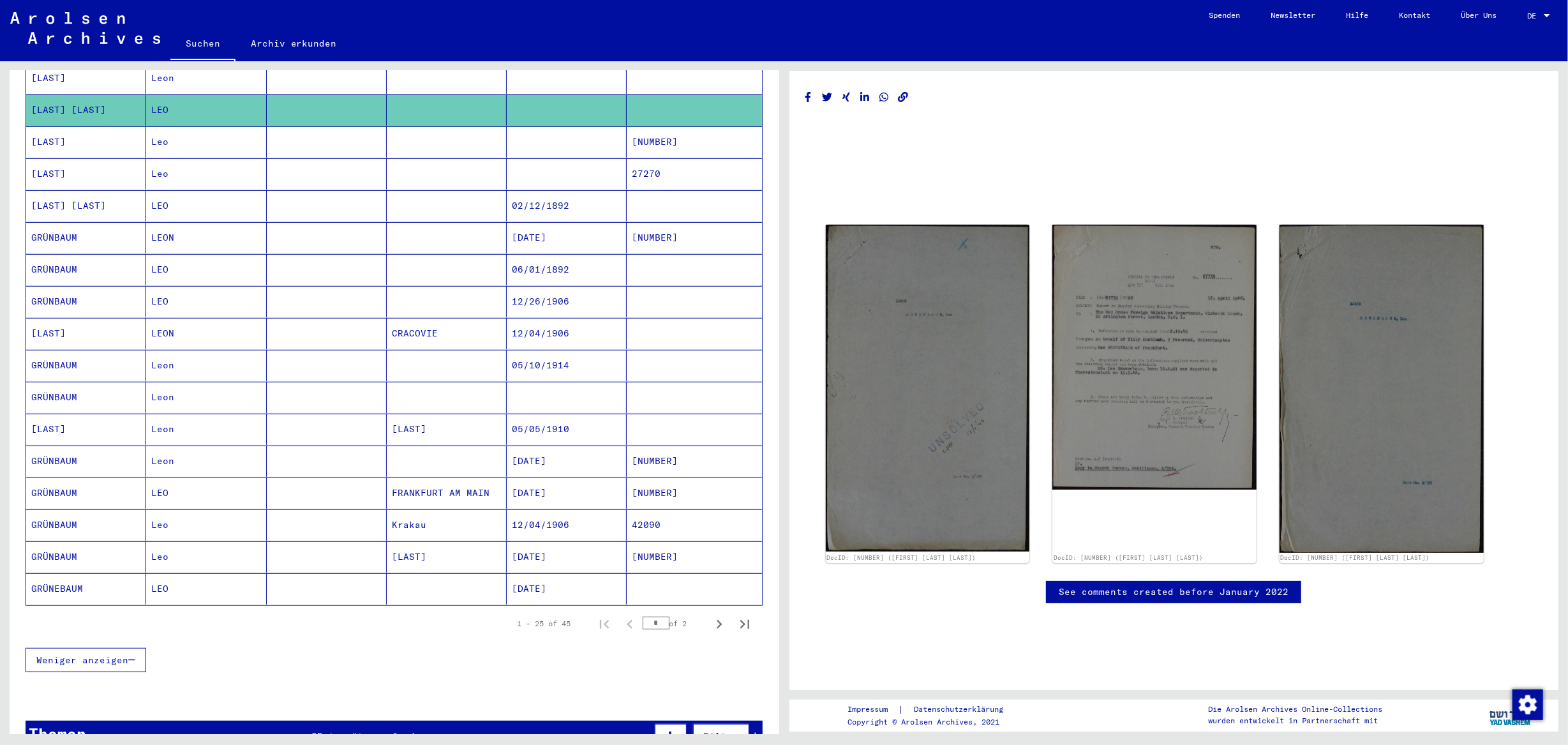 click on "[LAST]" at bounding box center [86, 206] 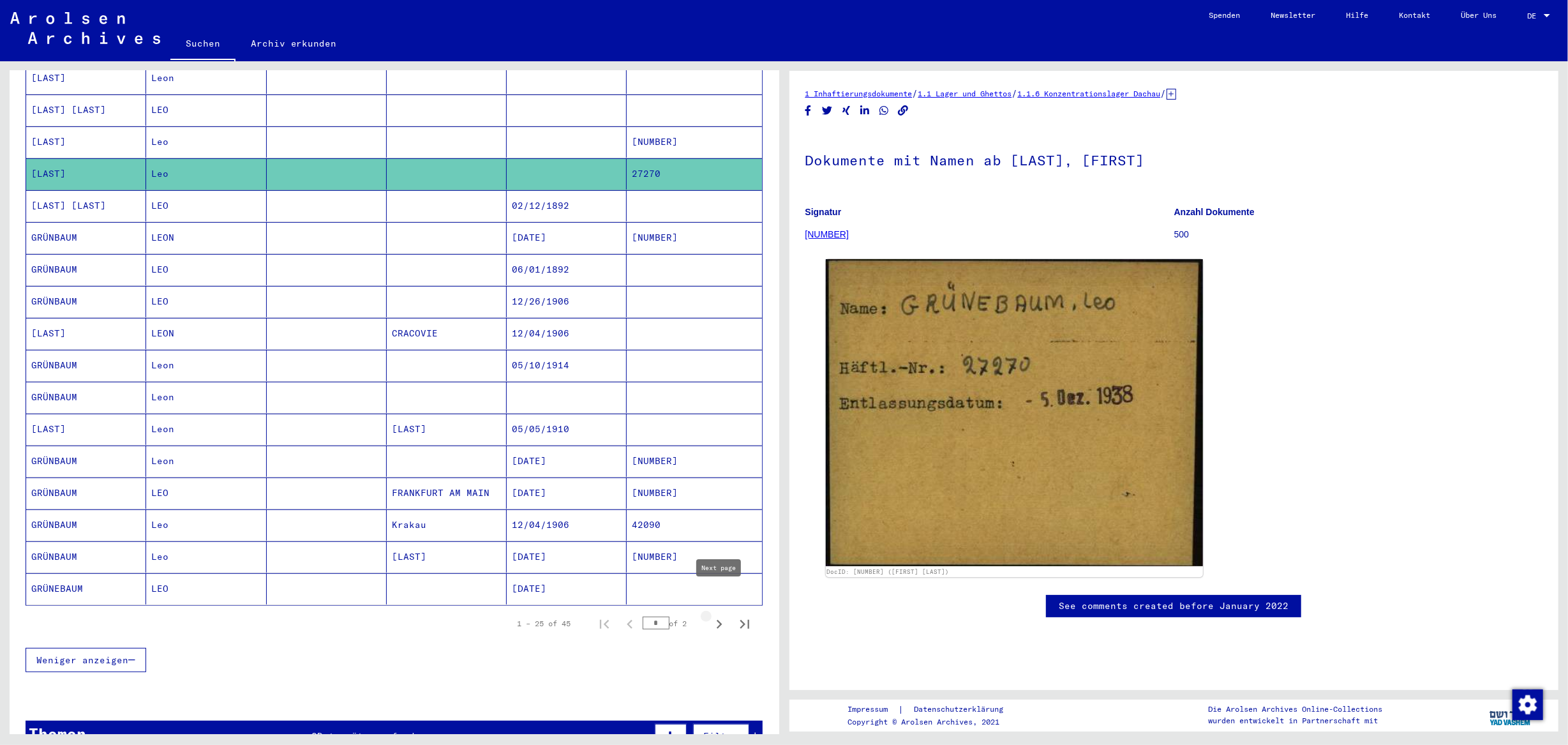 click 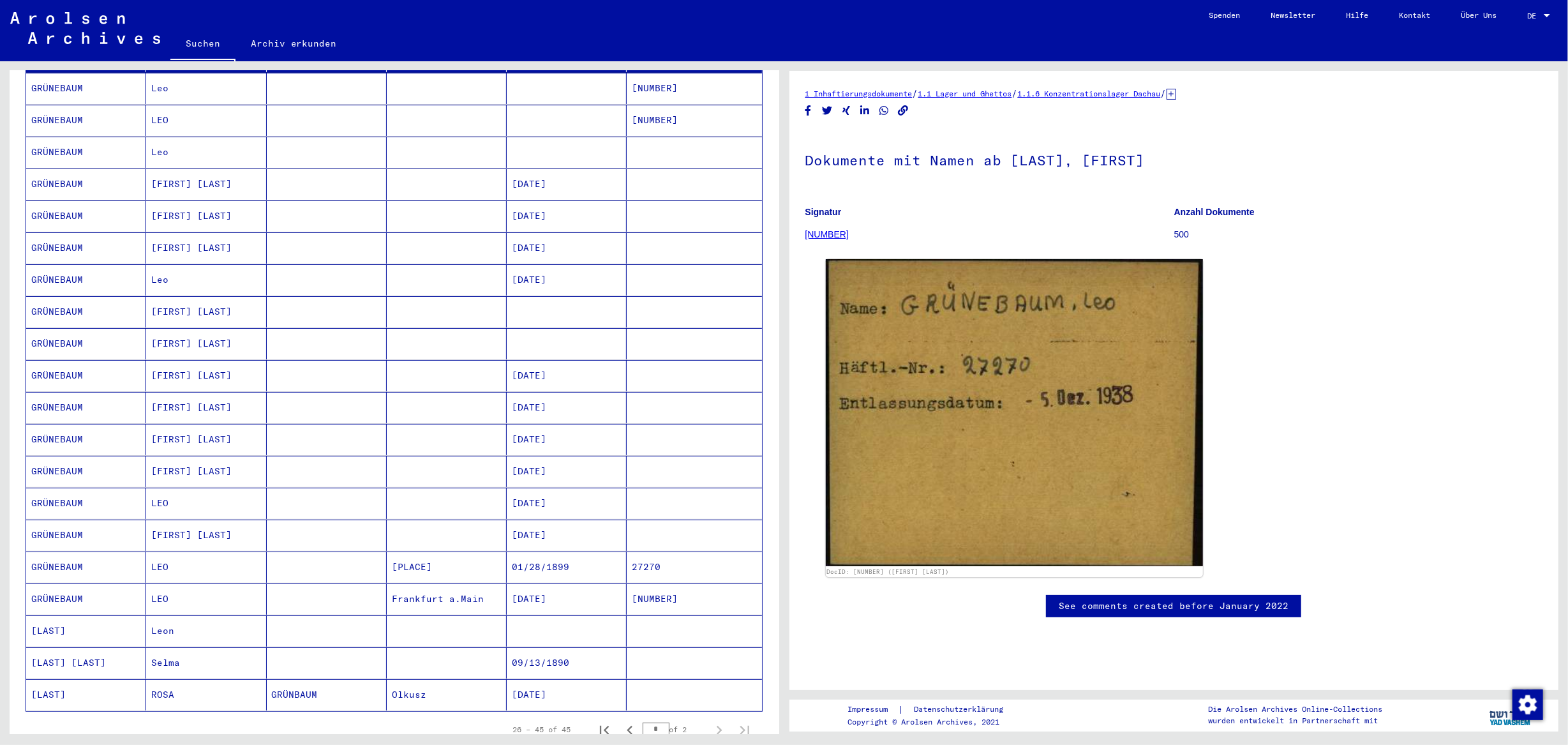 scroll, scrollTop: 0, scrollLeft: 0, axis: both 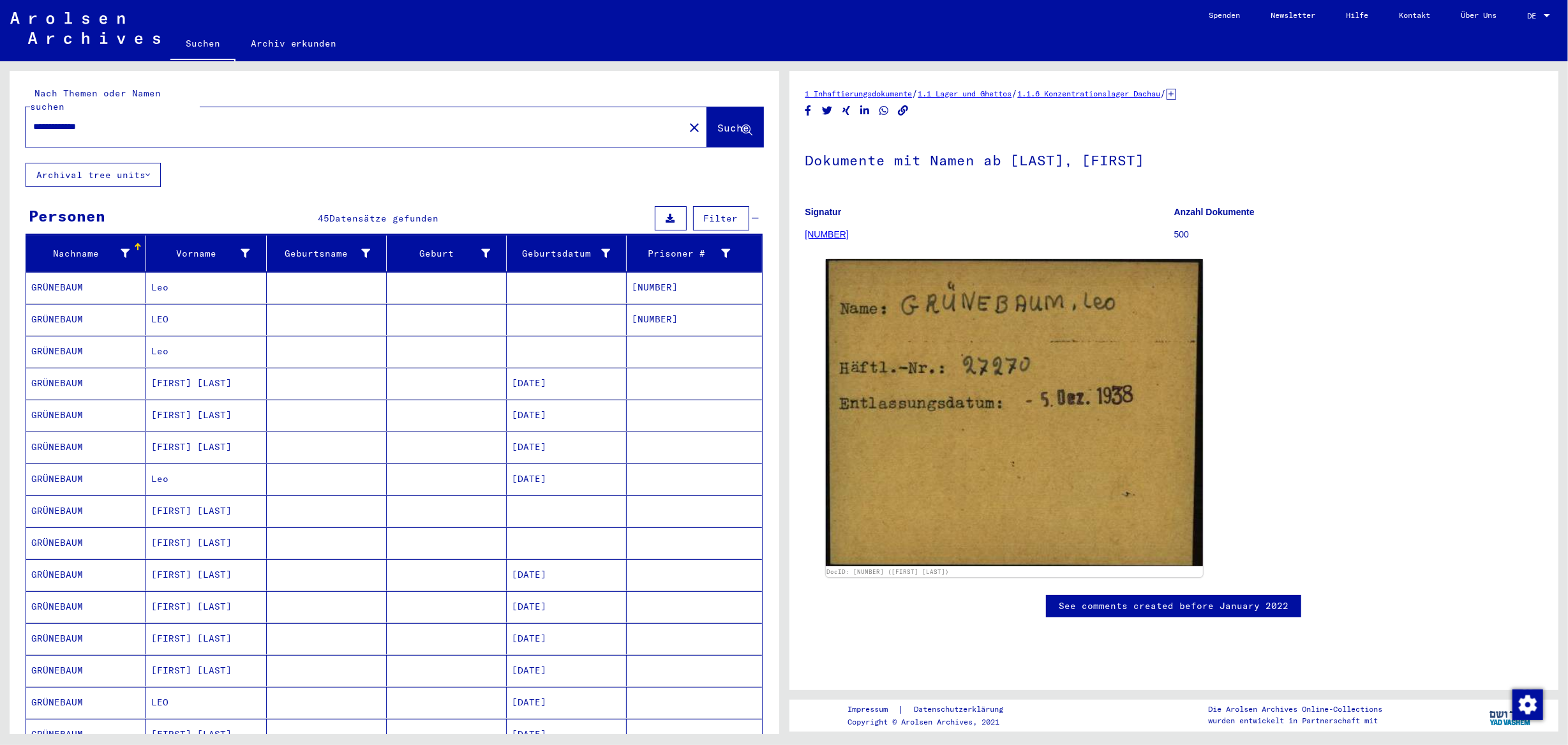 click on "GRÜNEBAUM" at bounding box center (86, 319) 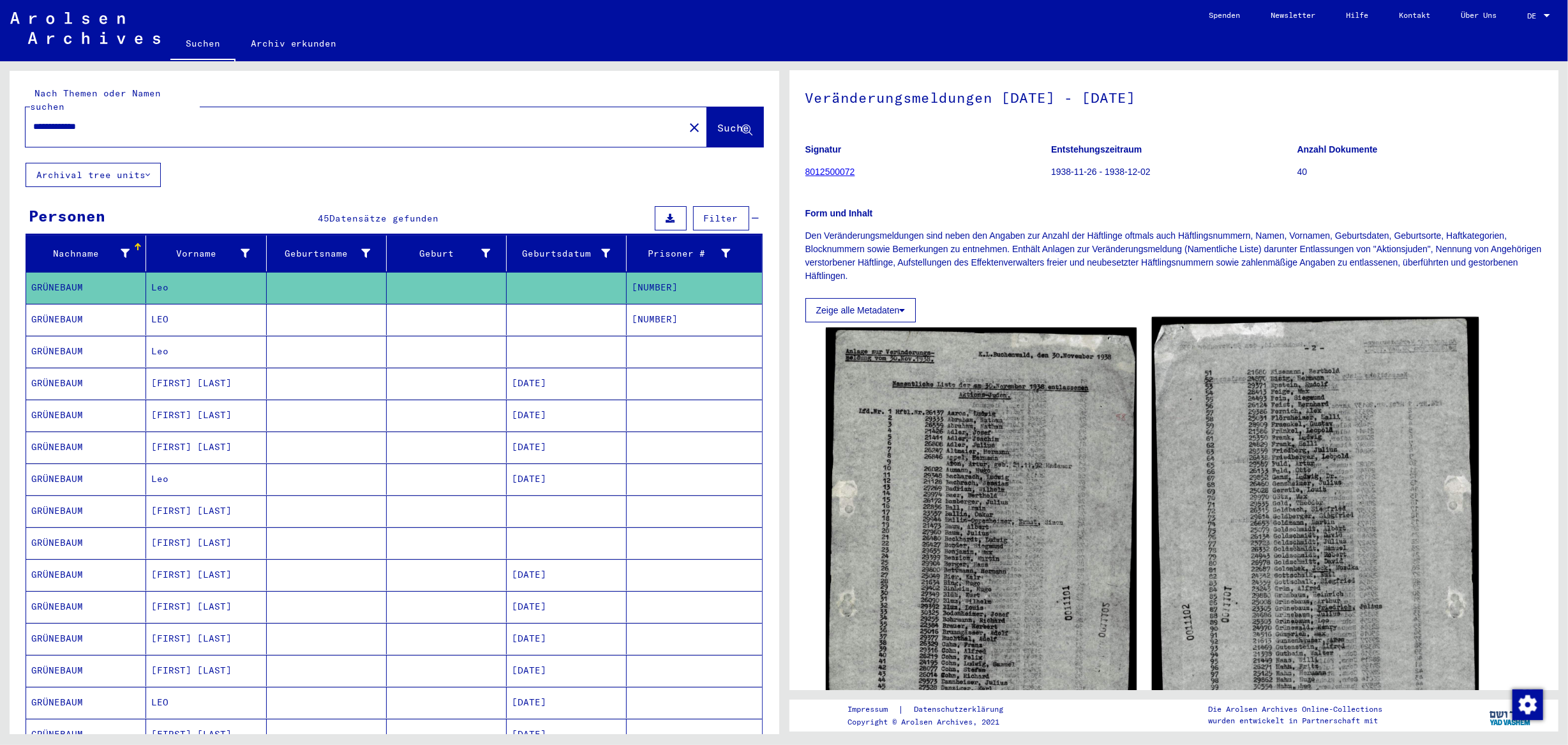 scroll, scrollTop: 66, scrollLeft: 0, axis: vertical 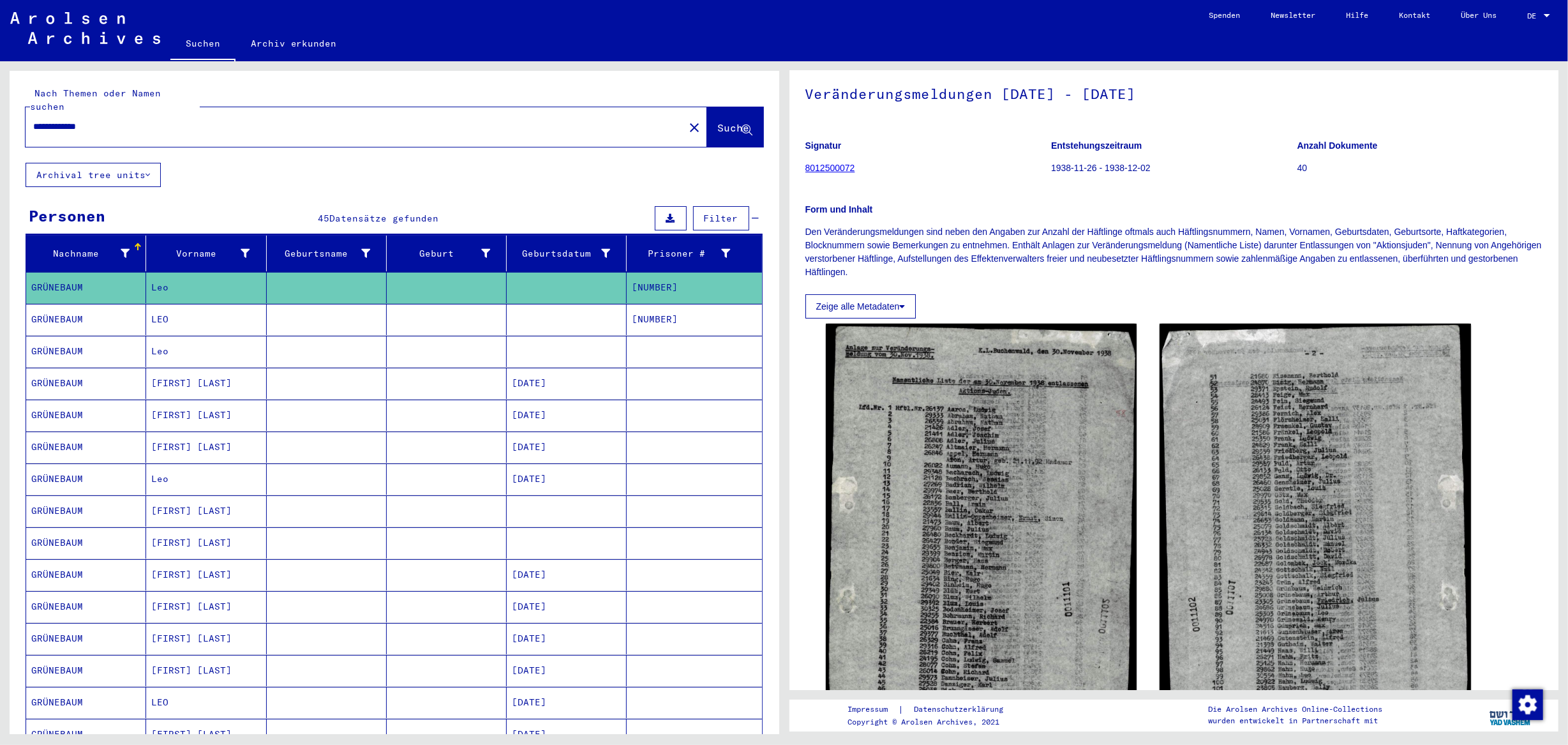click on "GRÜNEBAUM" at bounding box center [86, 383] 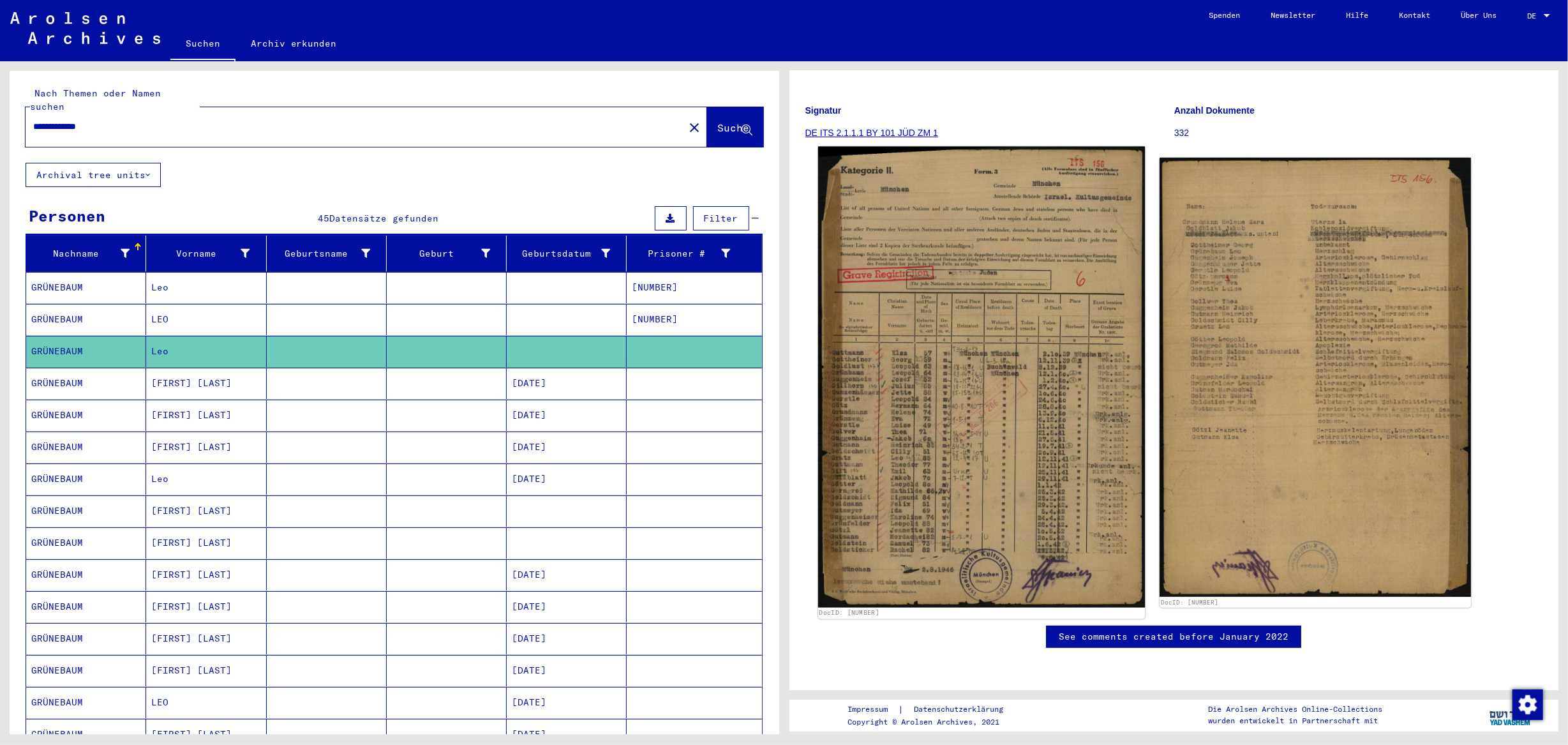 scroll, scrollTop: 266, scrollLeft: 0, axis: vertical 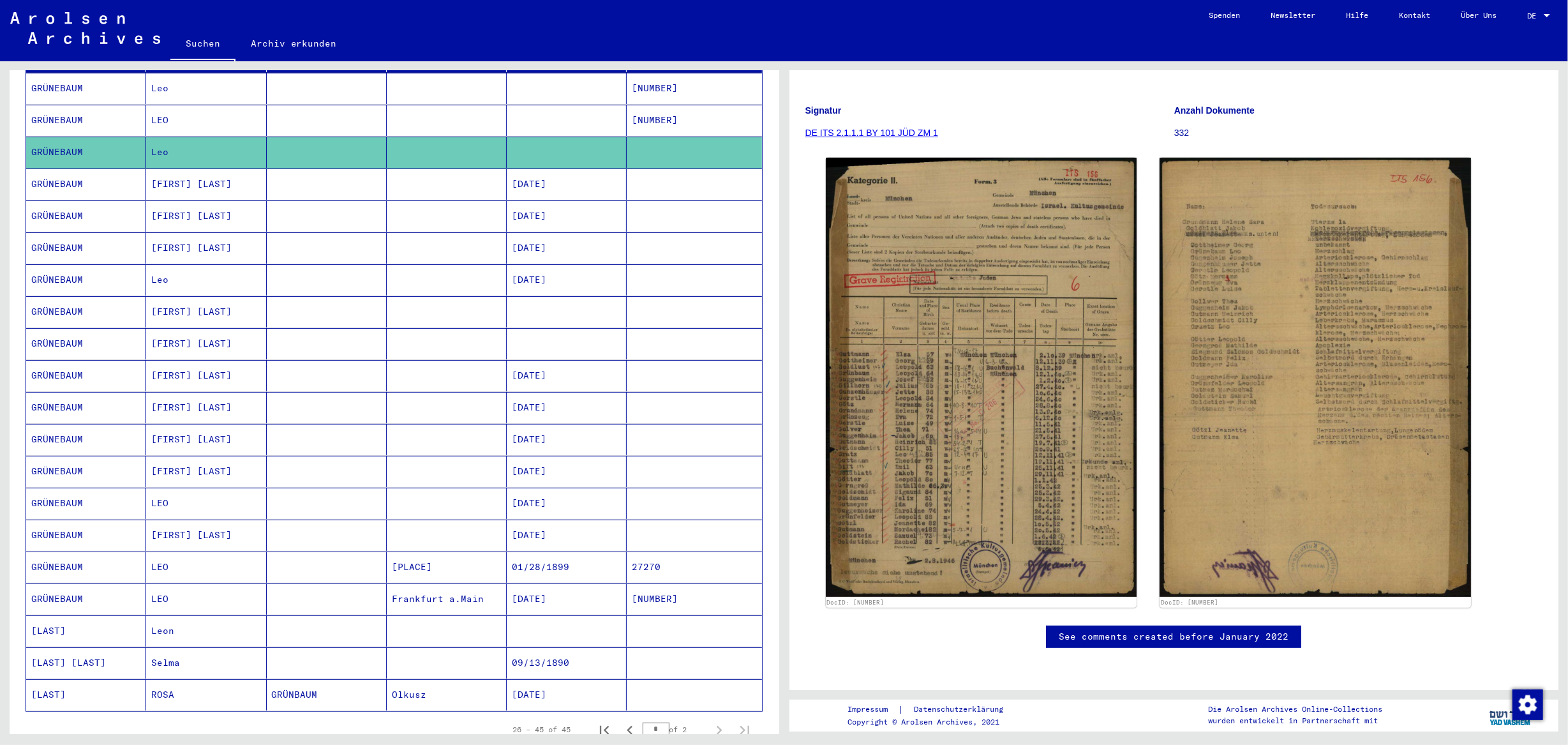 click on "GRÜNEBAUM" at bounding box center (86, 343) 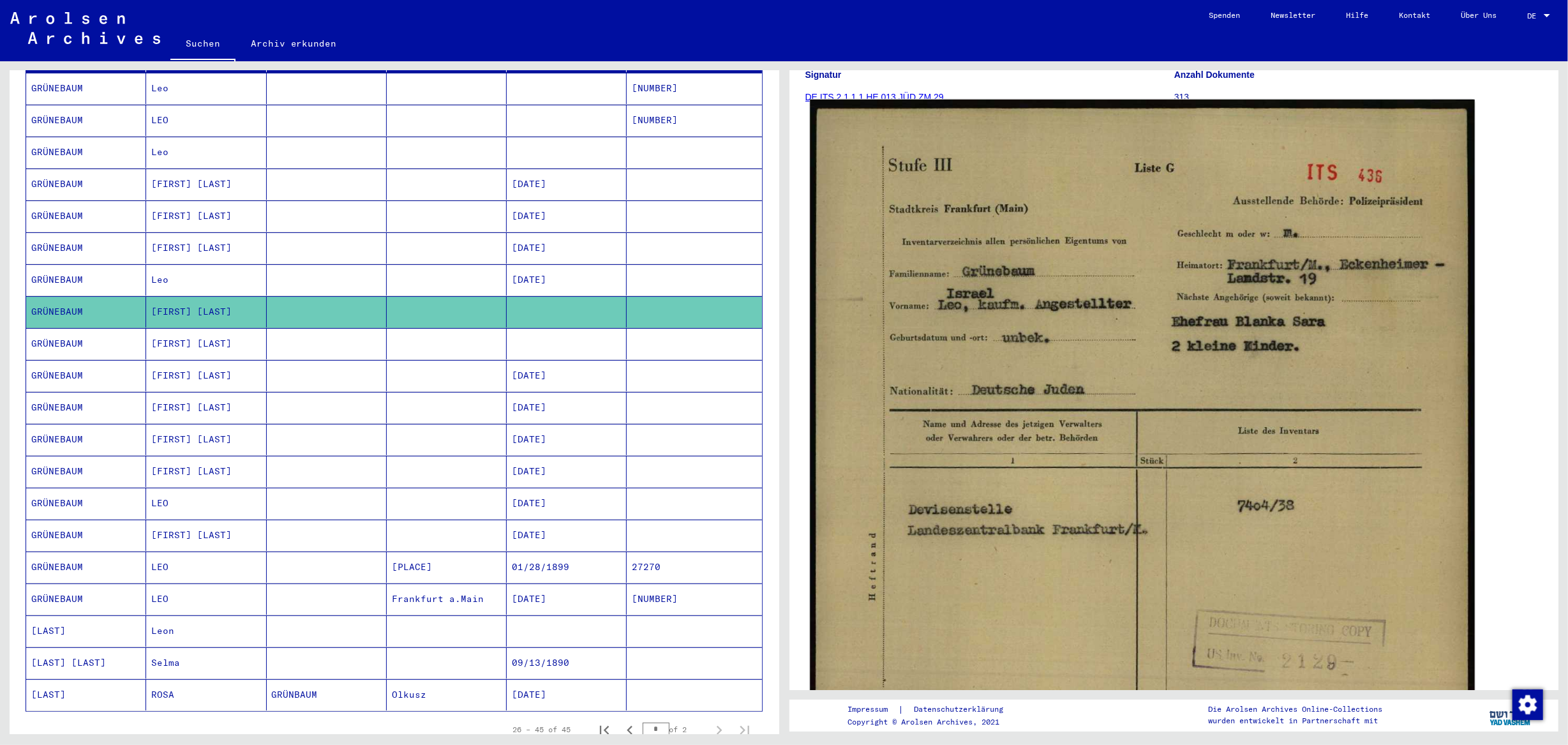 scroll, scrollTop: 199, scrollLeft: 0, axis: vertical 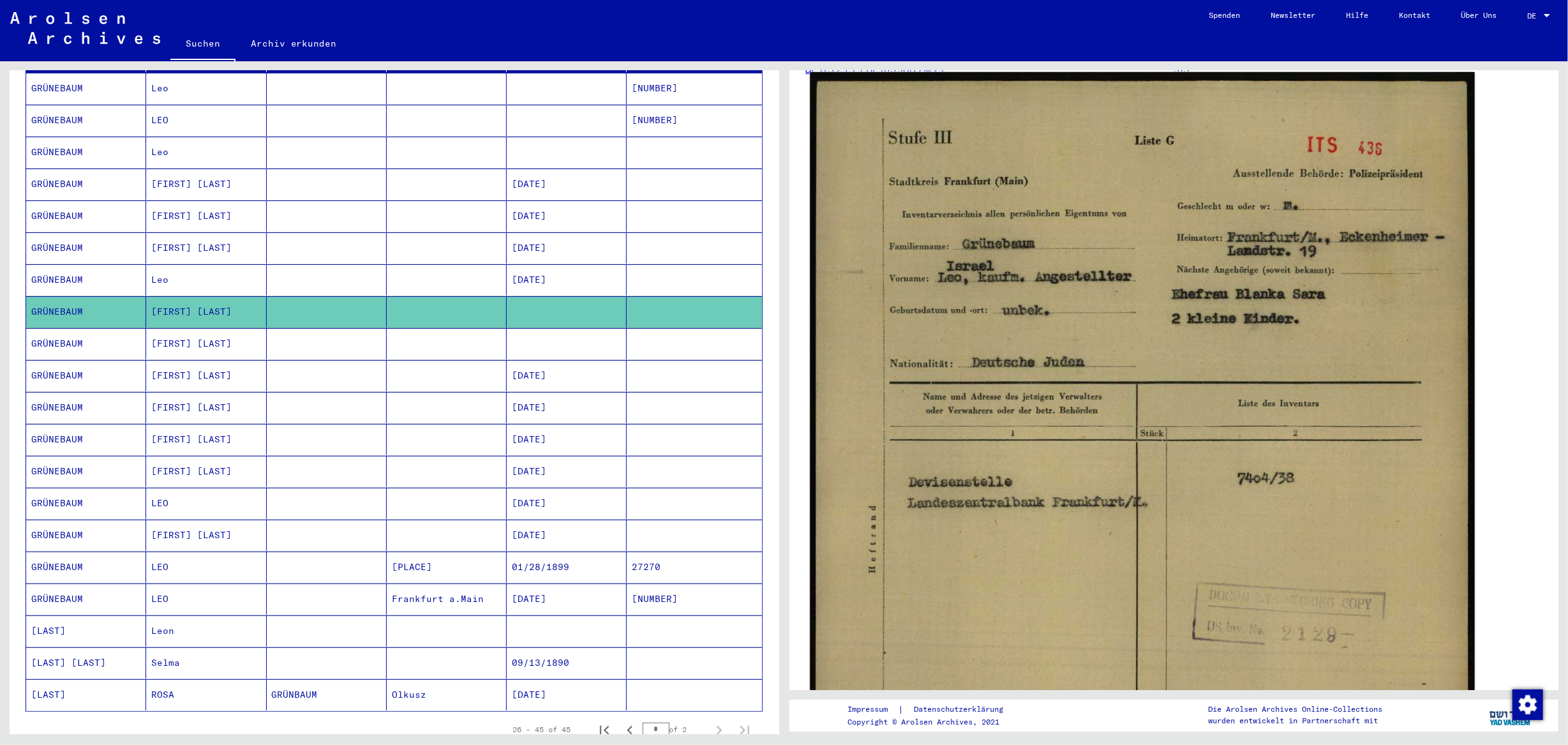 click 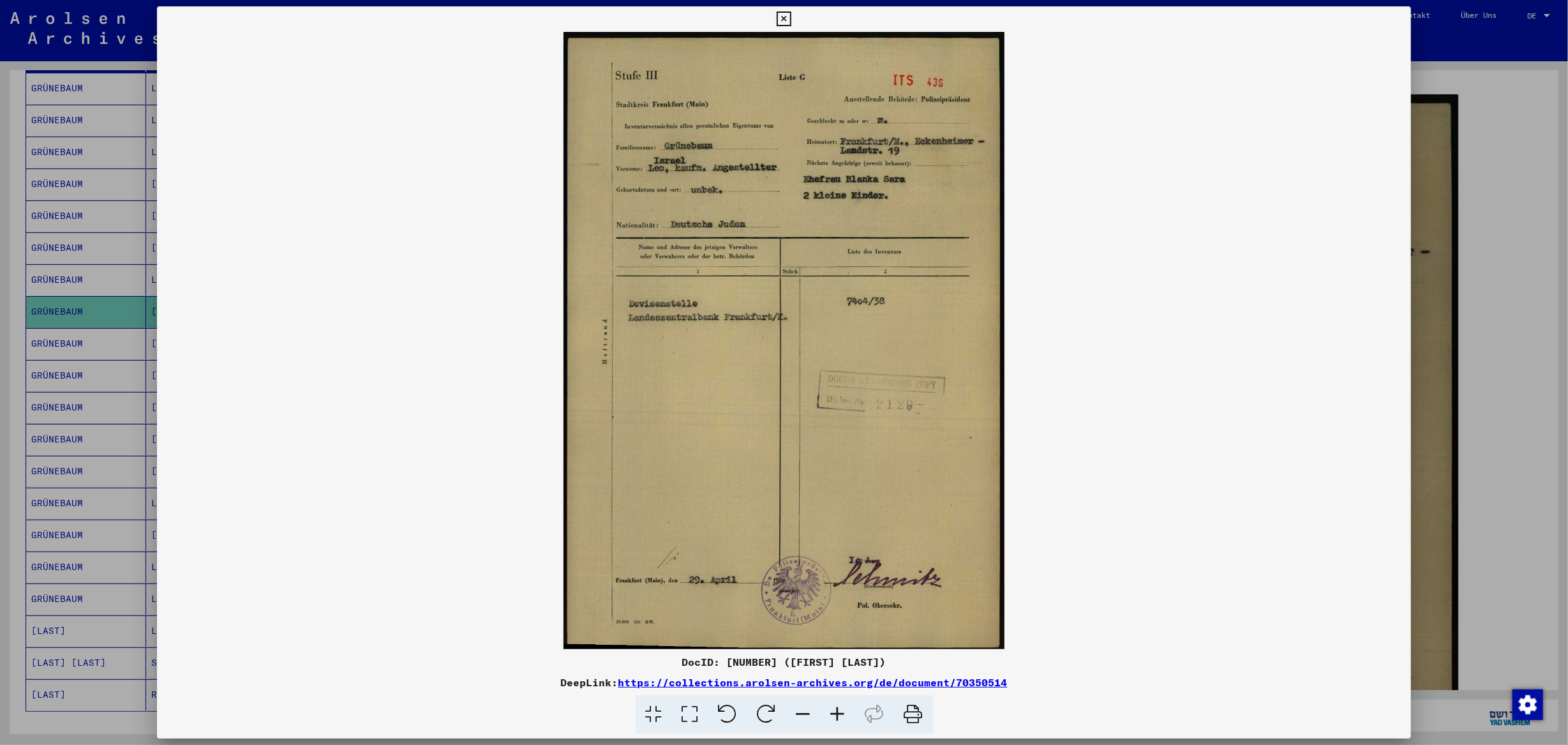 click at bounding box center [784, 19] 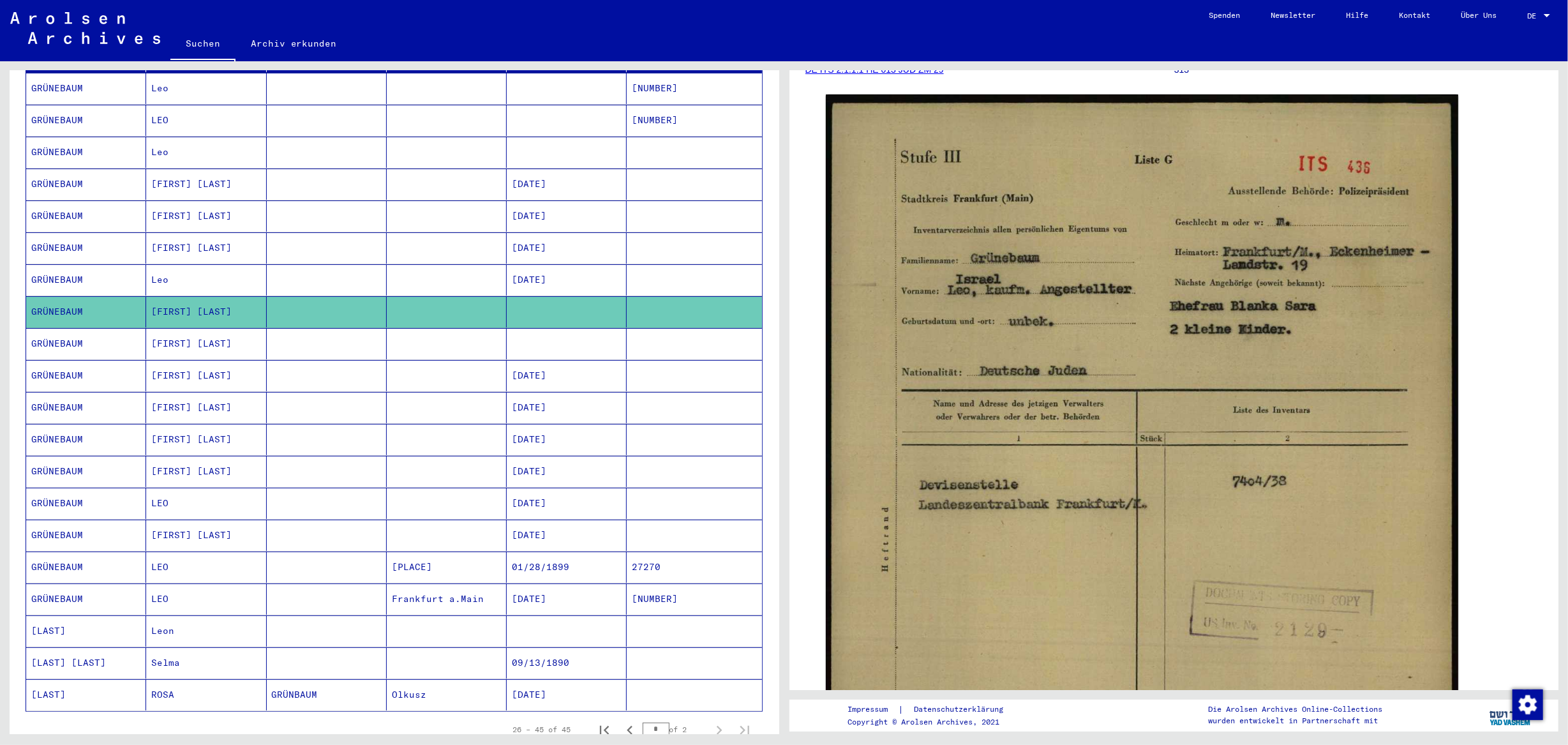 click on "GRÜNEBAUM" at bounding box center [86, 375] 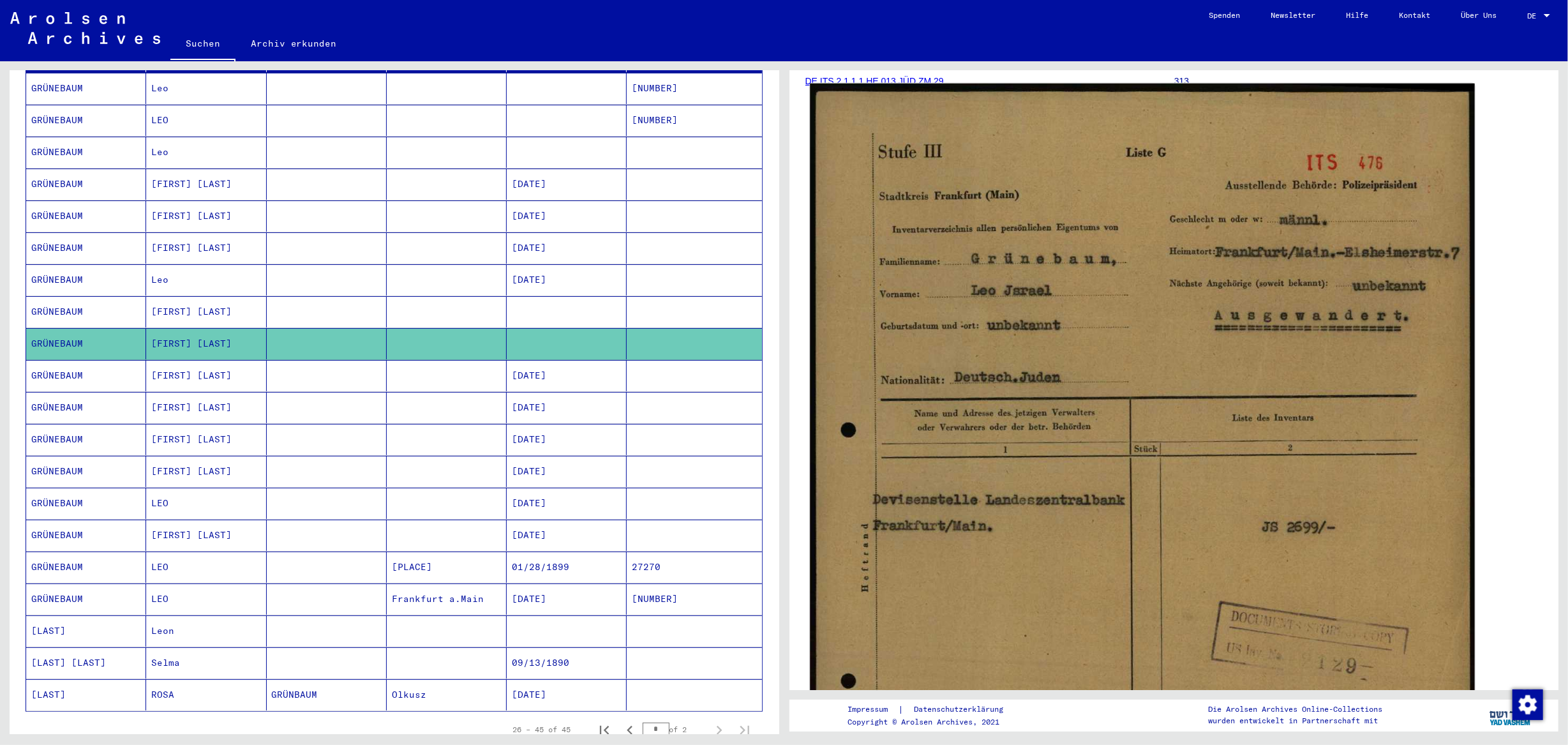 scroll, scrollTop: 199, scrollLeft: 0, axis: vertical 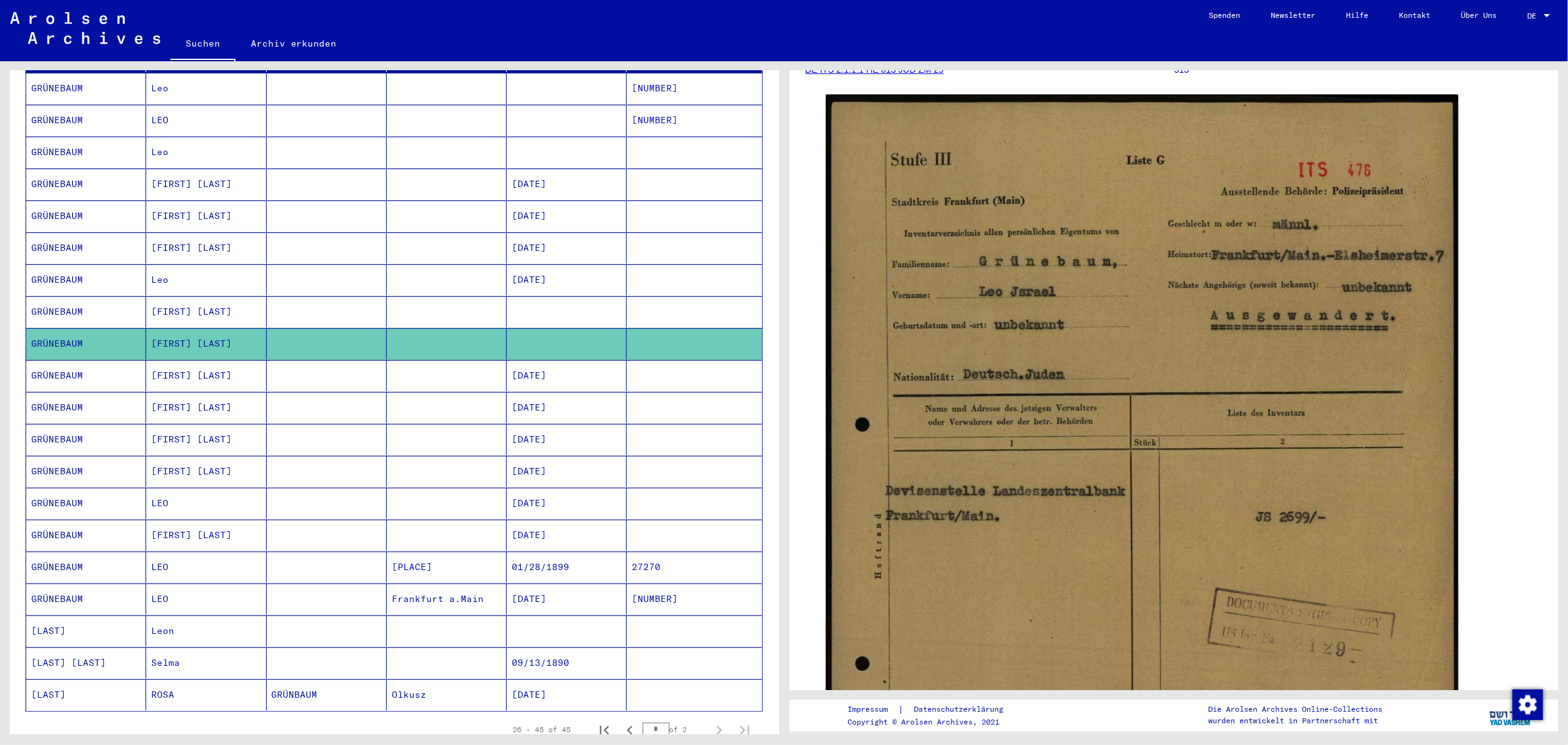 click on "GRÜNEBAUM" at bounding box center (86, 343) 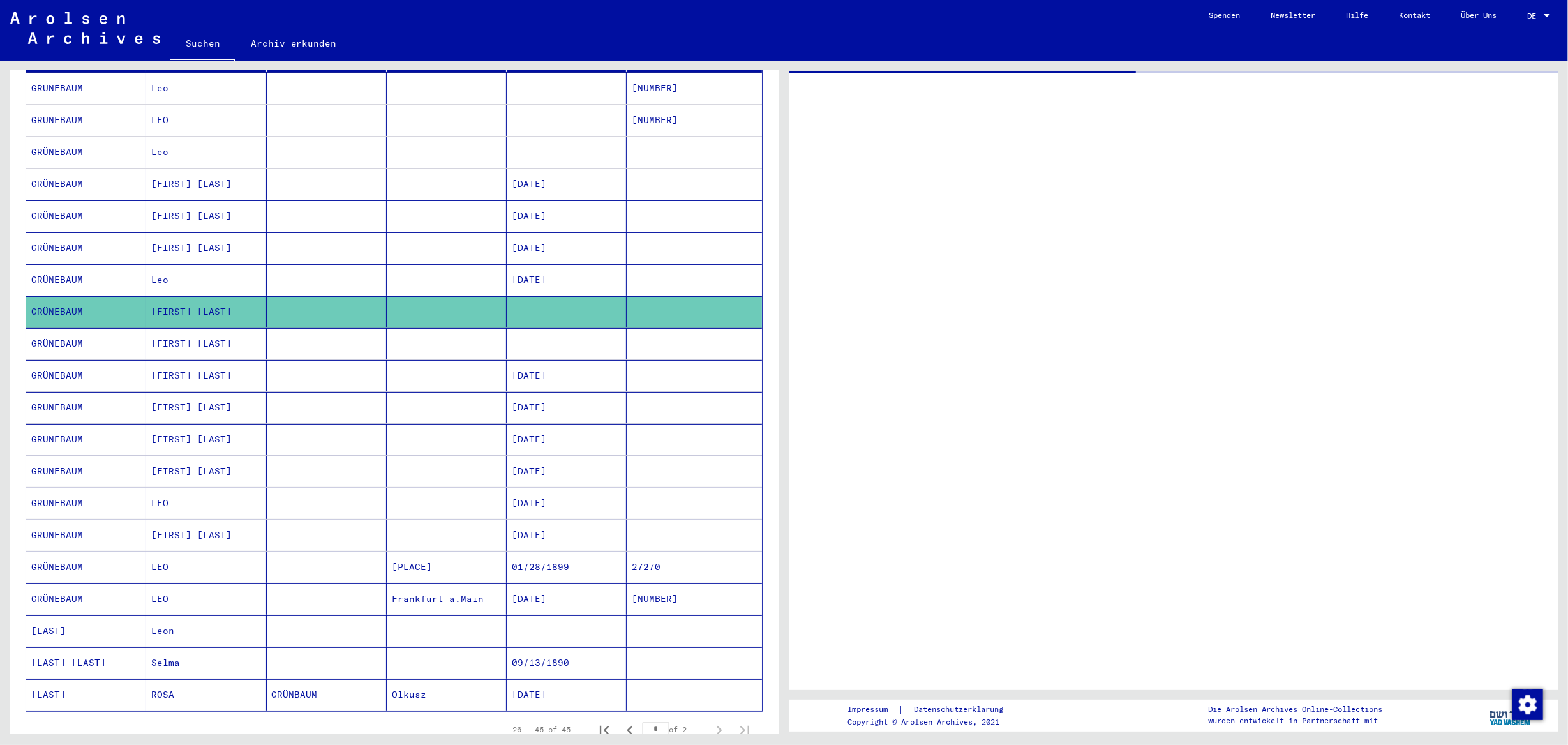 scroll, scrollTop: 0, scrollLeft: 0, axis: both 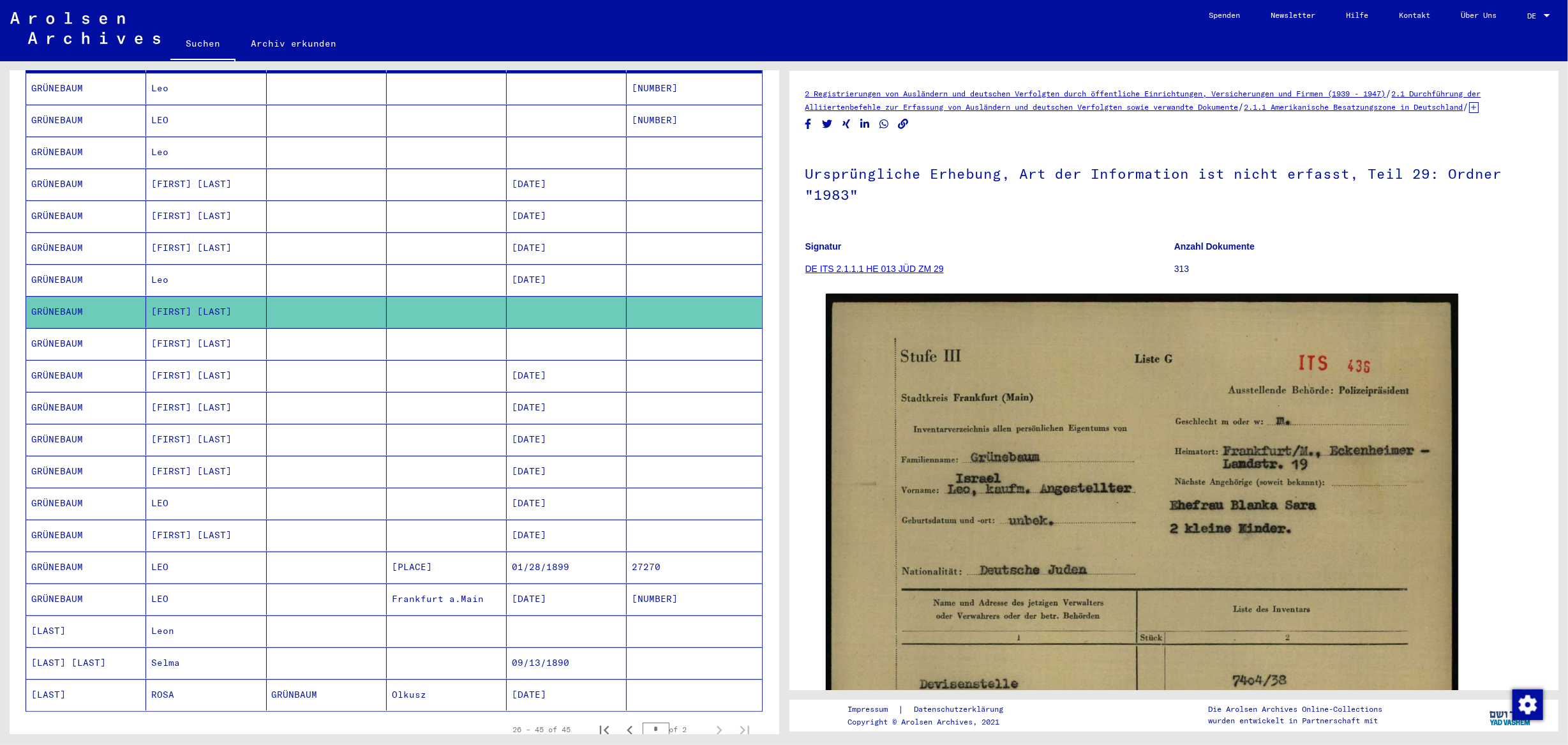 click on "GRÜNEBAUM" at bounding box center (86, 375) 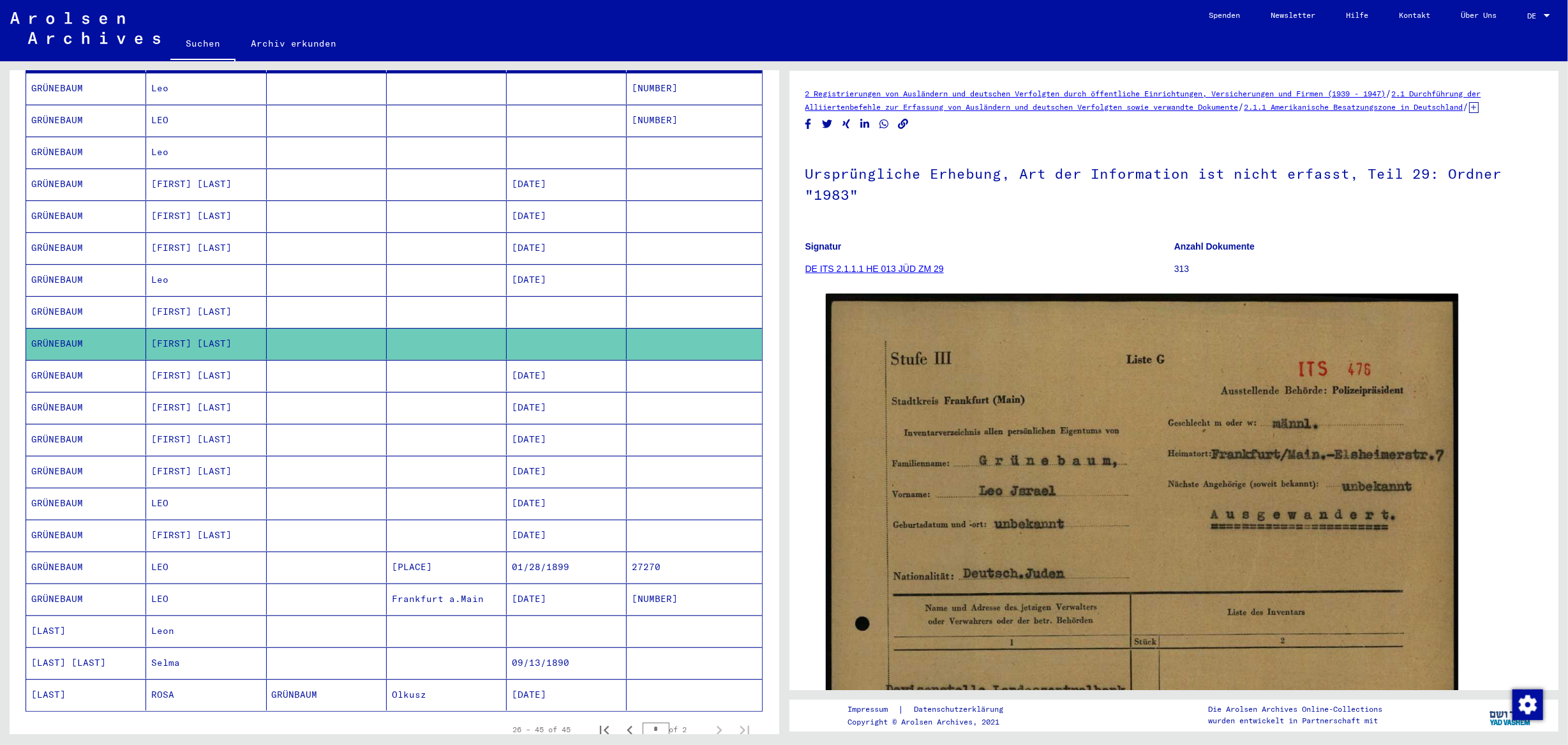 click on "Ursprüngliche Erhebung, Art der Information ist nicht erfasst, Teil 29: Ordner "1983"" 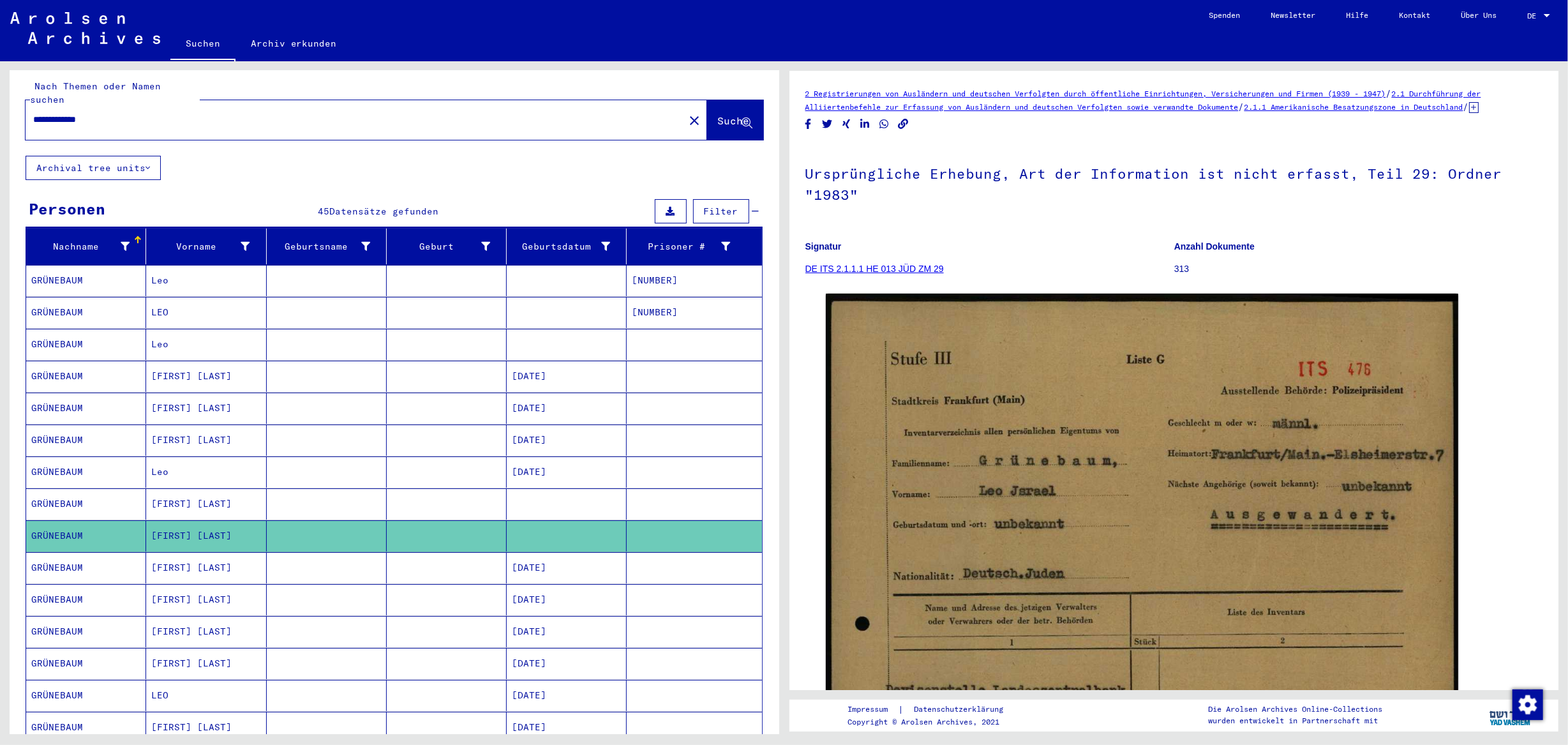 scroll, scrollTop: 0, scrollLeft: 0, axis: both 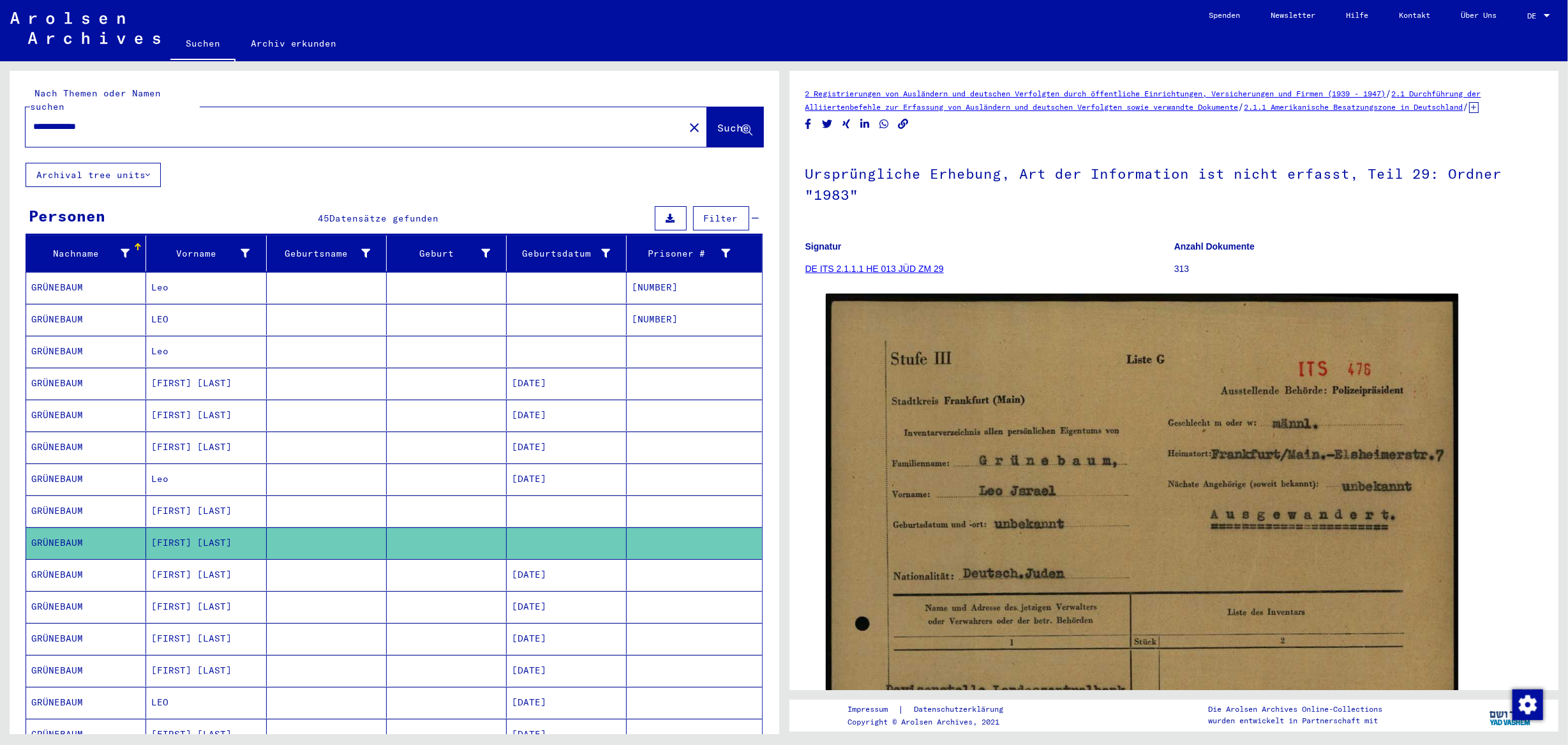 click on "**********" at bounding box center [355, 126] 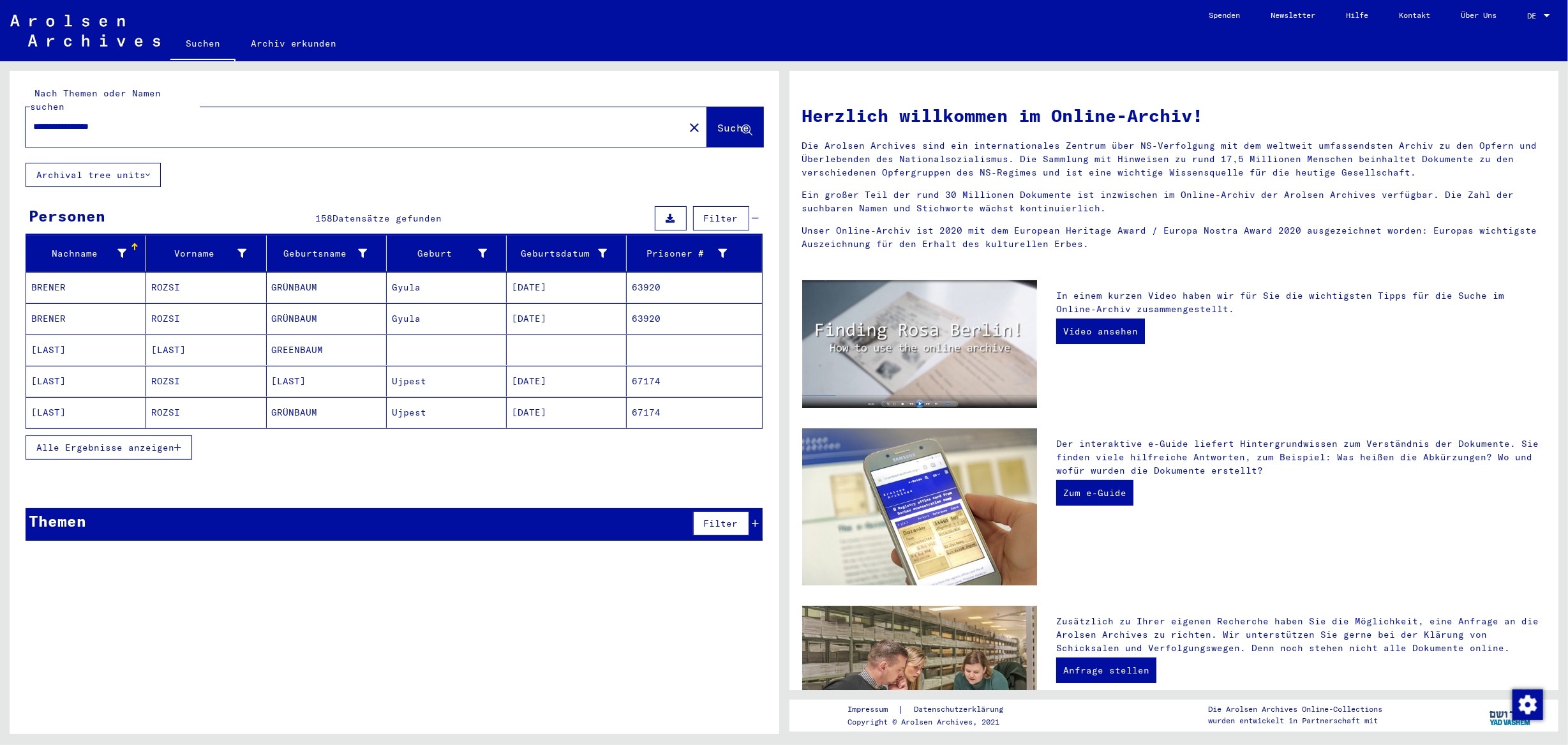 click at bounding box center [177, 448] 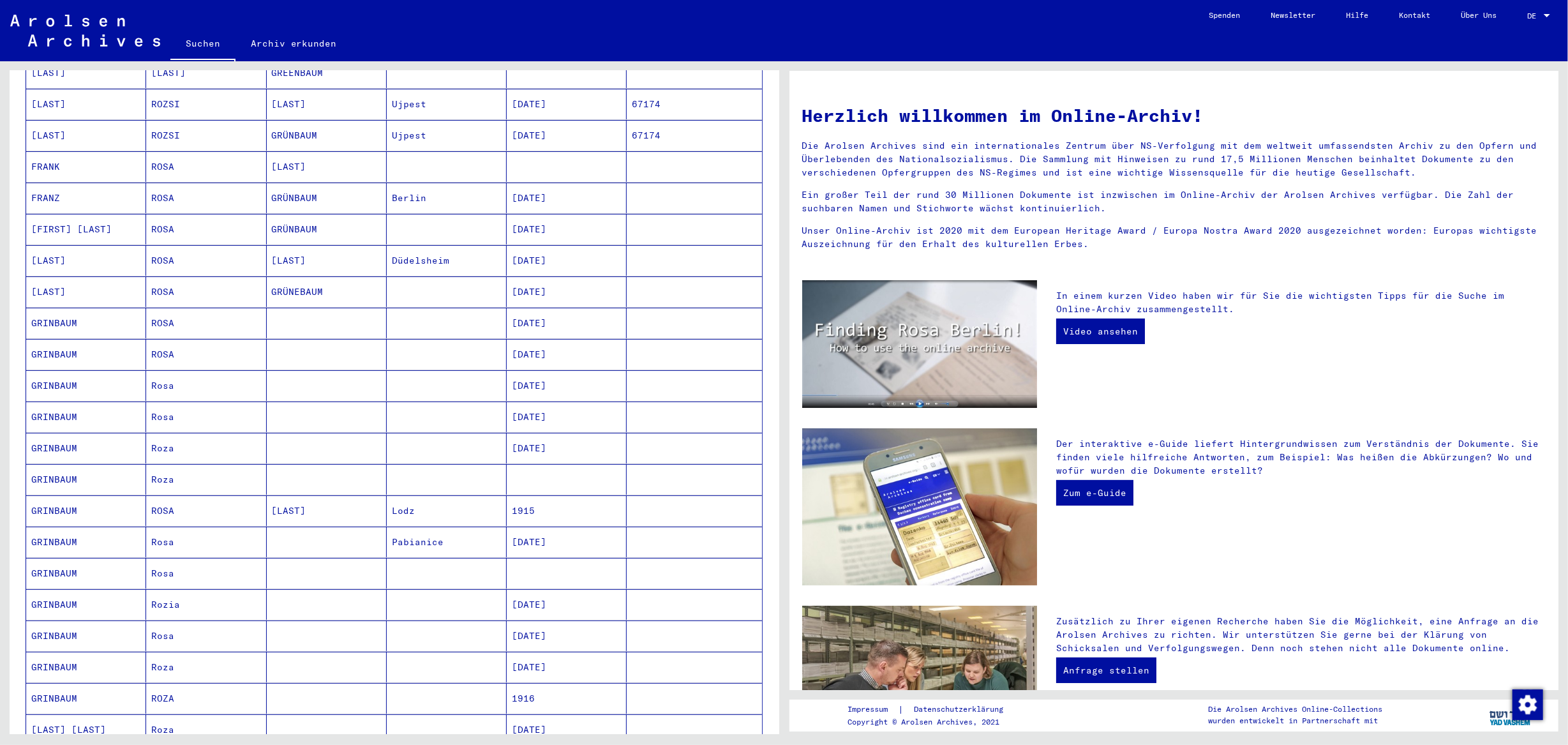 scroll, scrollTop: 460, scrollLeft: 0, axis: vertical 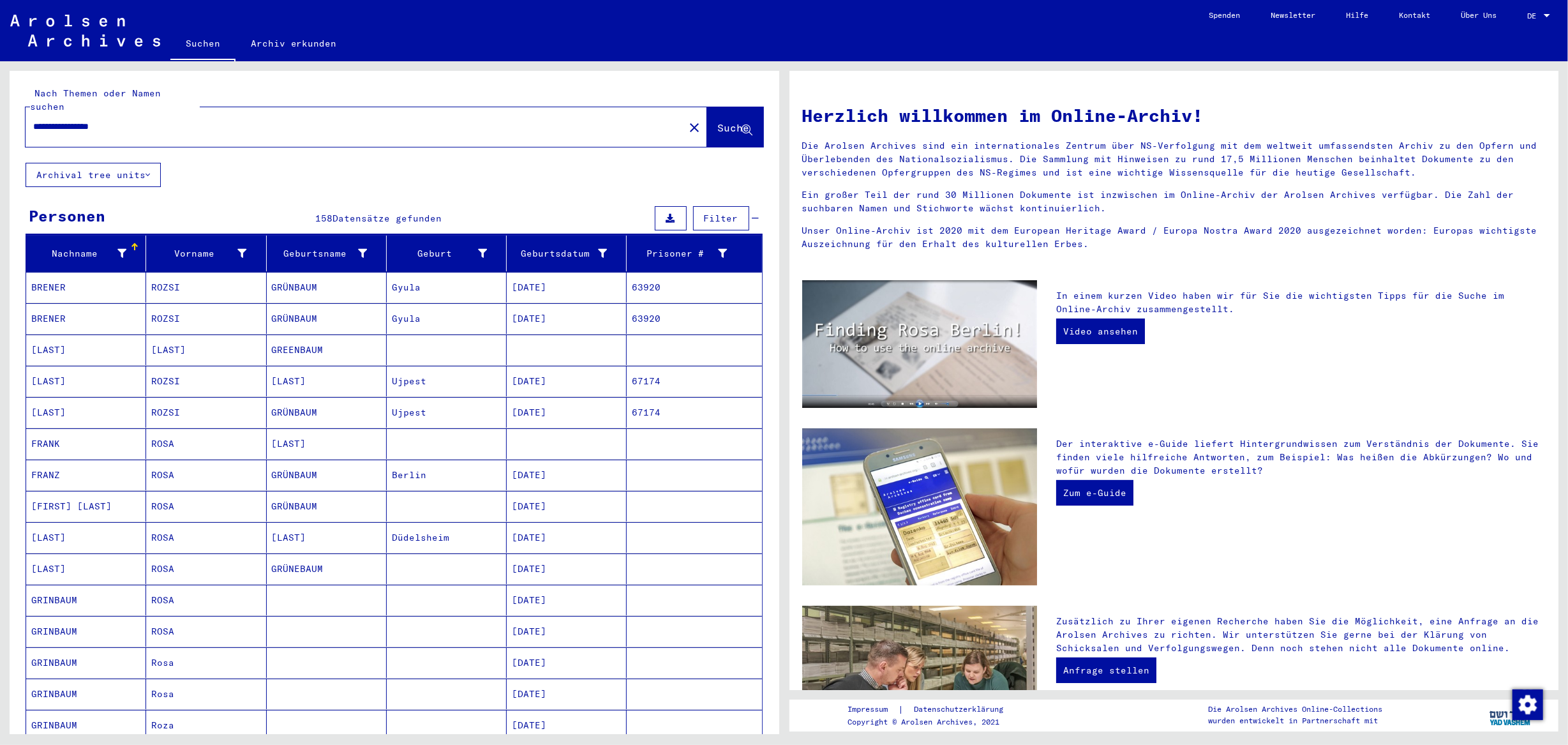 click on "**********" at bounding box center (351, 126) 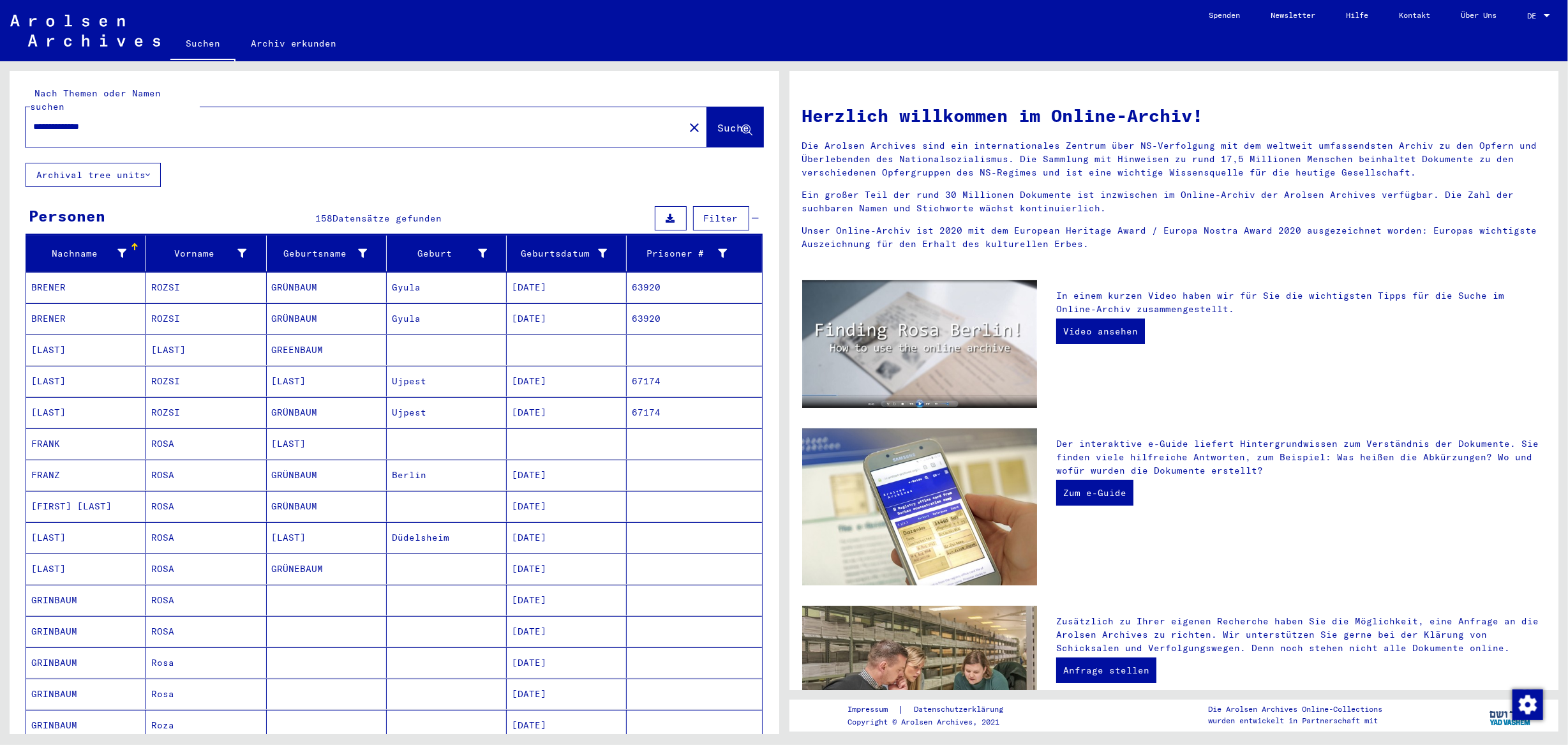 type on "**********" 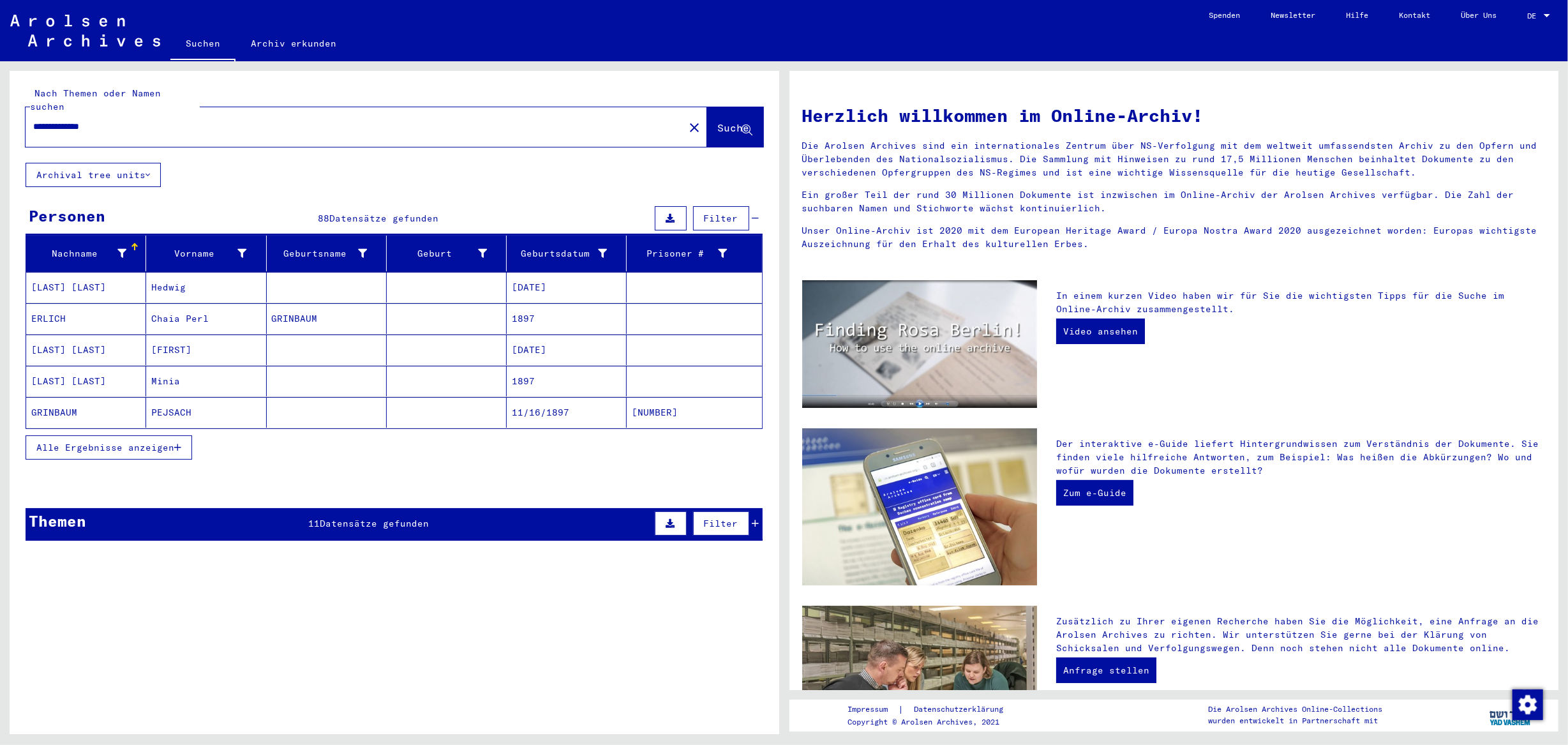 click on "Alle Ergebnisse anzeigen" at bounding box center [108, 448] 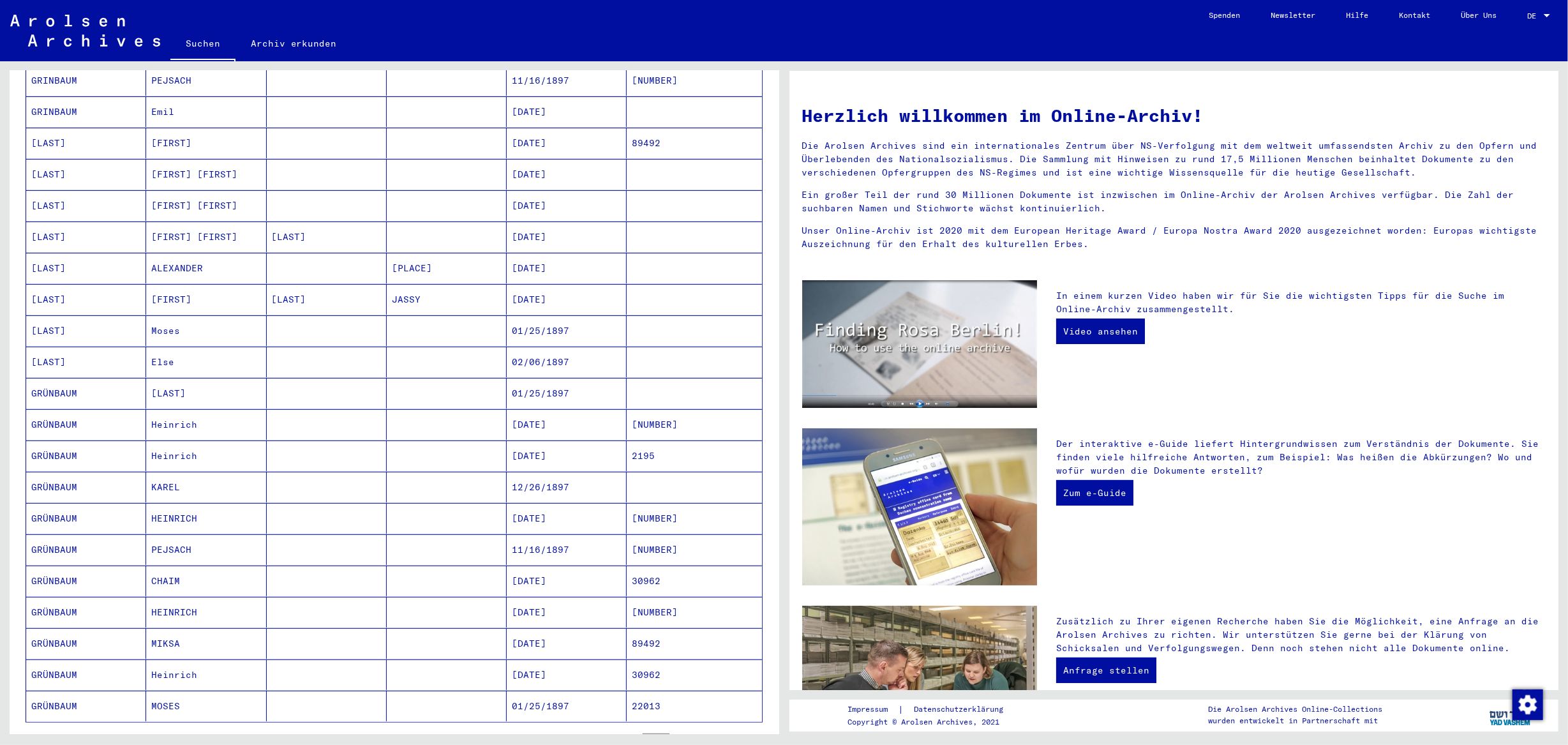 scroll, scrollTop: 398, scrollLeft: 0, axis: vertical 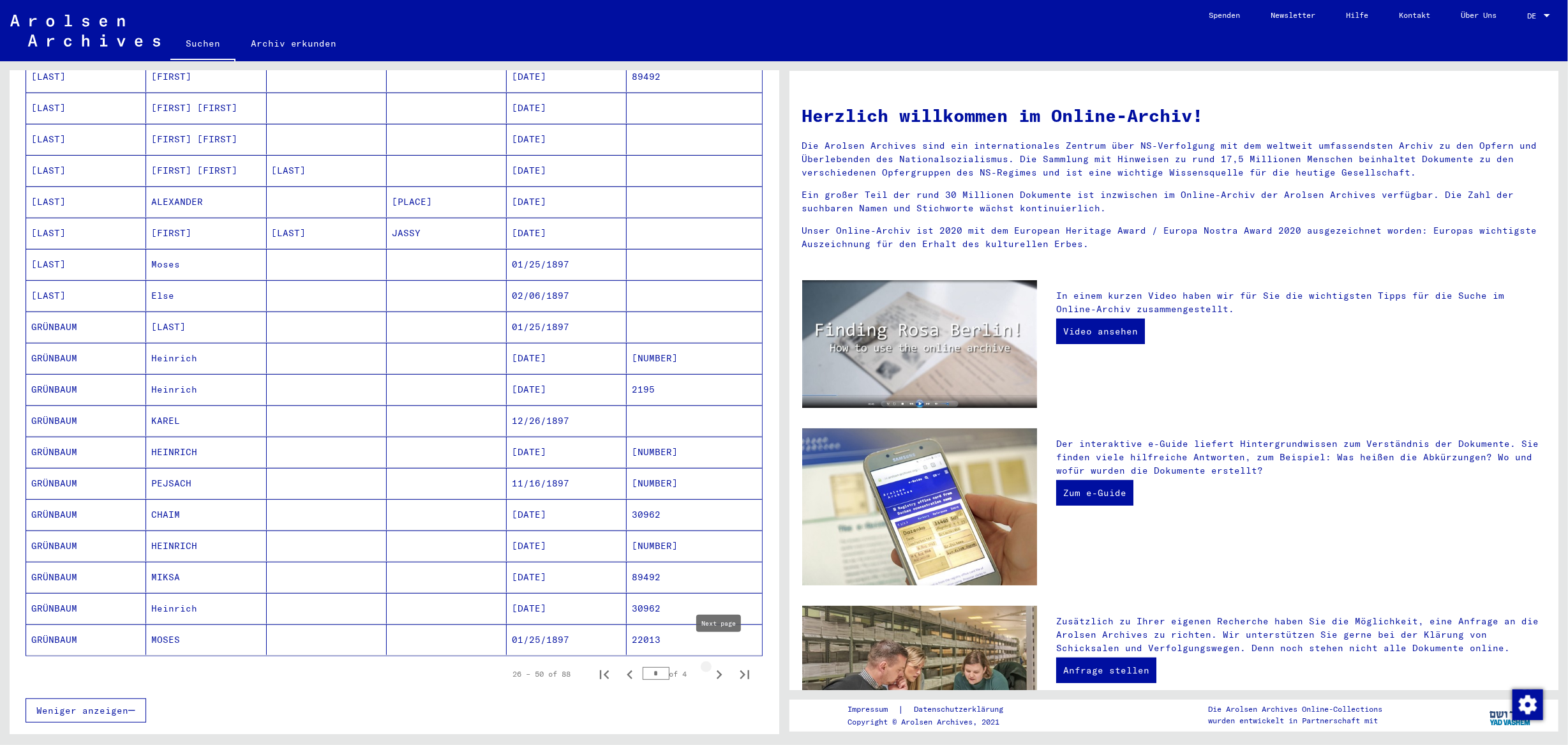 click 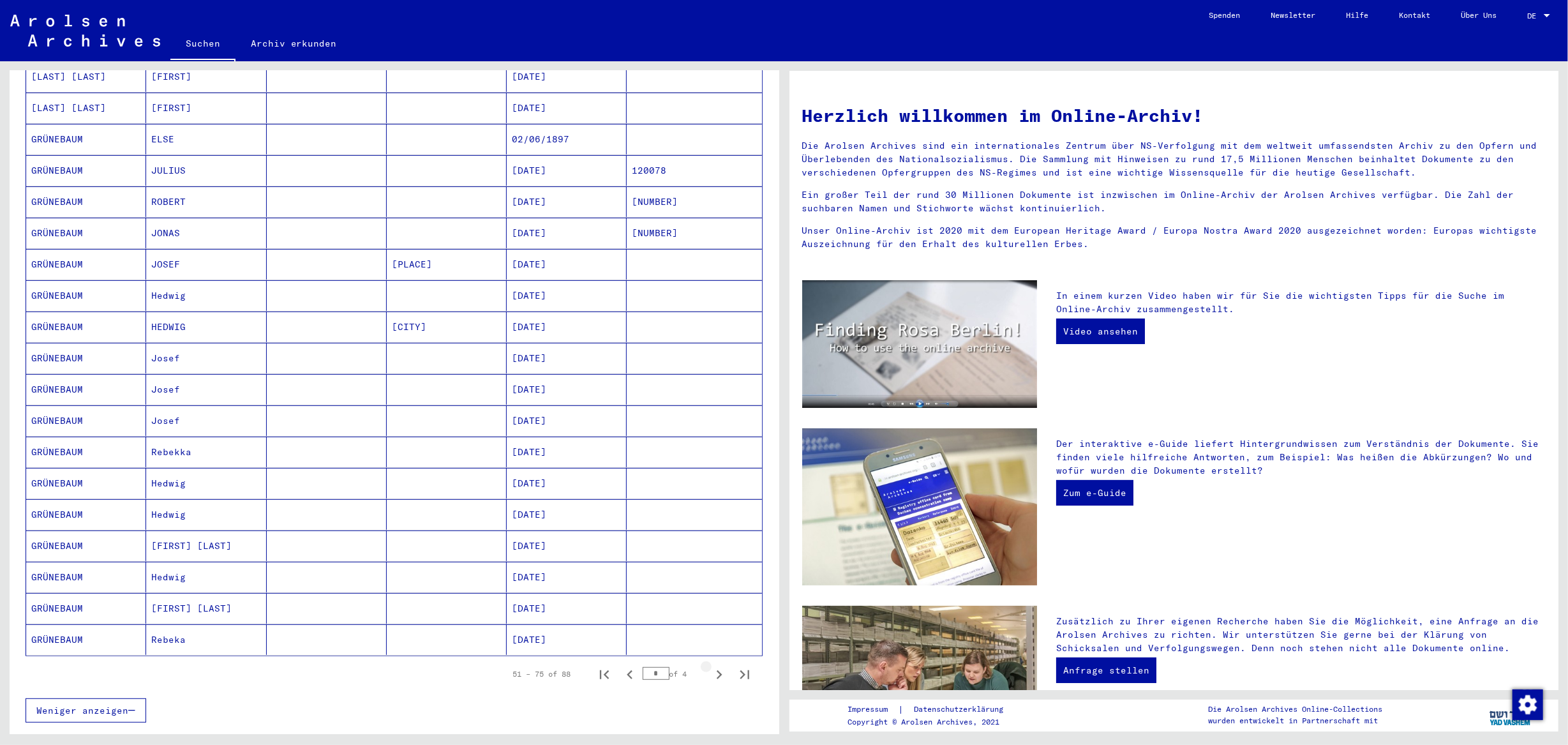 click 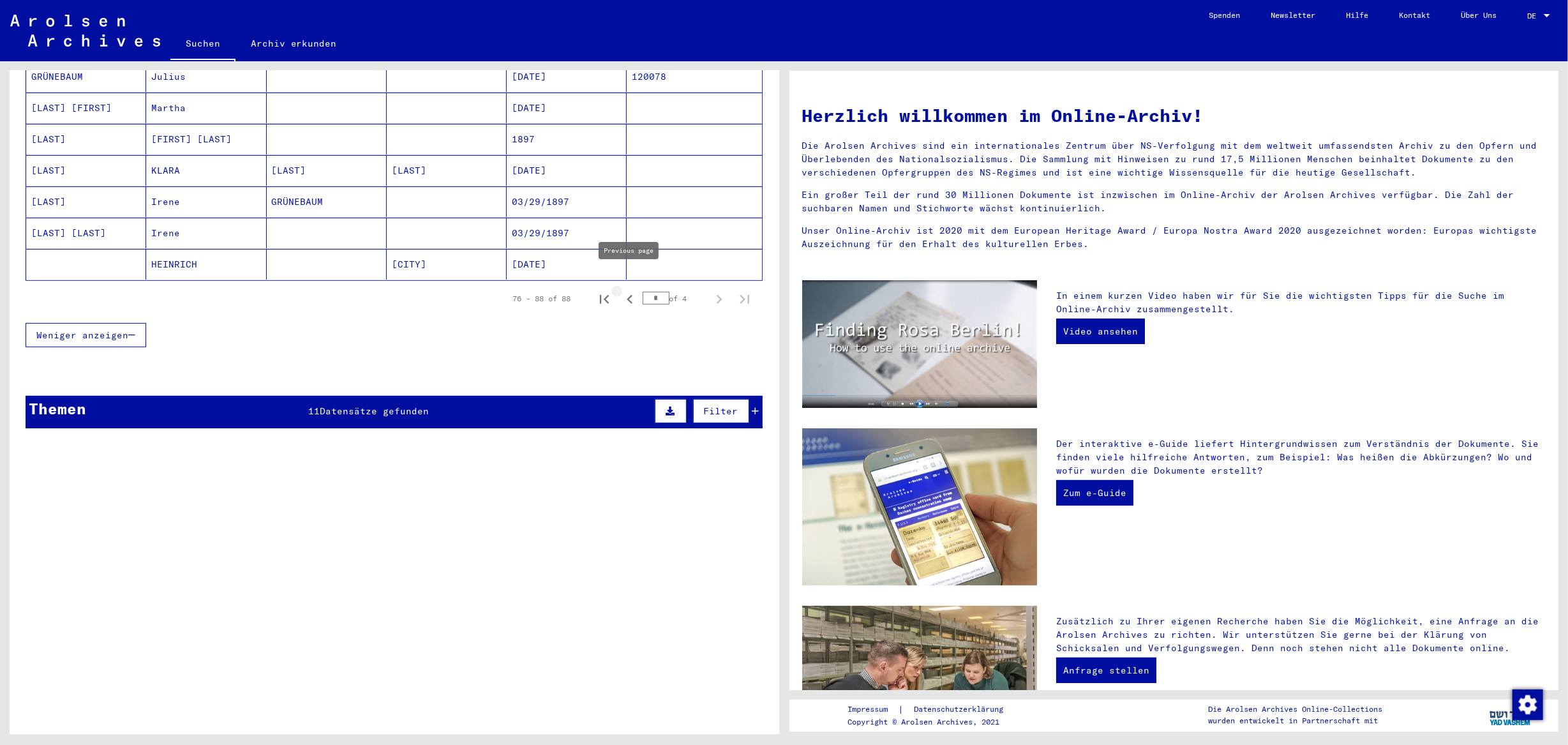 click 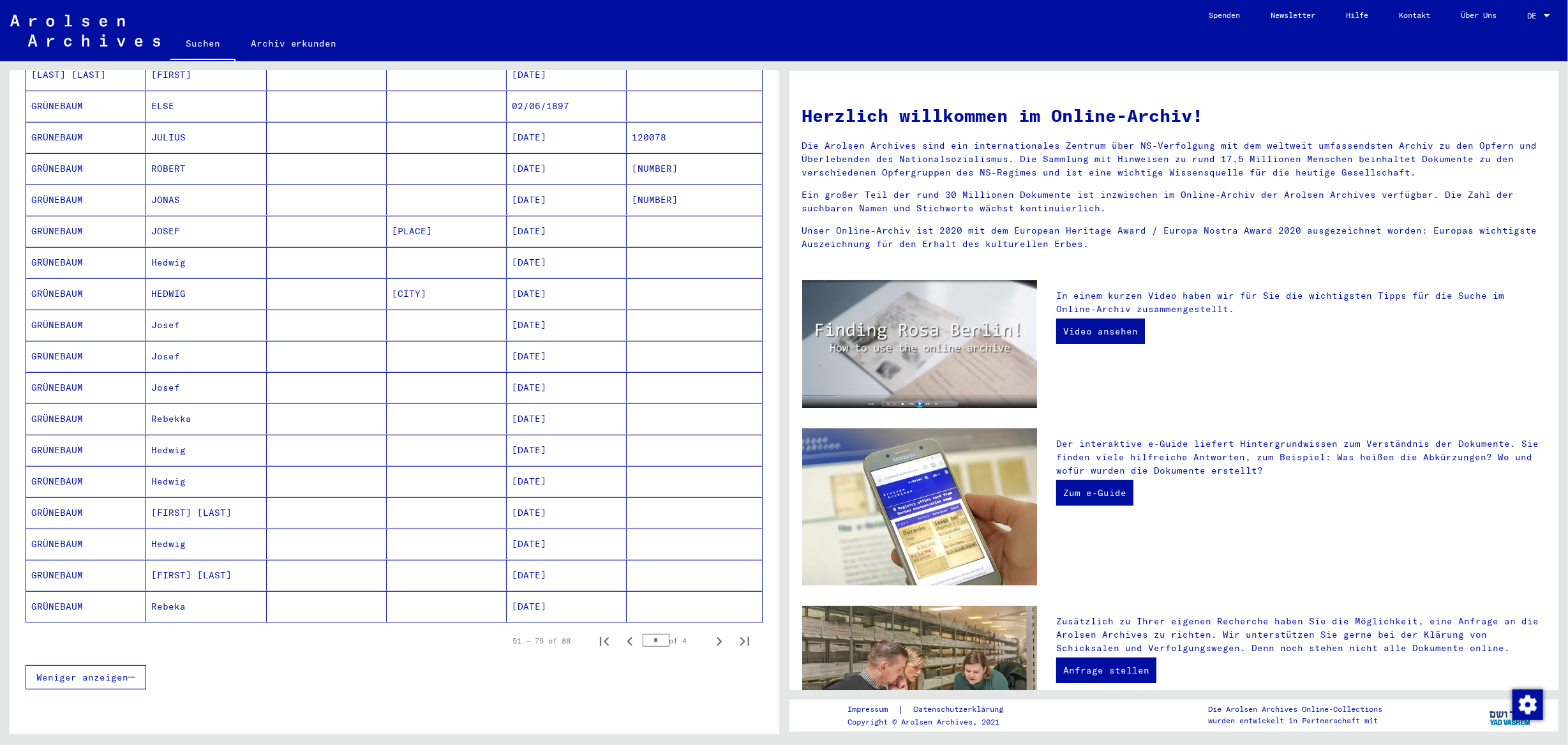 scroll, scrollTop: 465, scrollLeft: 0, axis: vertical 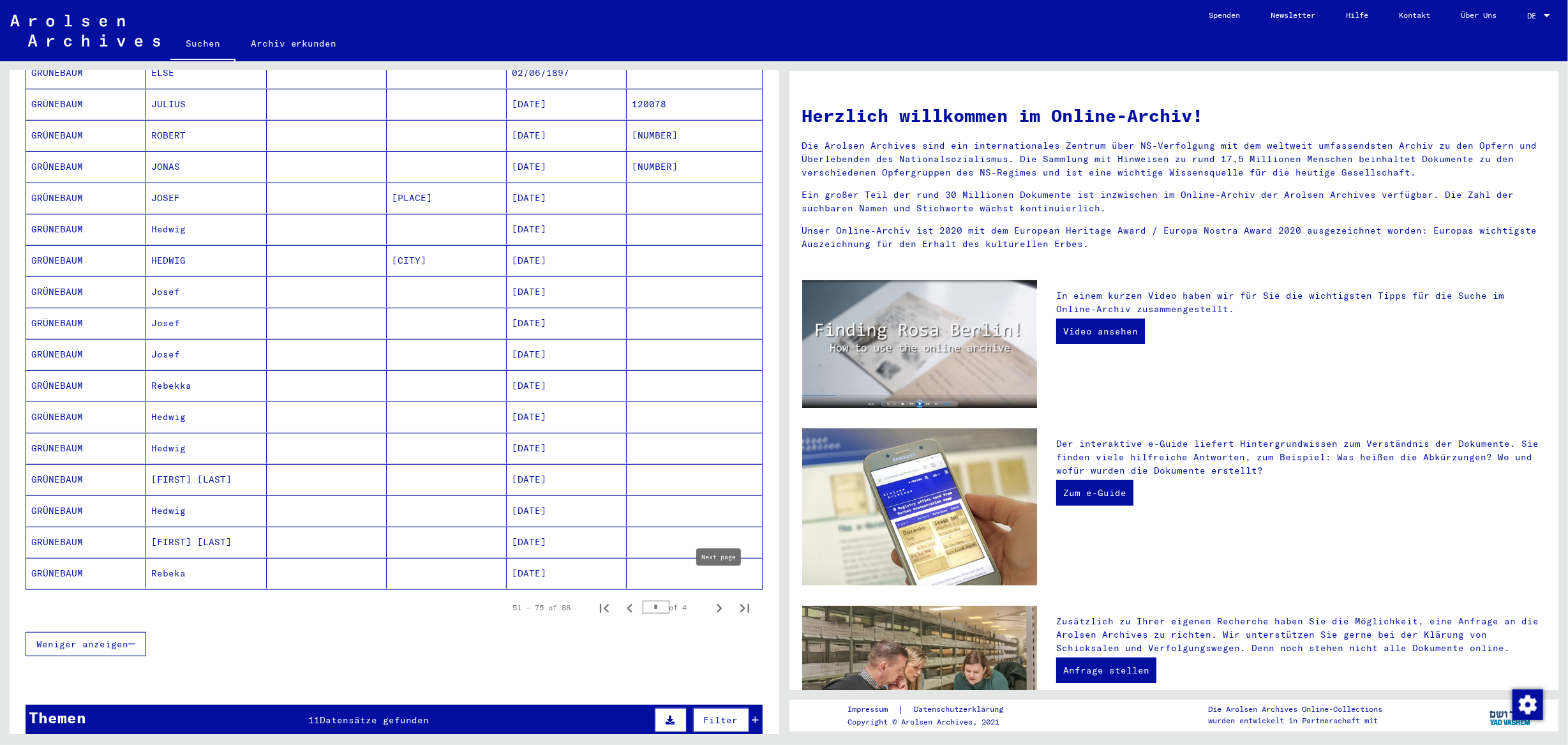 click 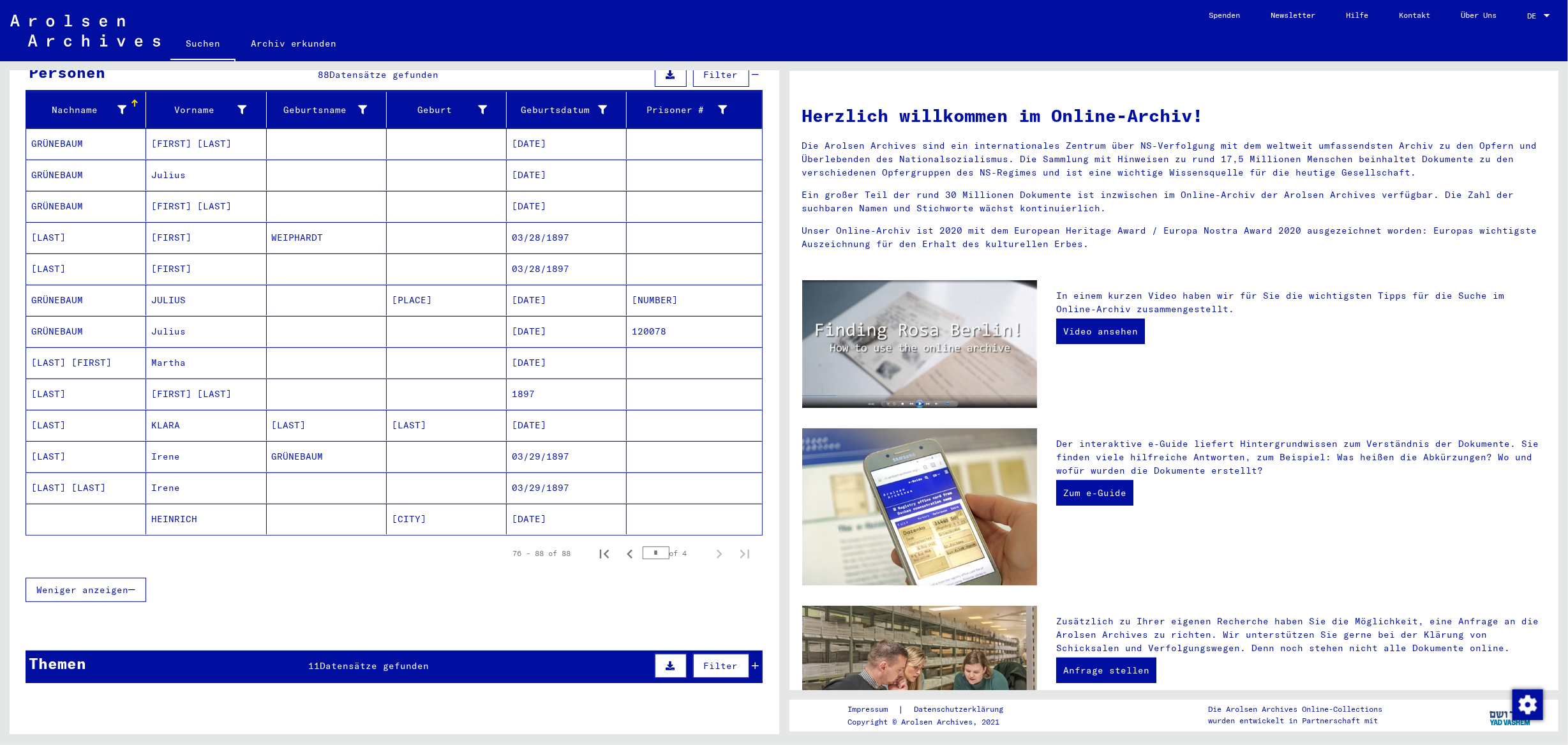 scroll, scrollTop: 217, scrollLeft: 0, axis: vertical 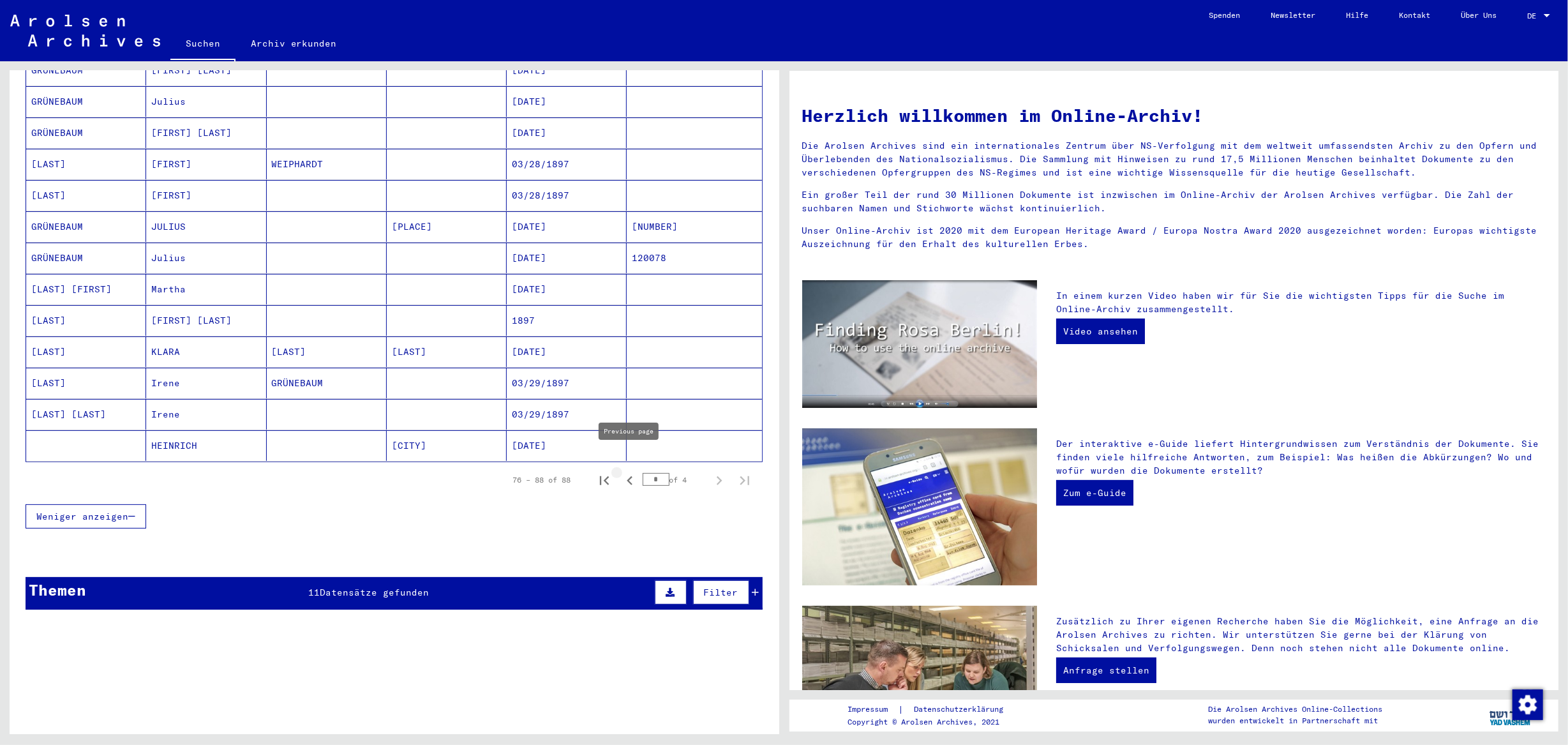click 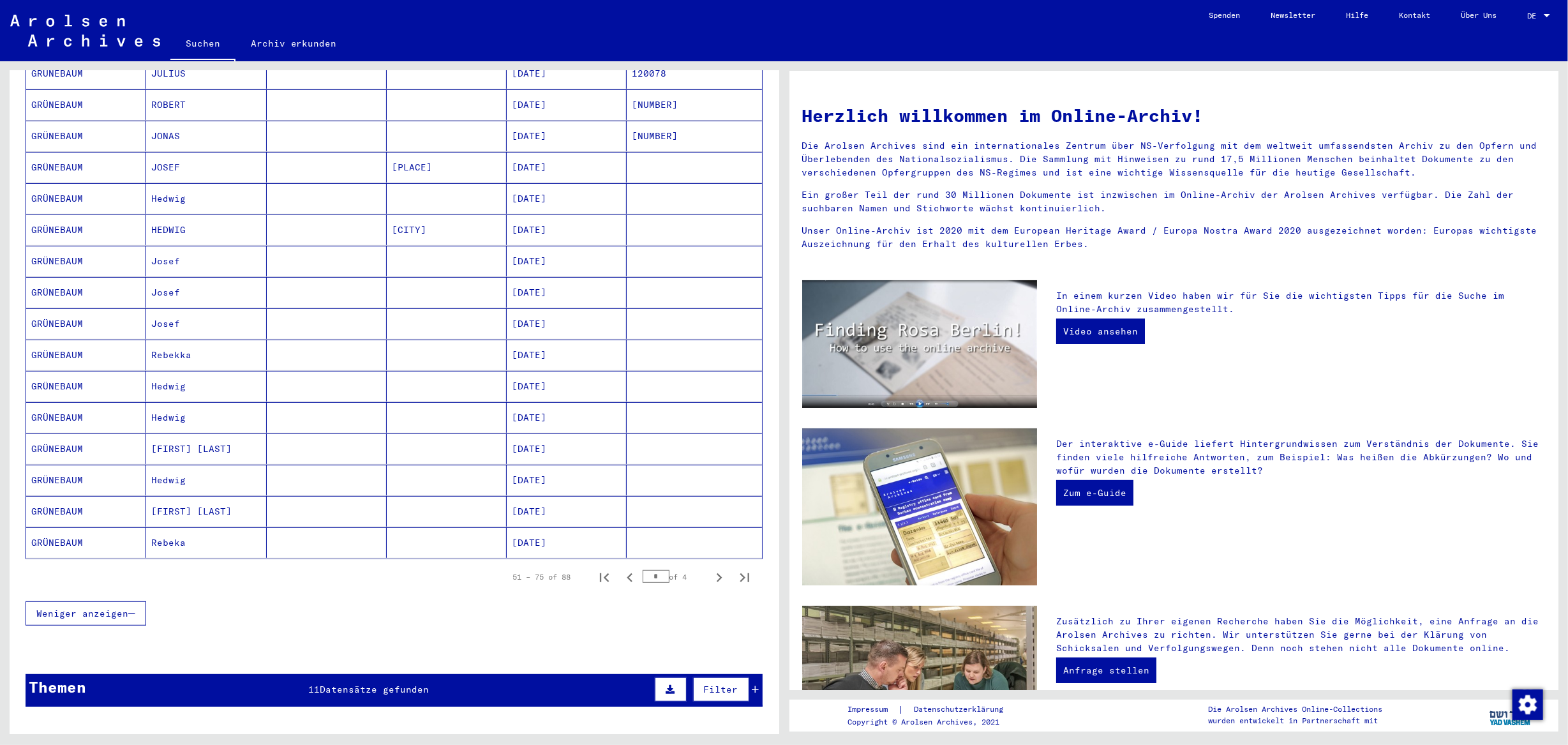 scroll, scrollTop: 615, scrollLeft: 0, axis: vertical 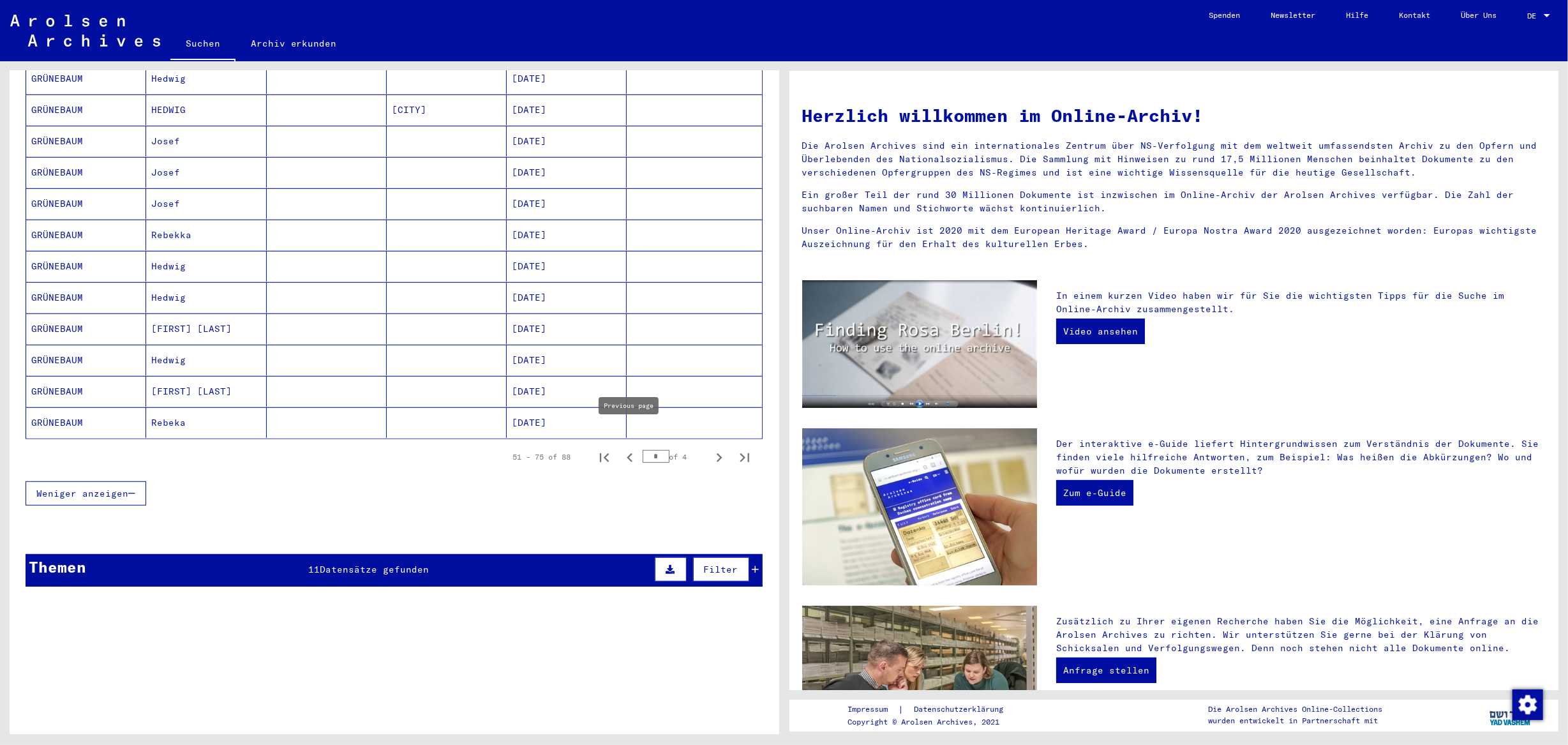 click 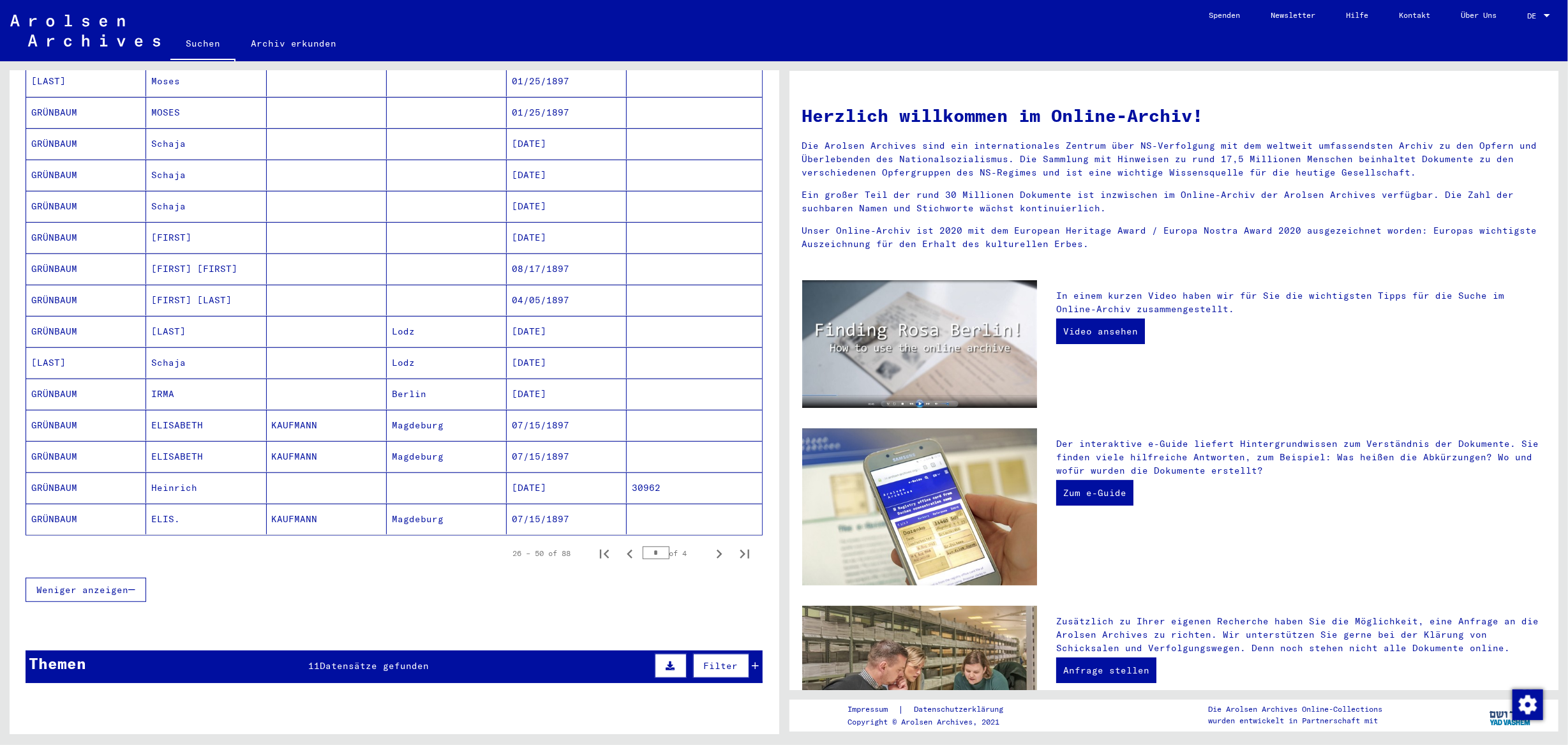 scroll, scrollTop: 531, scrollLeft: 0, axis: vertical 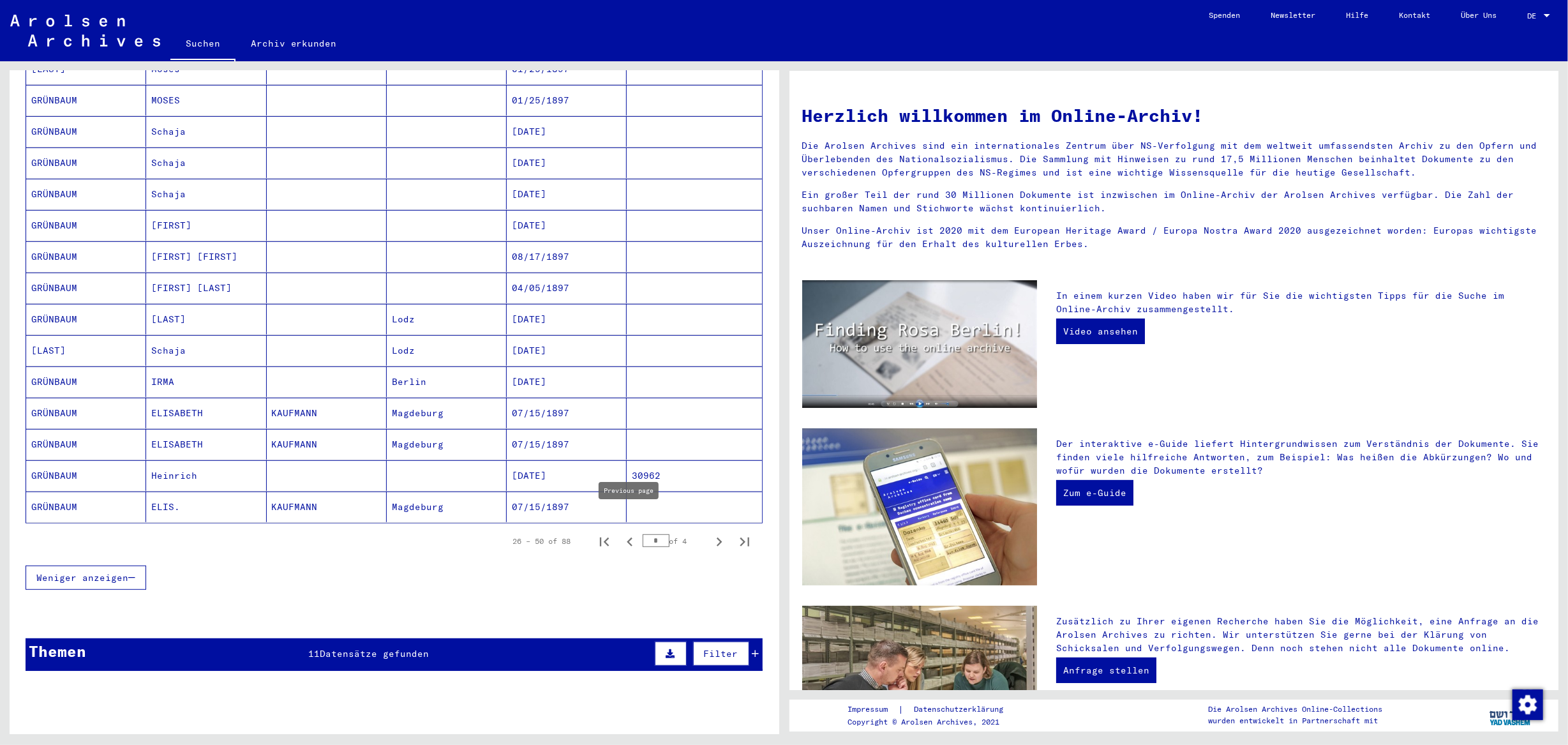 click 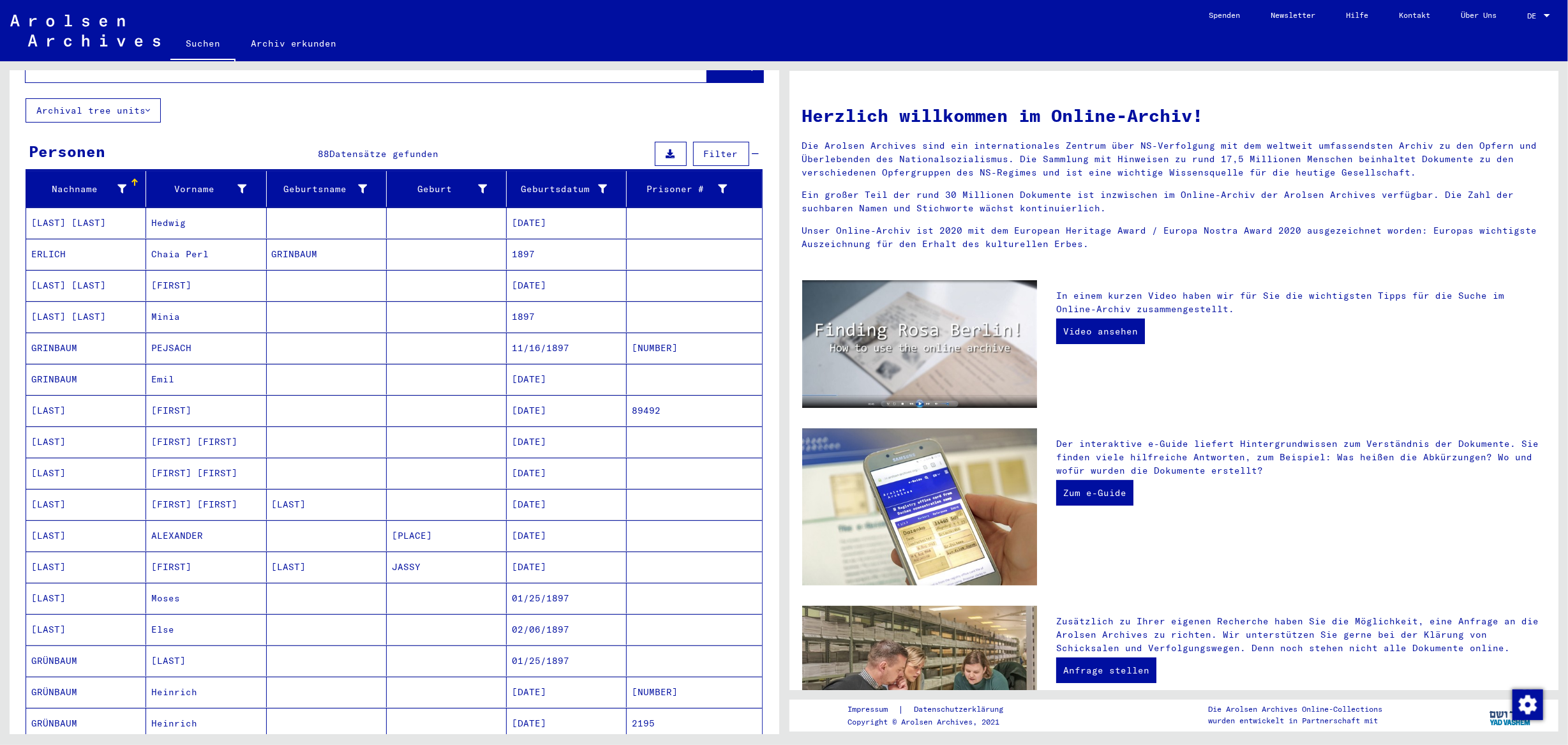 scroll, scrollTop: 0, scrollLeft: 0, axis: both 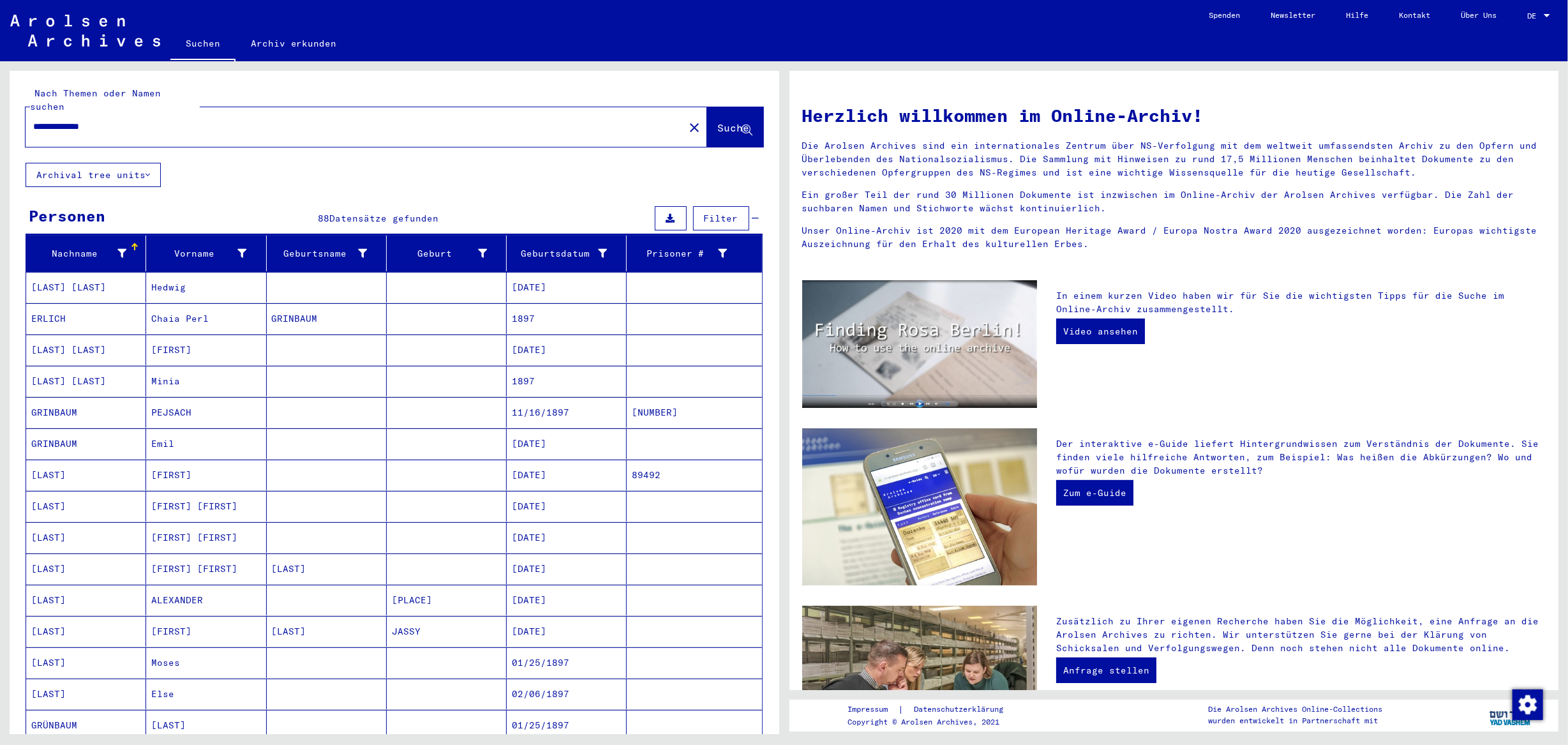 click on "**********" 